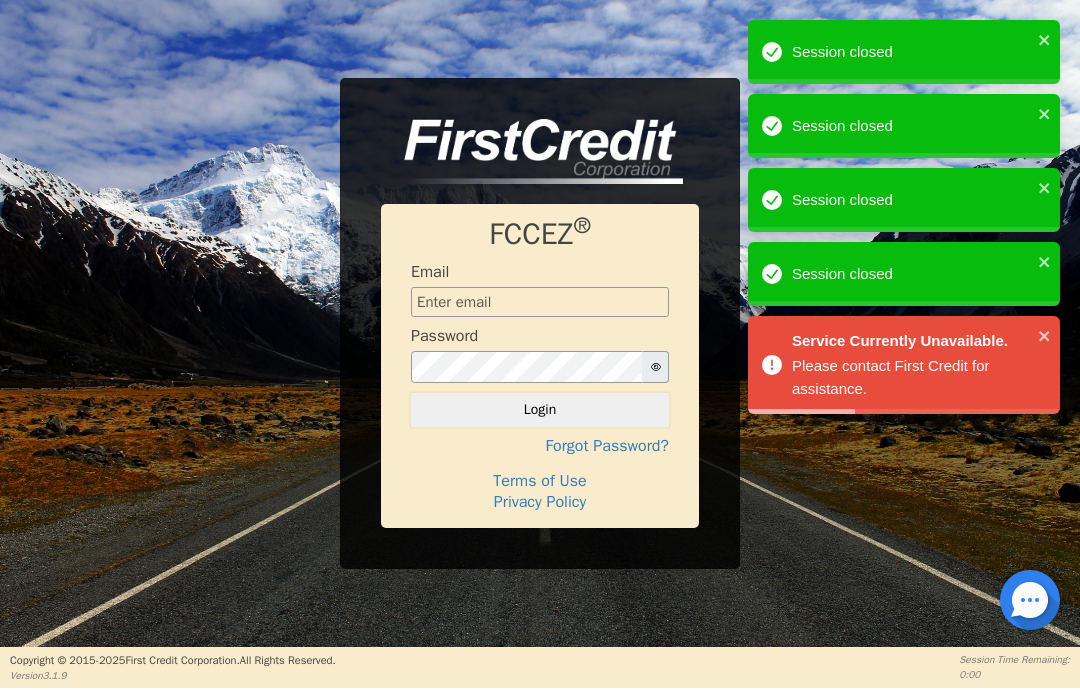 scroll, scrollTop: 0, scrollLeft: 0, axis: both 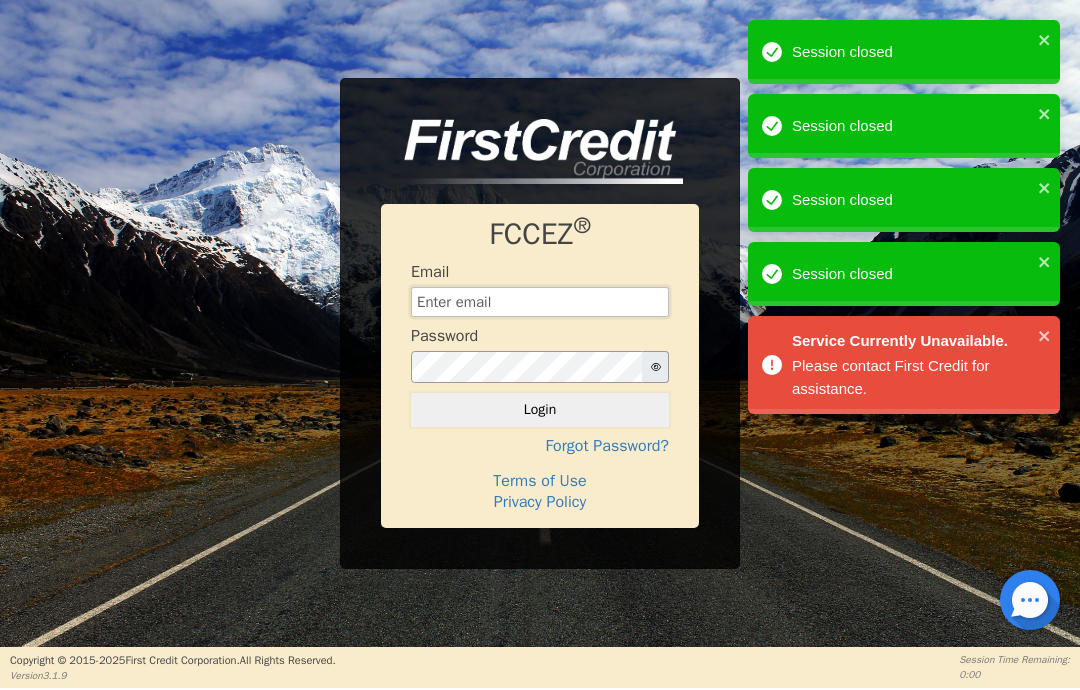 click at bounding box center (540, 302) 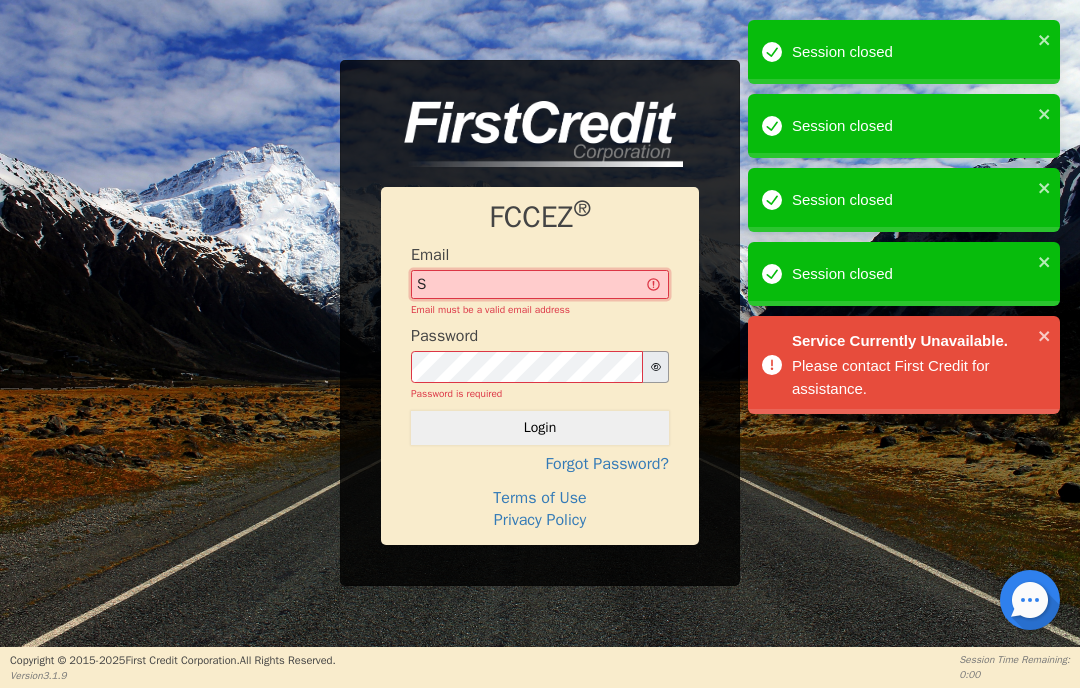 type 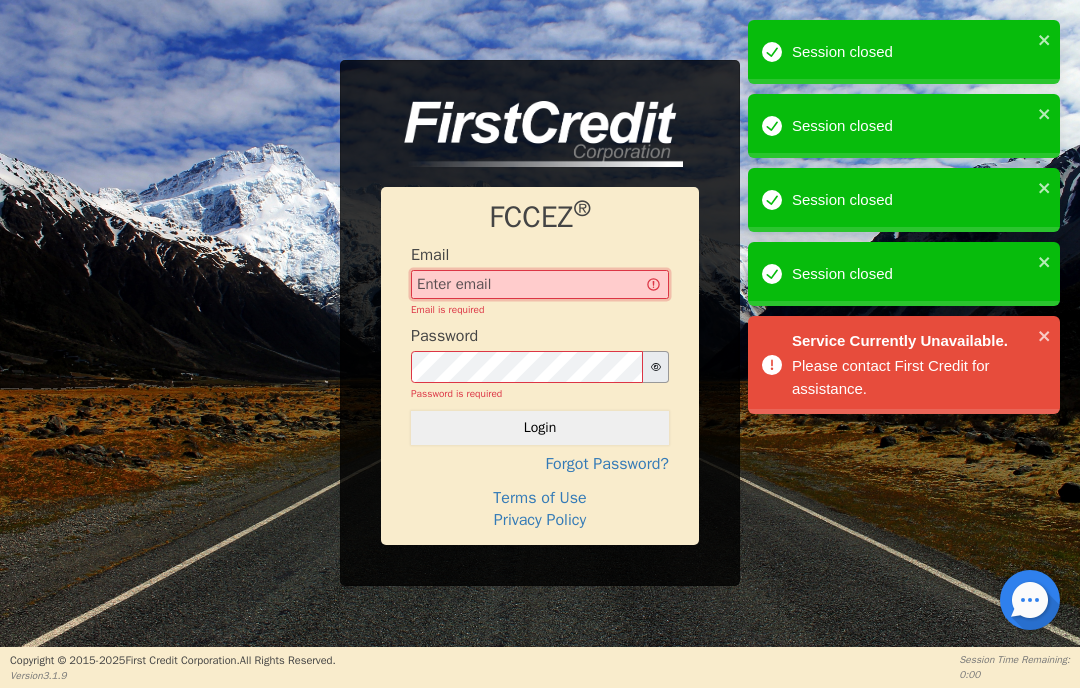 click at bounding box center [540, 285] 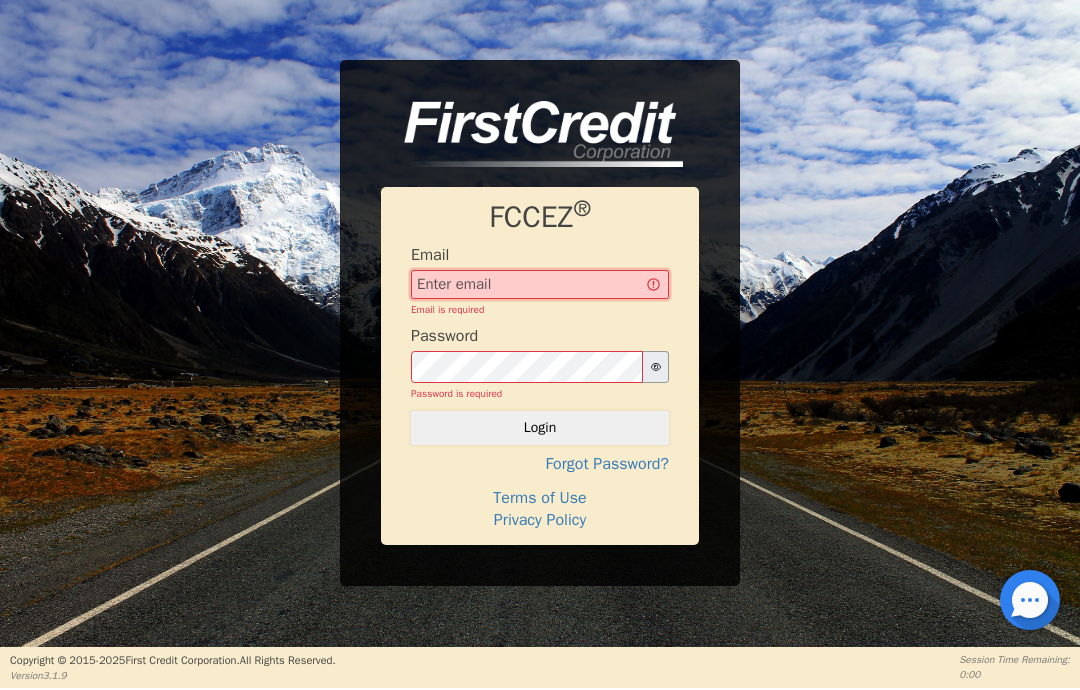 click at bounding box center (540, 285) 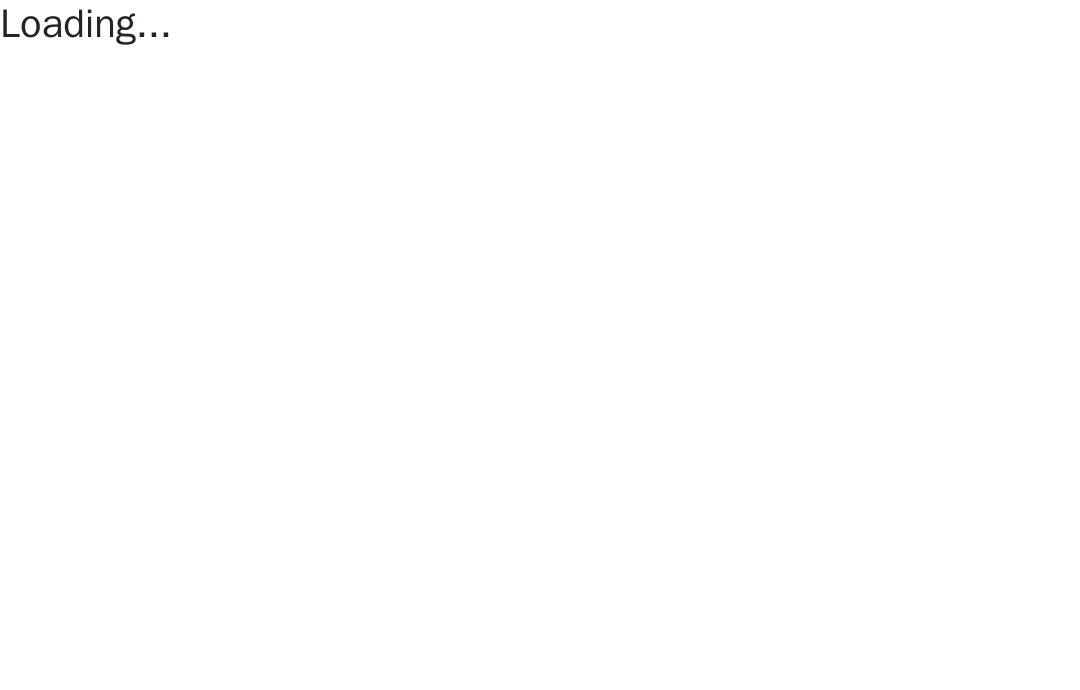 scroll, scrollTop: 0, scrollLeft: 0, axis: both 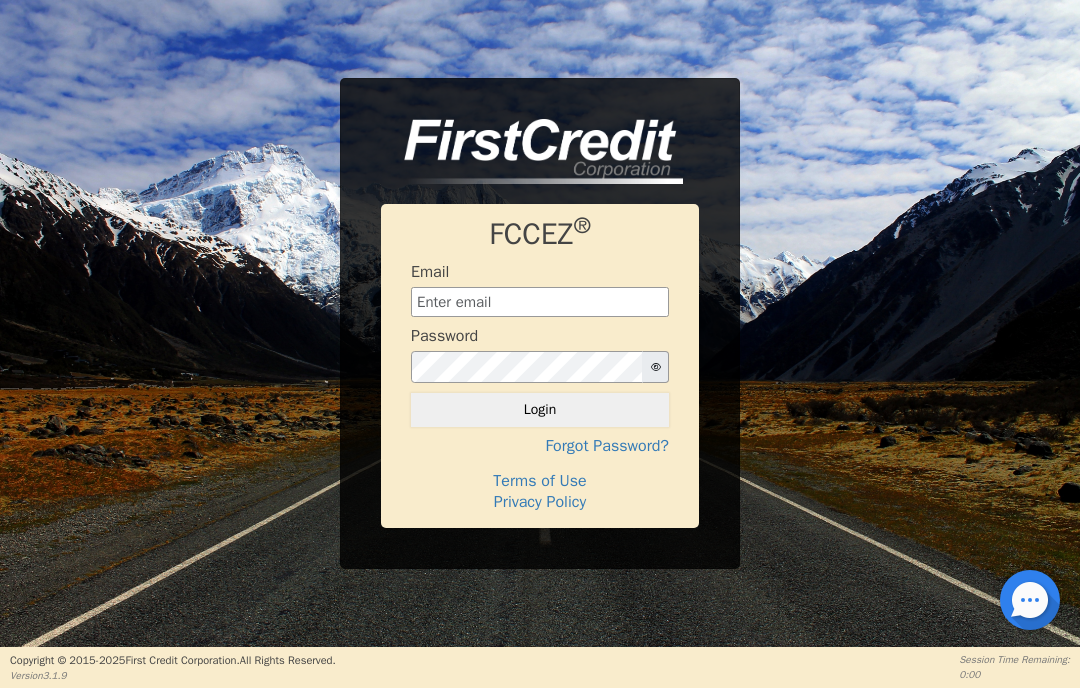 click at bounding box center (540, 302) 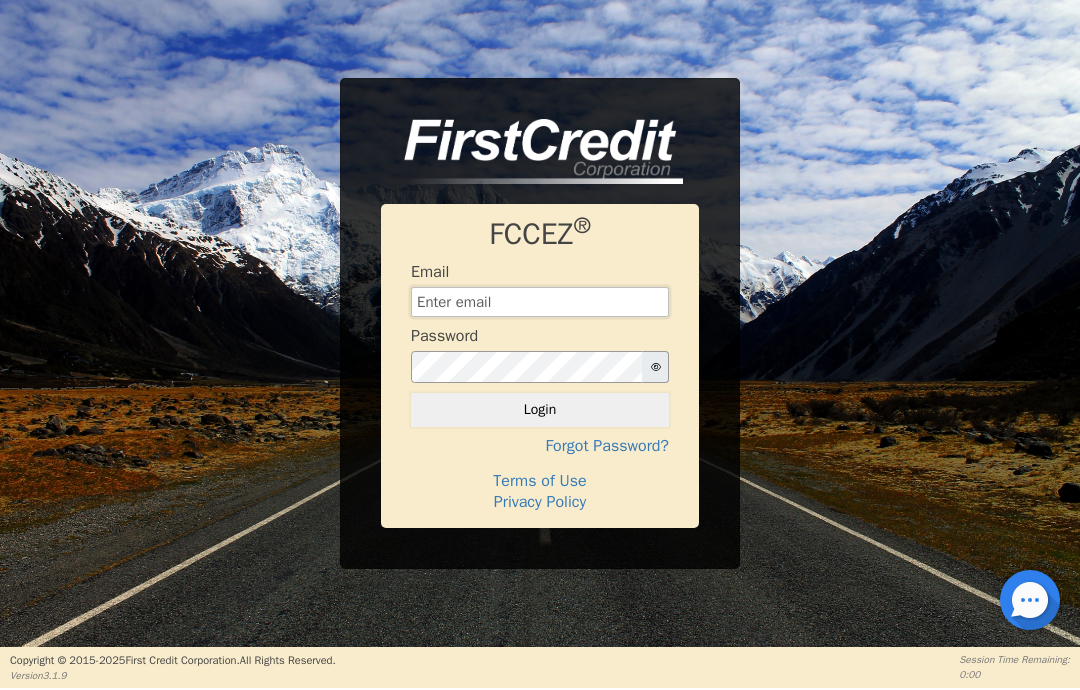 type on "Sanders043016@gmail.com" 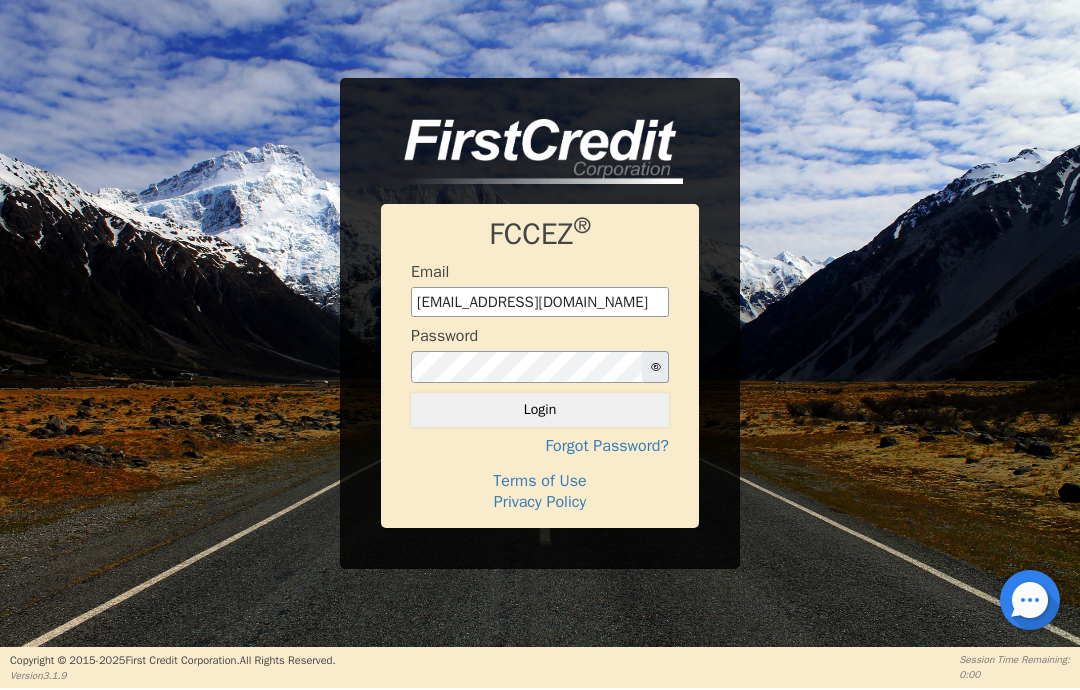click on "Login" at bounding box center (540, 410) 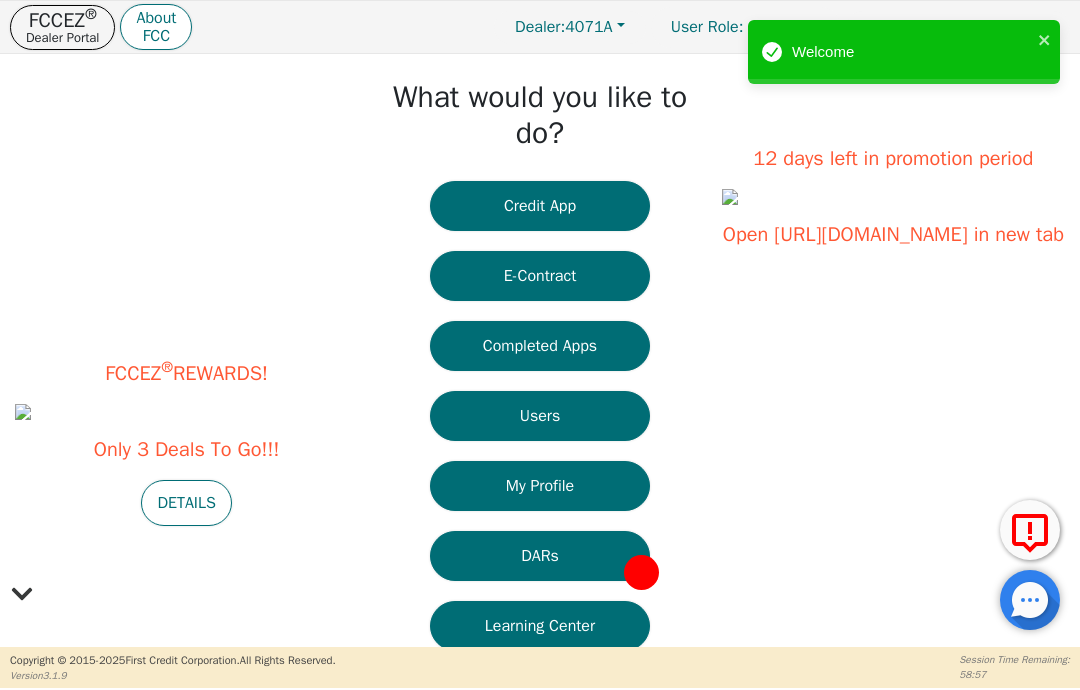 click on "Credit App" at bounding box center [540, 206] 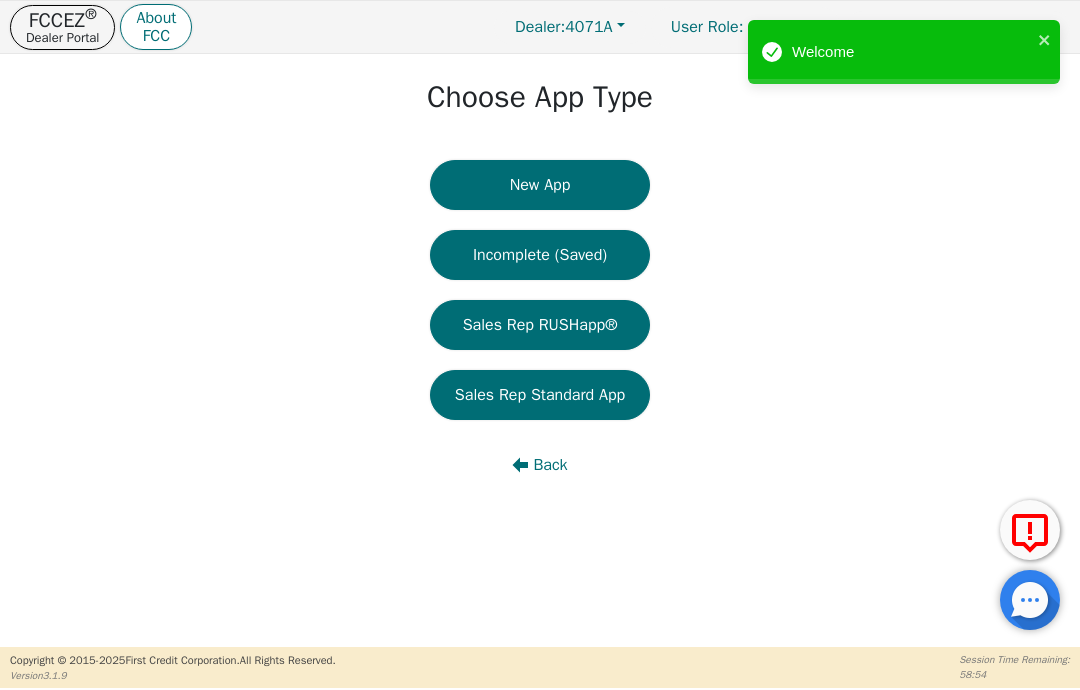 click on "New App" at bounding box center (540, 185) 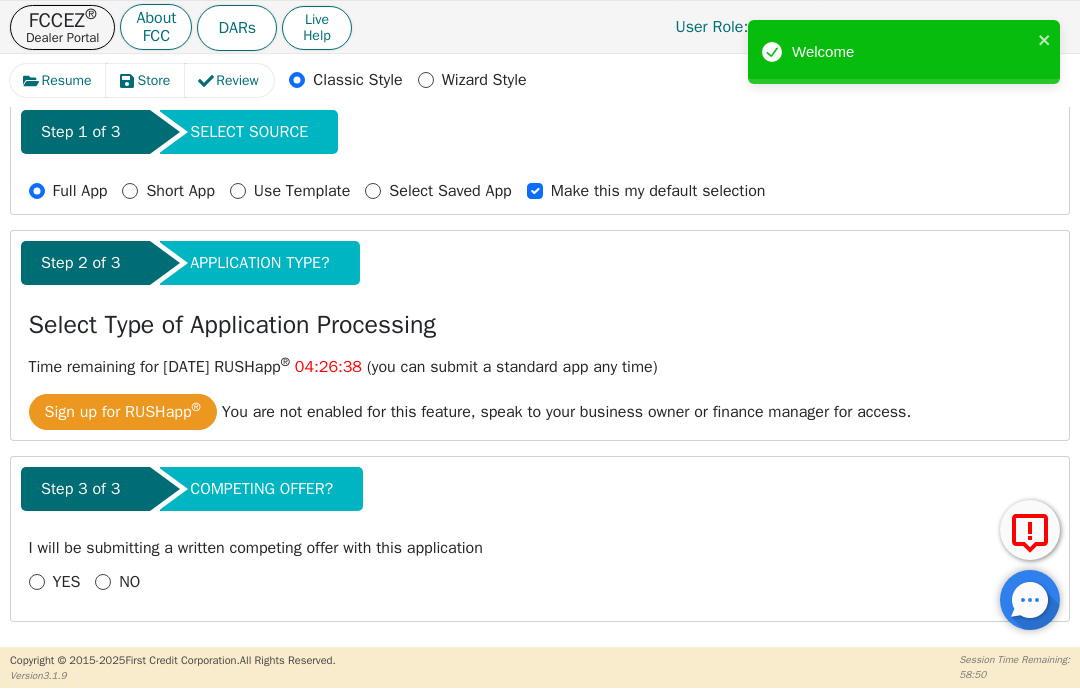 scroll, scrollTop: 170, scrollLeft: 0, axis: vertical 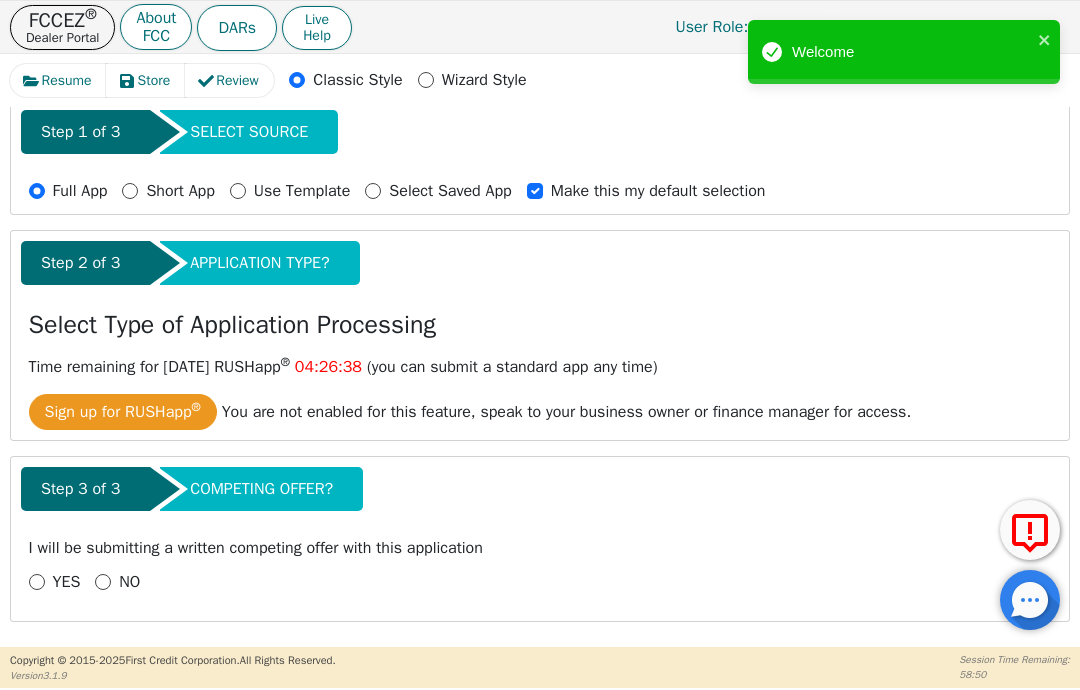 click on "NO" at bounding box center [117, 582] 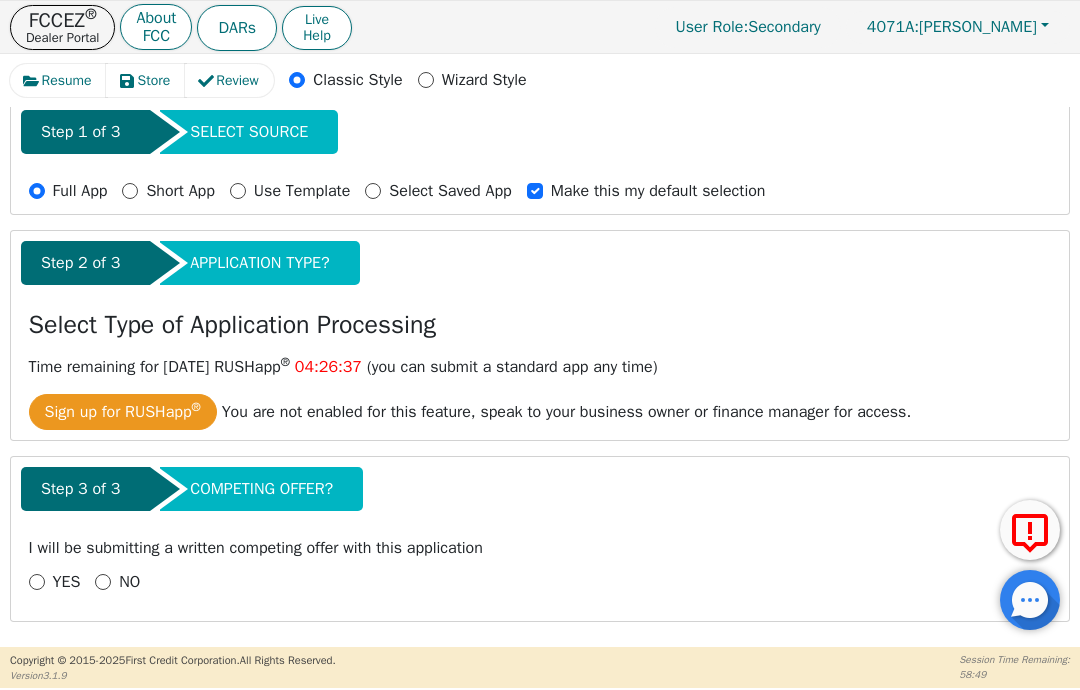 click on "NO" at bounding box center (129, 582) 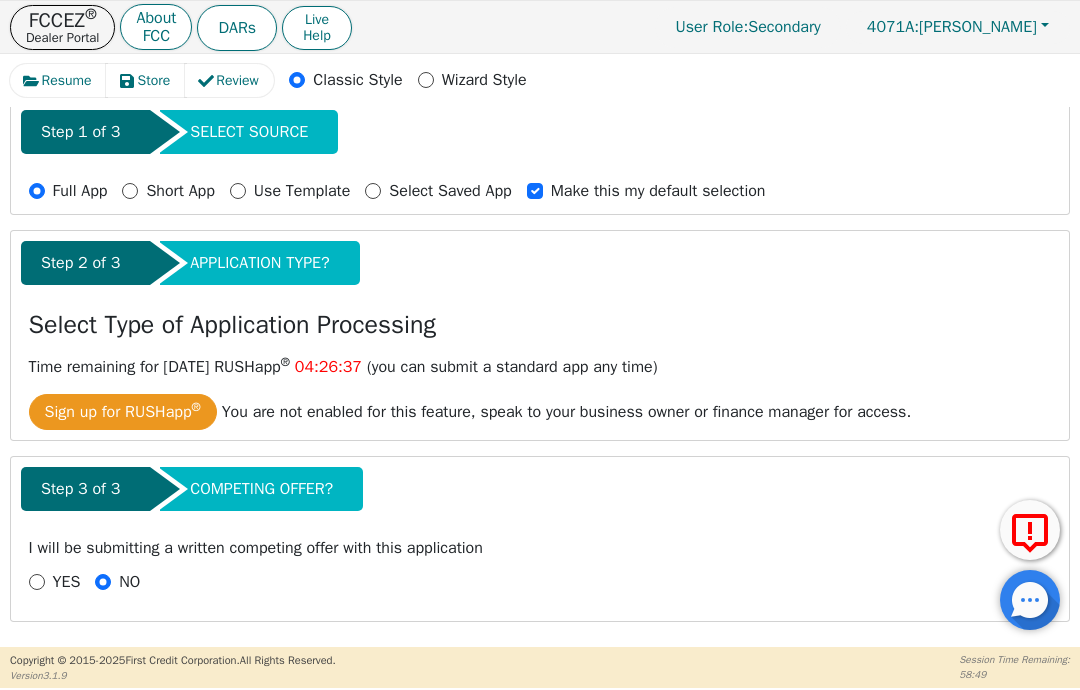 radio on "true" 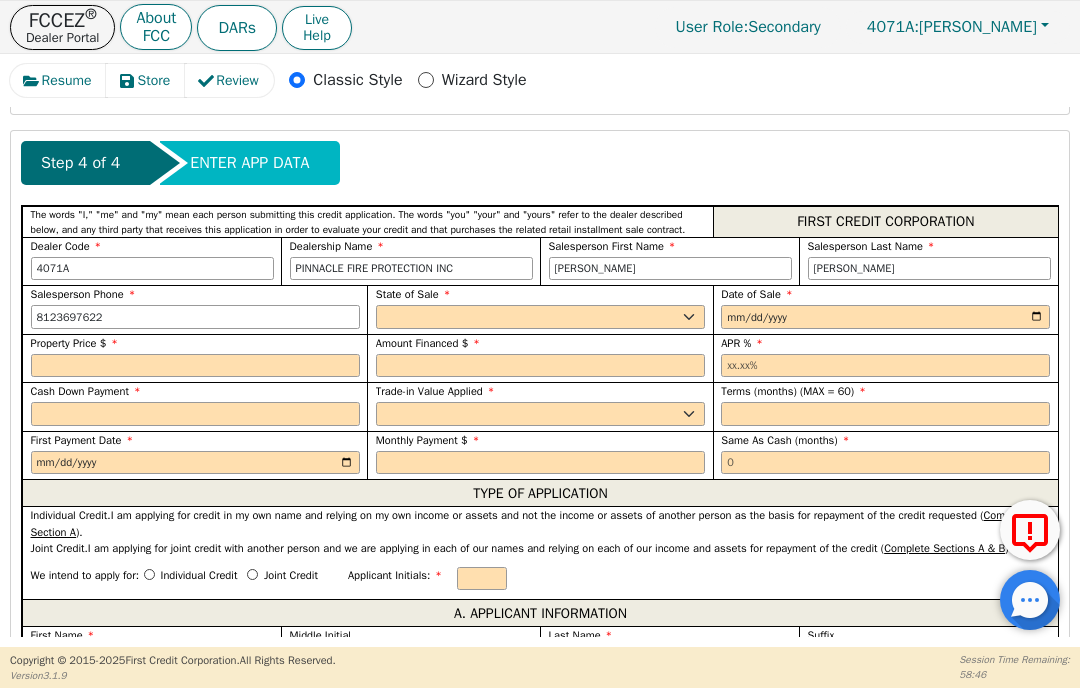 scroll, scrollTop: 679, scrollLeft: 0, axis: vertical 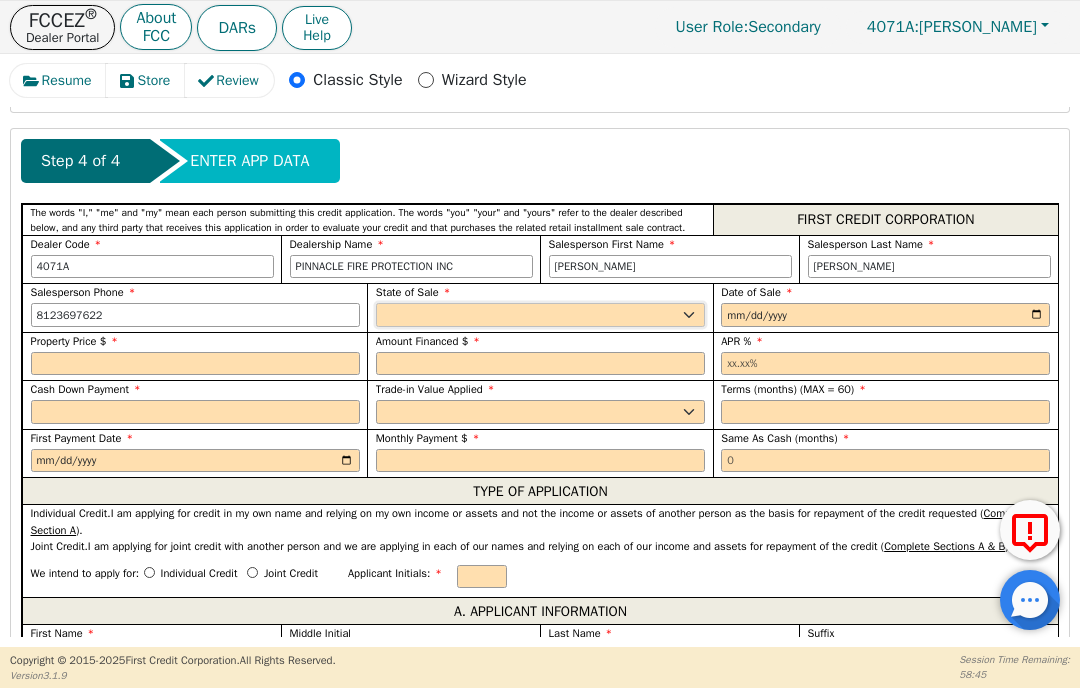 click on "AK AL AR AZ CA CO CT DC DE FL GA HI IA ID IL IN KS KY LA MA MD ME MI MN MO MS MT NC ND NE NH NJ NM NV NY OH OK OR PA SC SD TN TX UT VA VT WA WI WY" at bounding box center [540, 315] 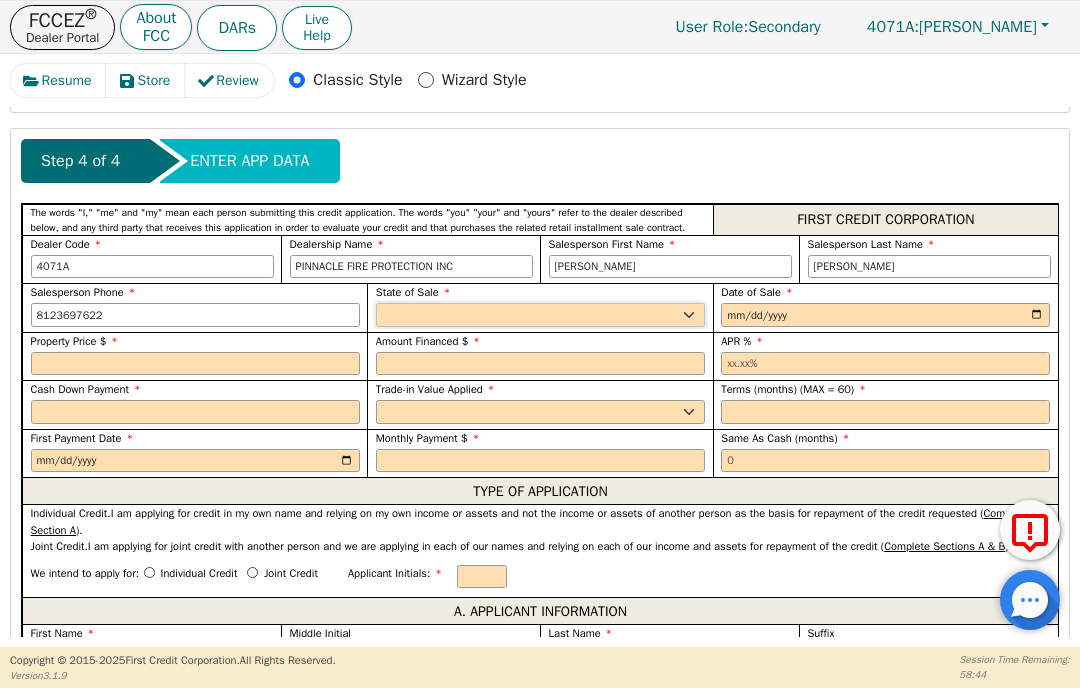 select on "IN" 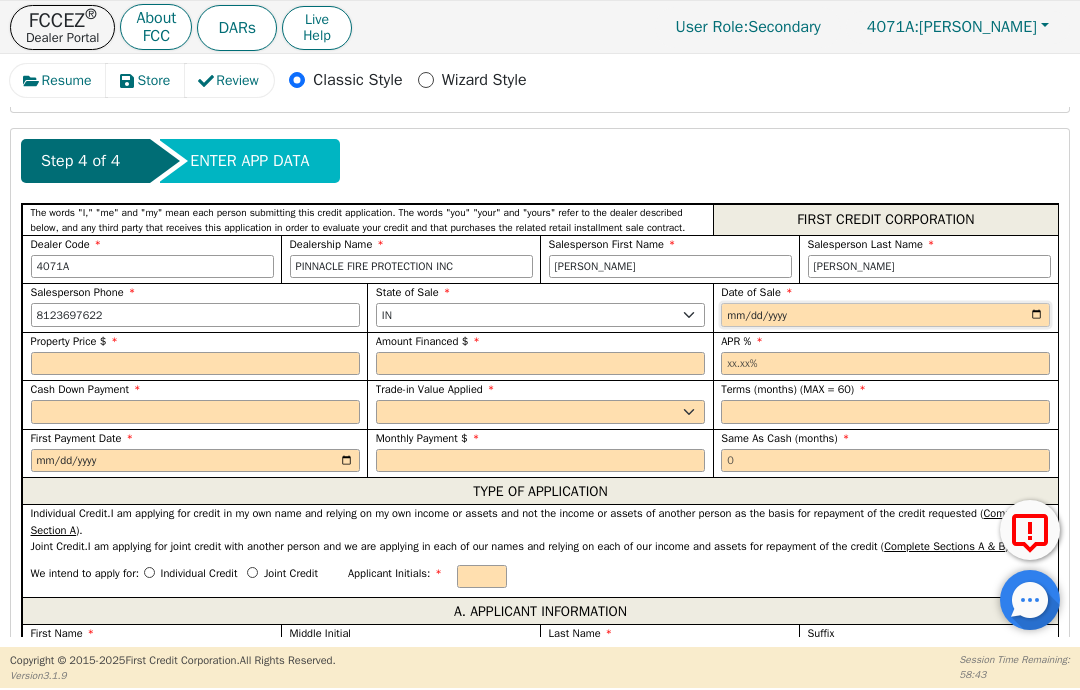click at bounding box center [885, 315] 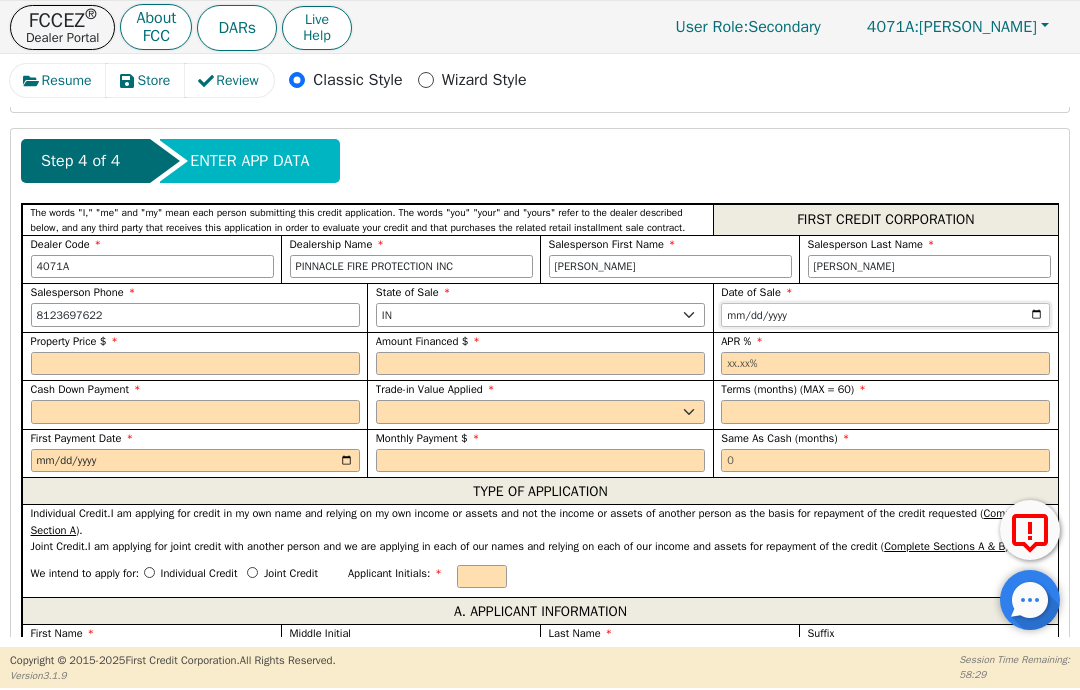 type on "2025-07-05" 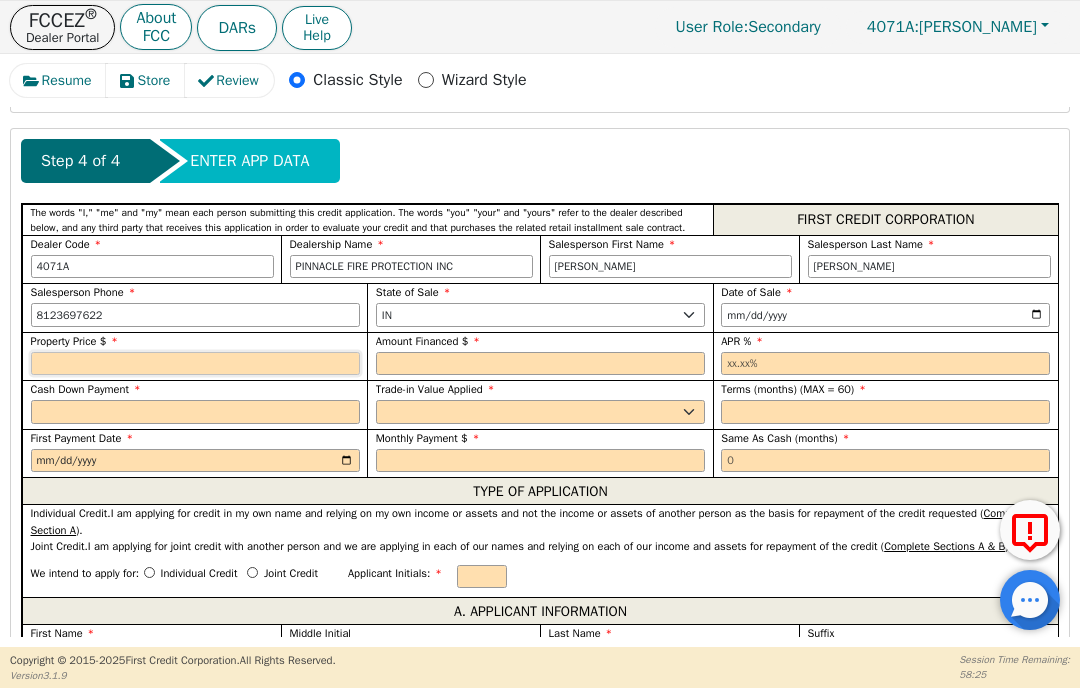 click at bounding box center (195, 364) 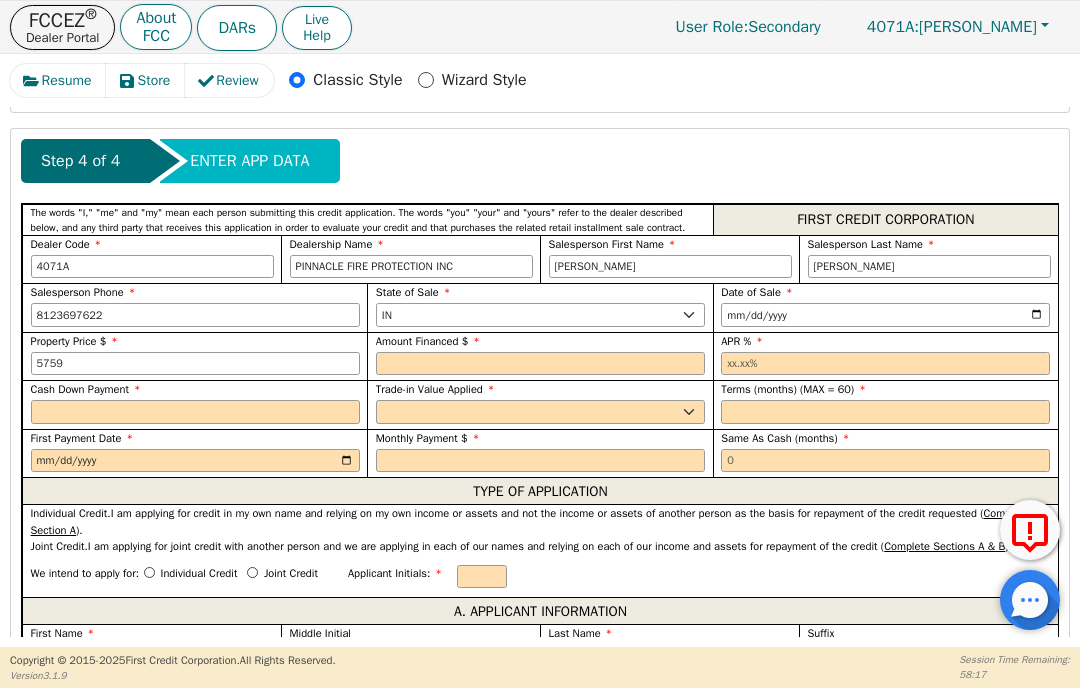 click on "Amount Financed $" at bounding box center (540, 341) 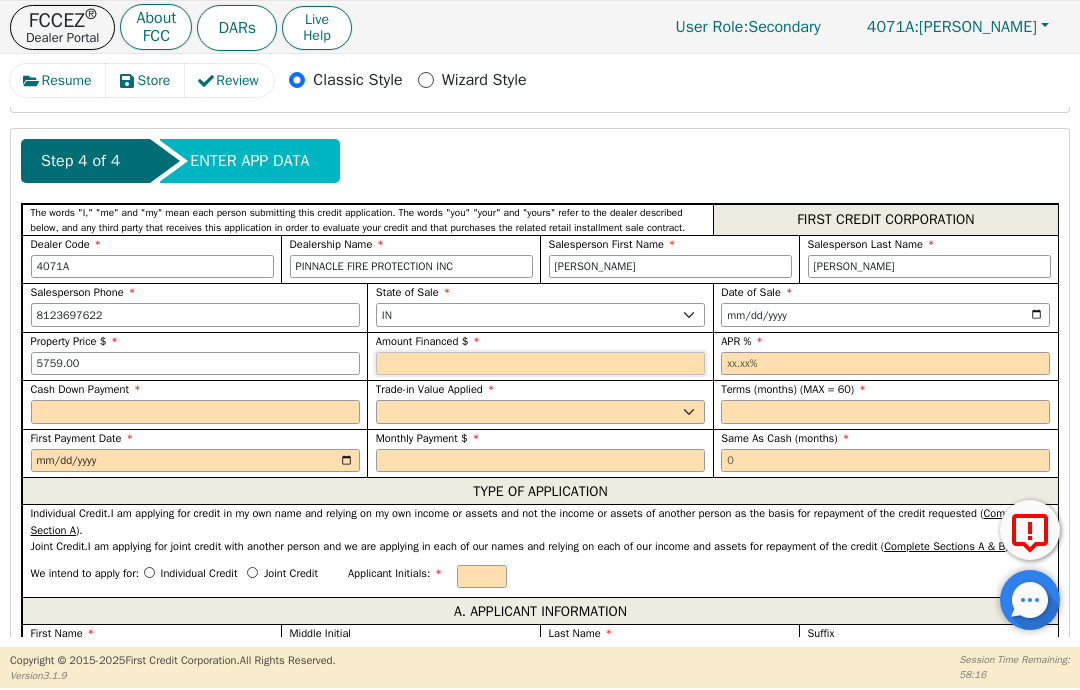 click at bounding box center [540, 364] 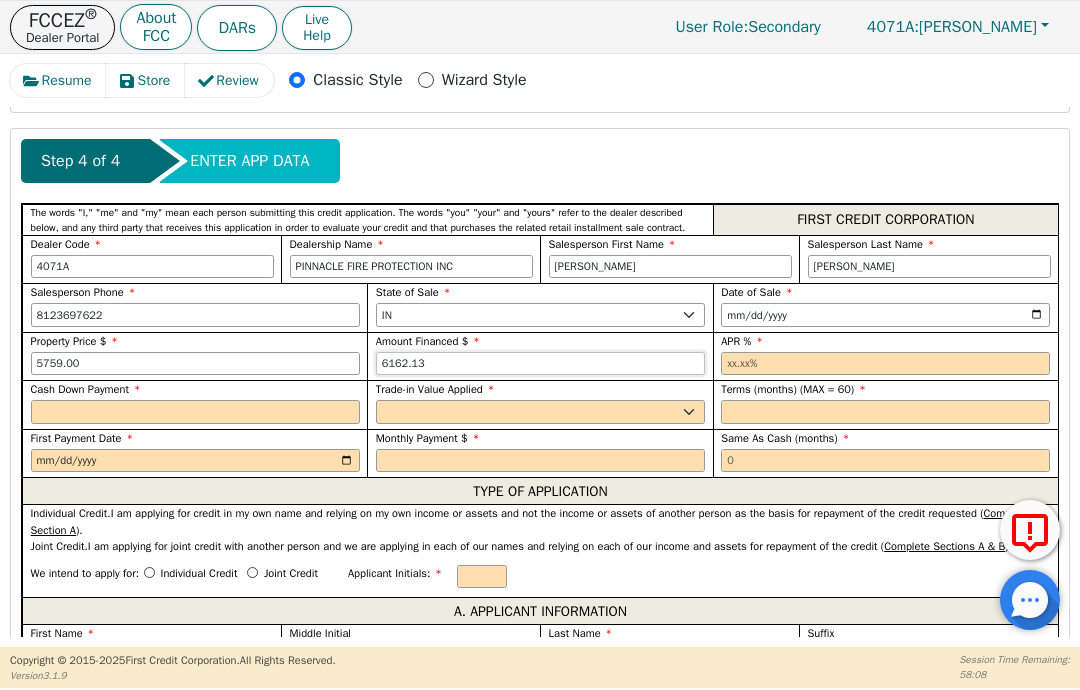 type on "6162.13" 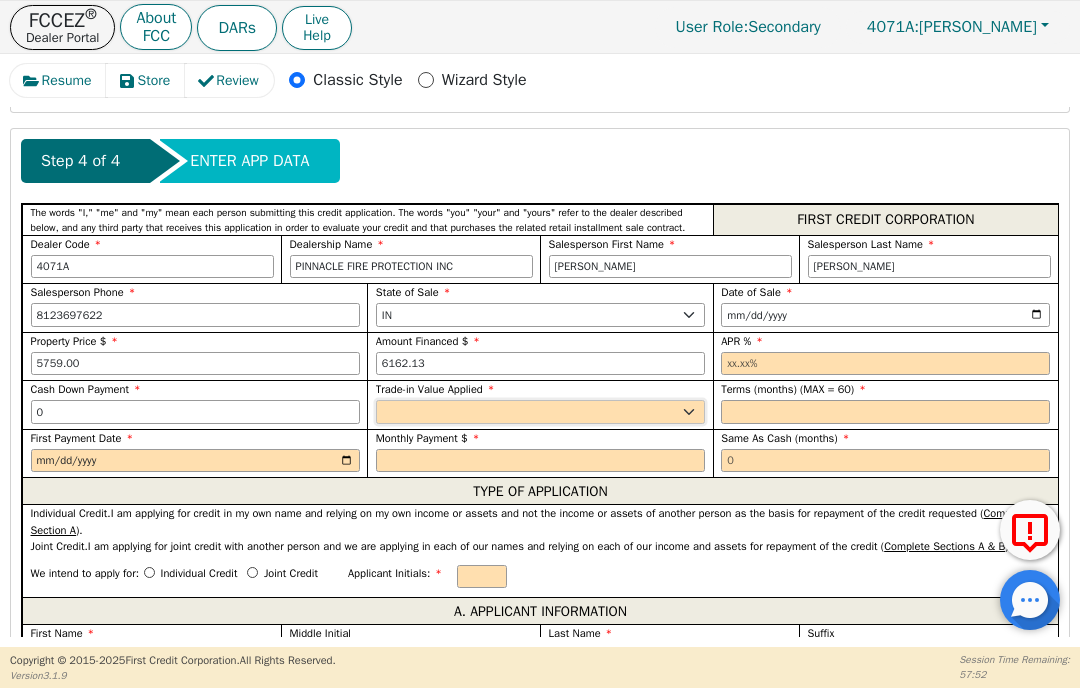 type on "0.00" 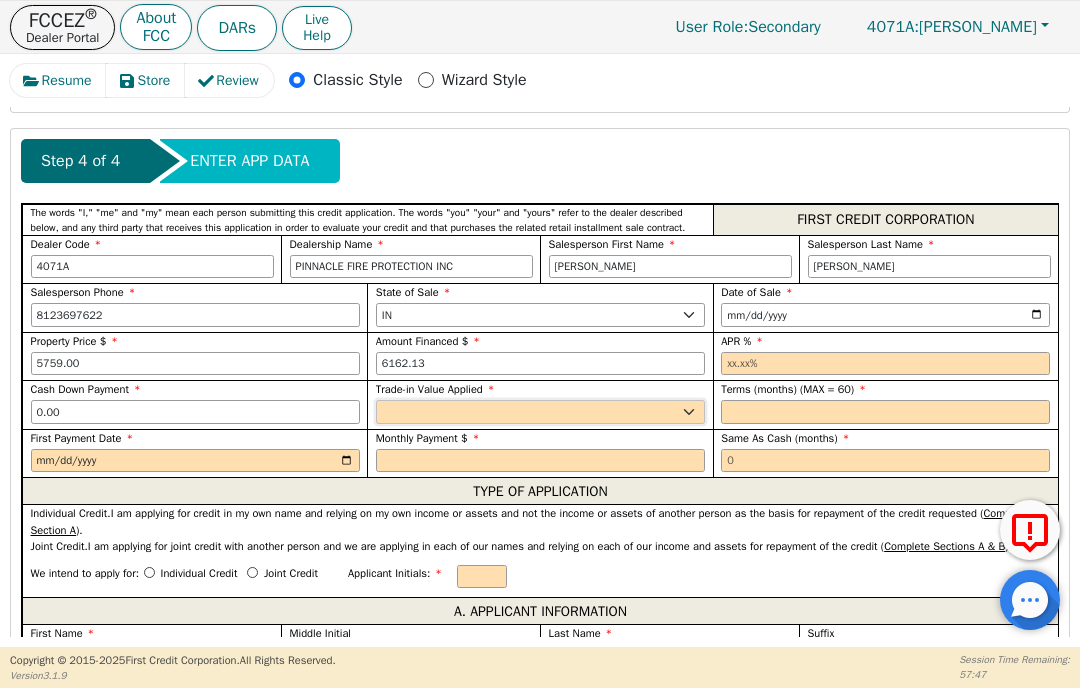 select on "n" 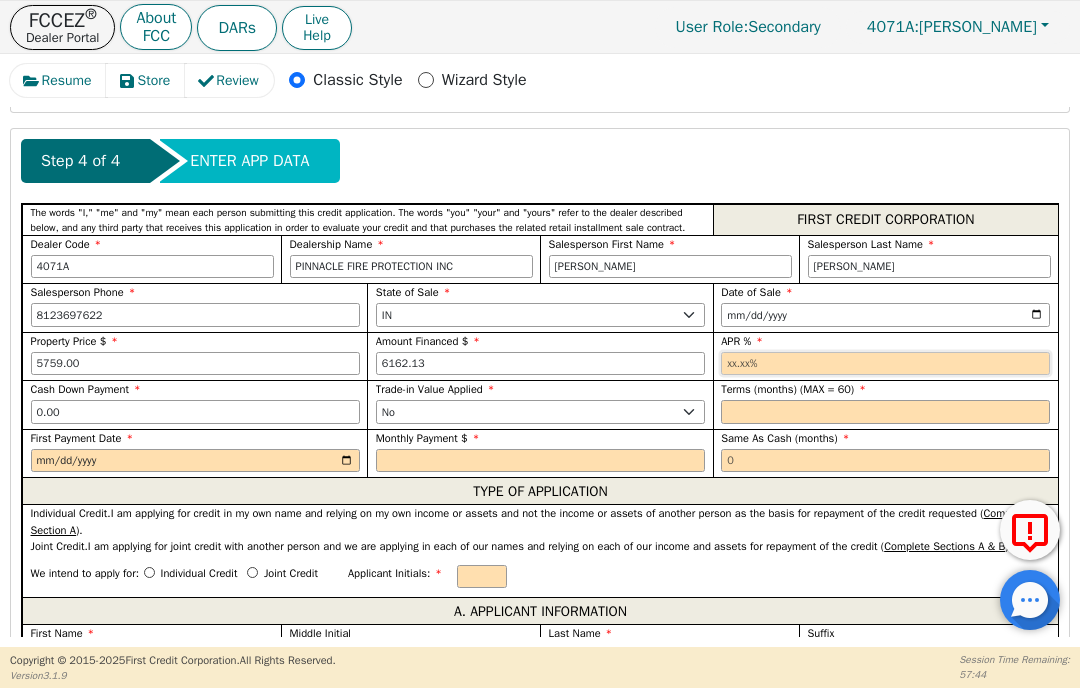 click at bounding box center [885, 364] 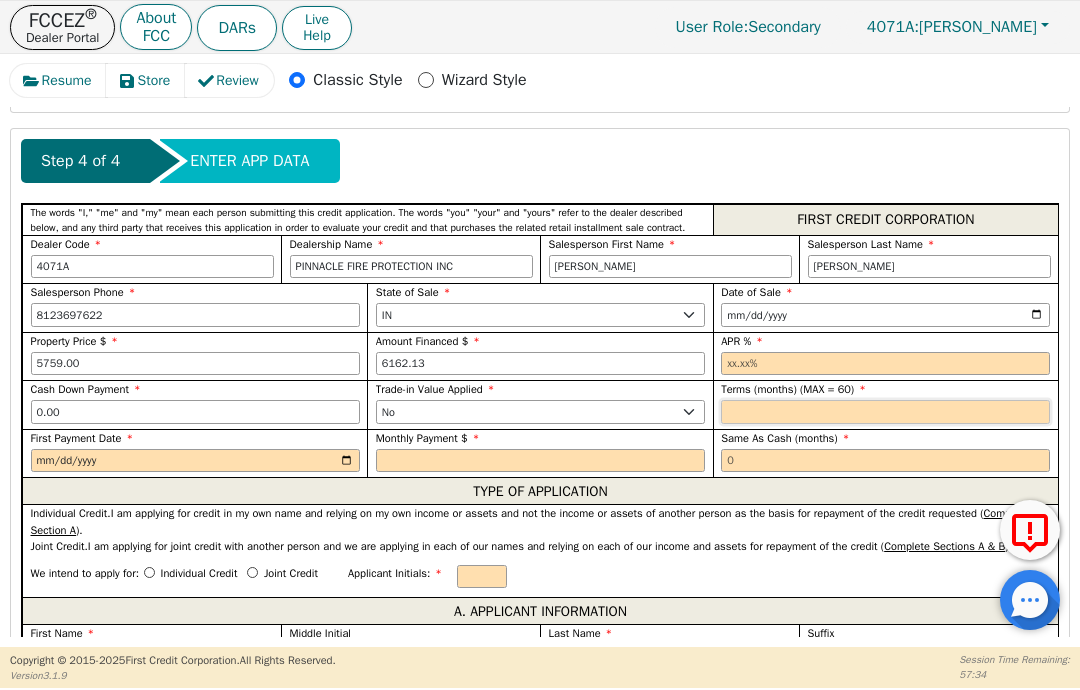 click at bounding box center (885, 412) 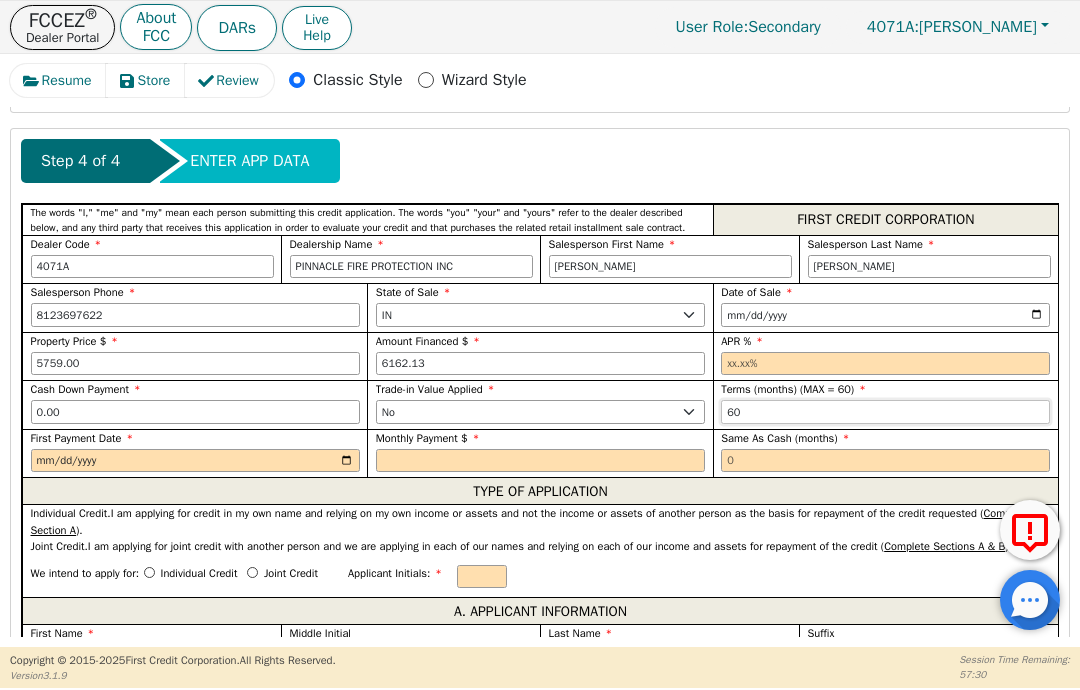 type on "60" 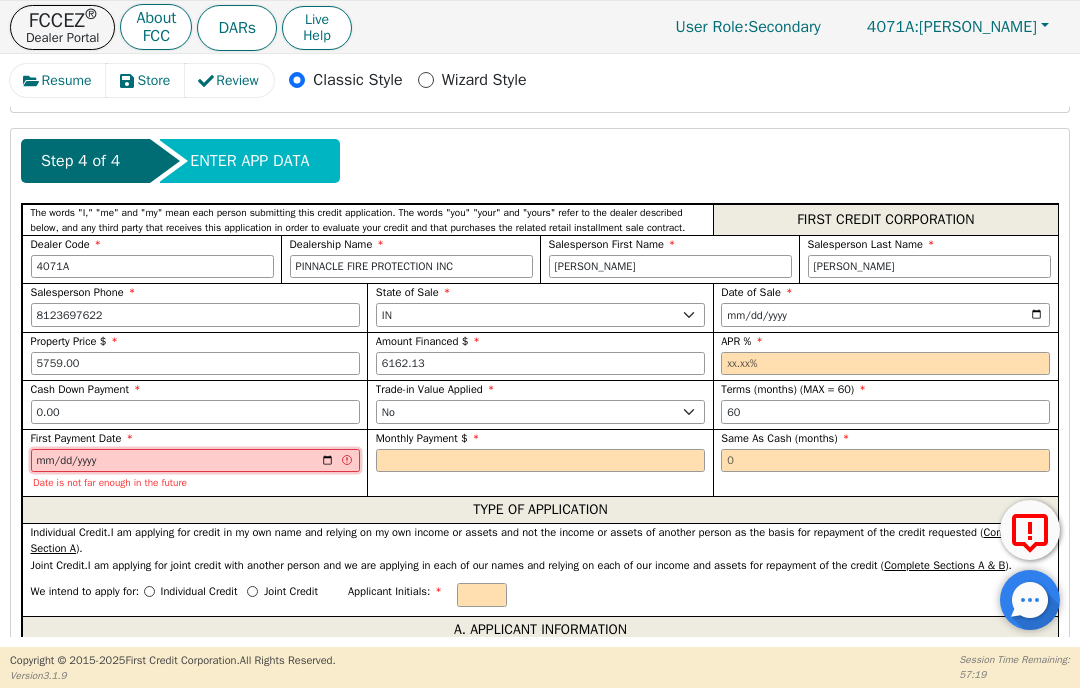type on "2025-08-11" 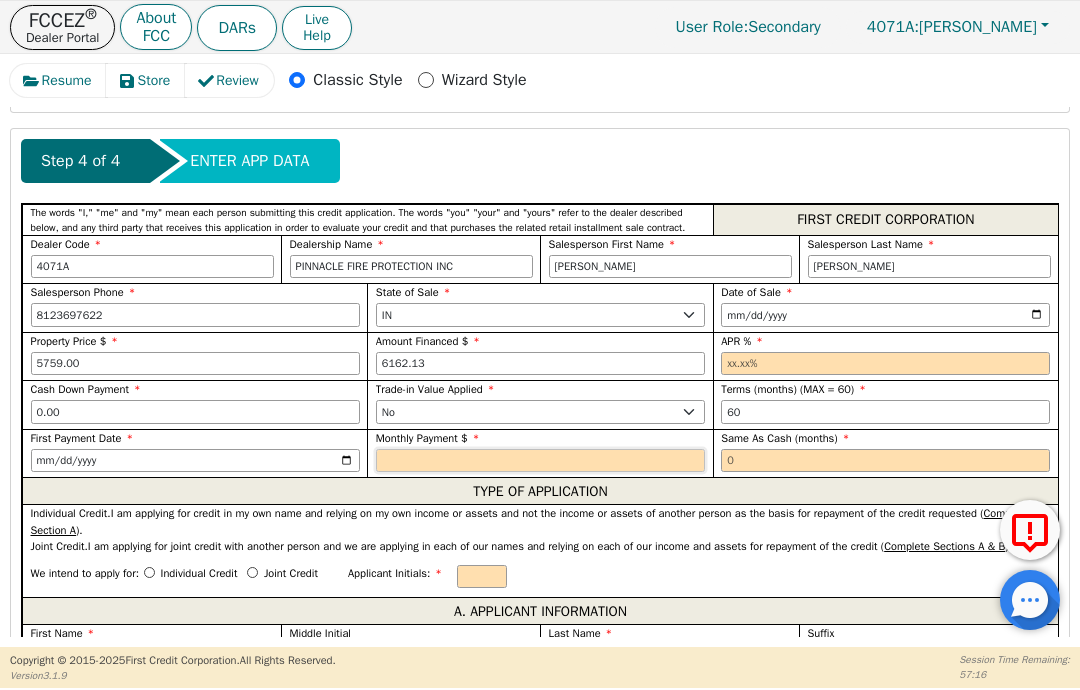 click at bounding box center (540, 461) 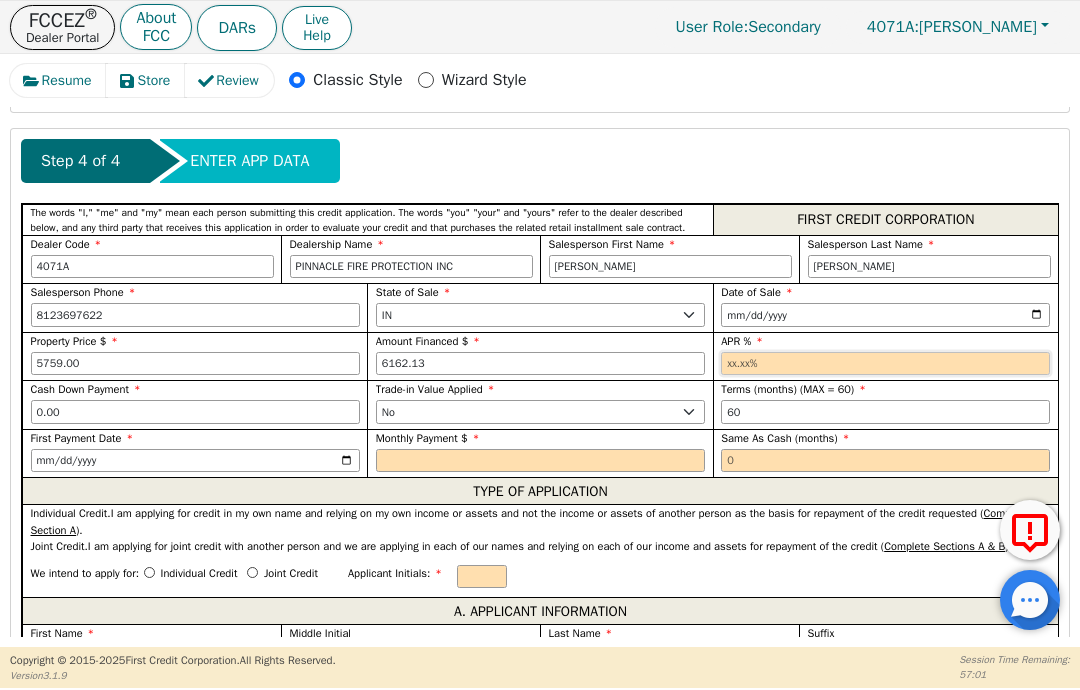 click at bounding box center [885, 364] 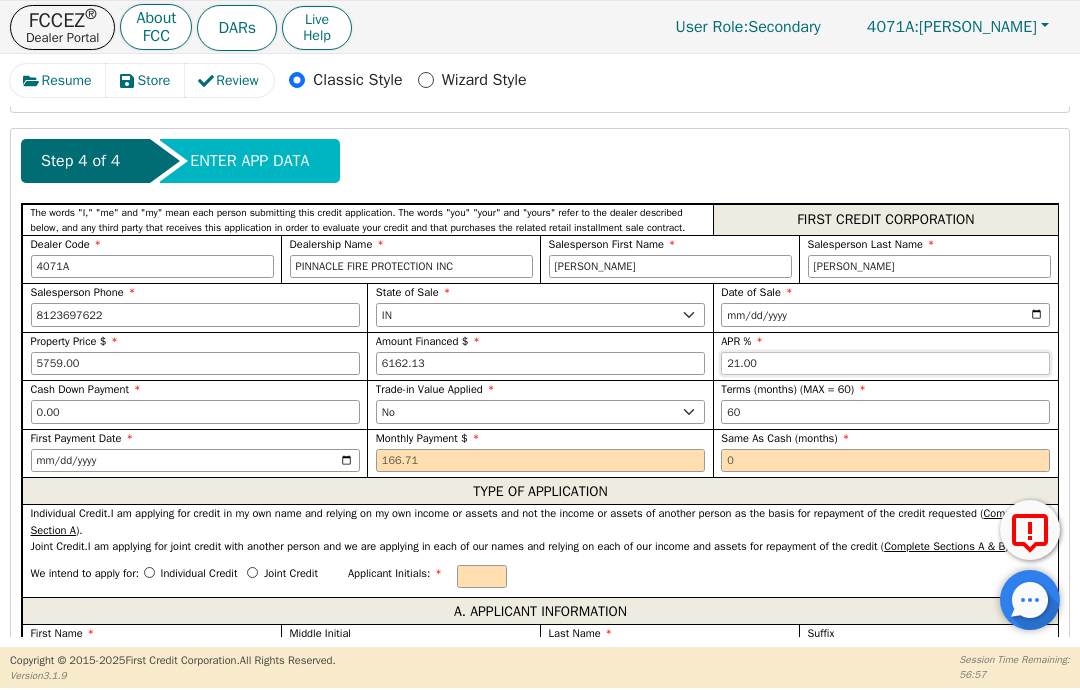 type on "21.00" 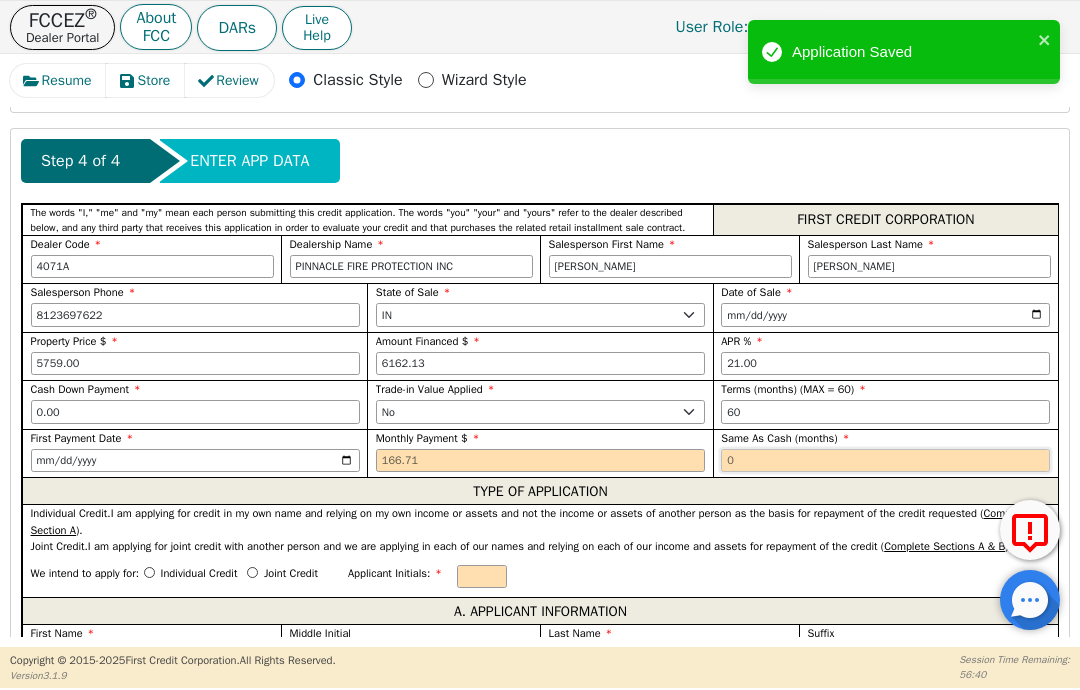 click at bounding box center [885, 461] 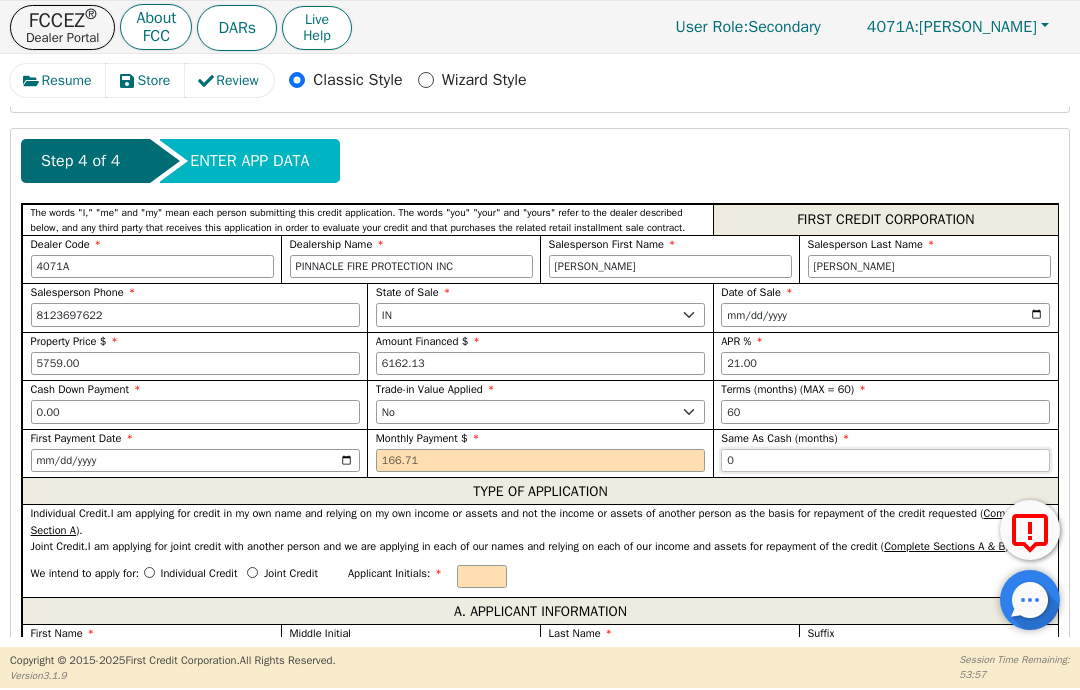 type on "0" 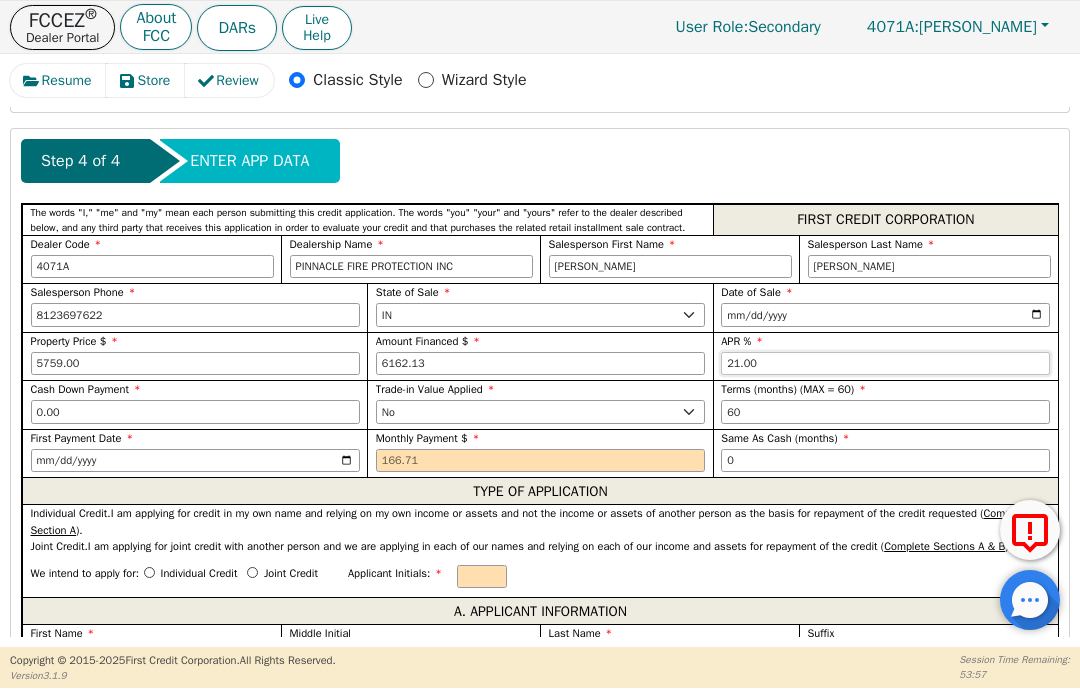 click on "21.00" at bounding box center [885, 364] 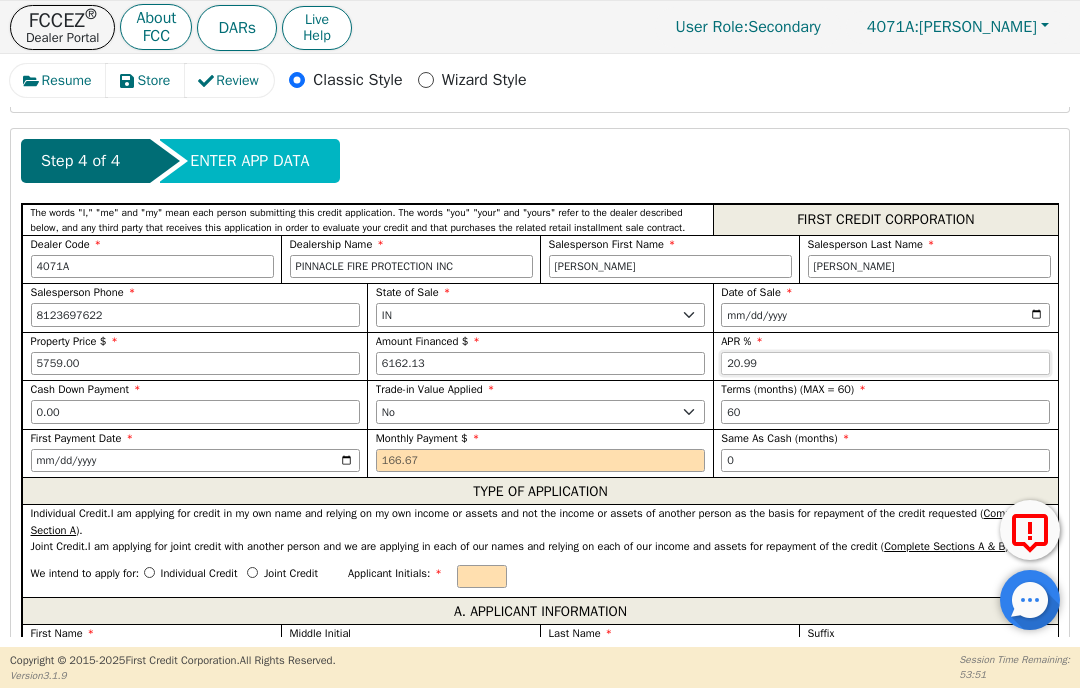 type on "20.99" 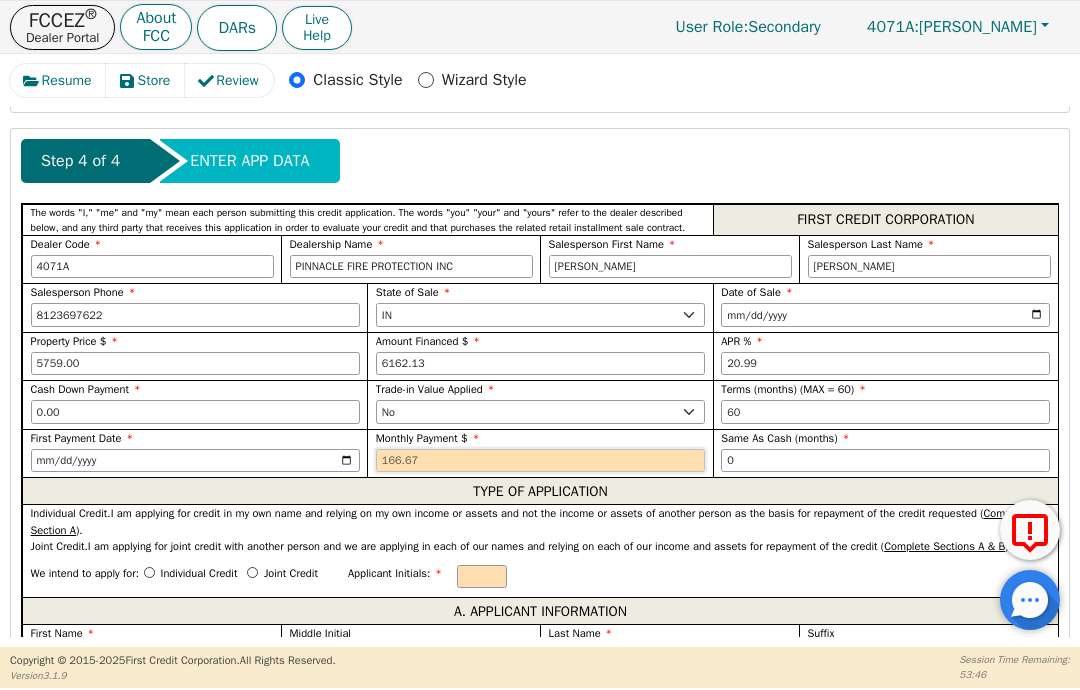click at bounding box center [540, 461] 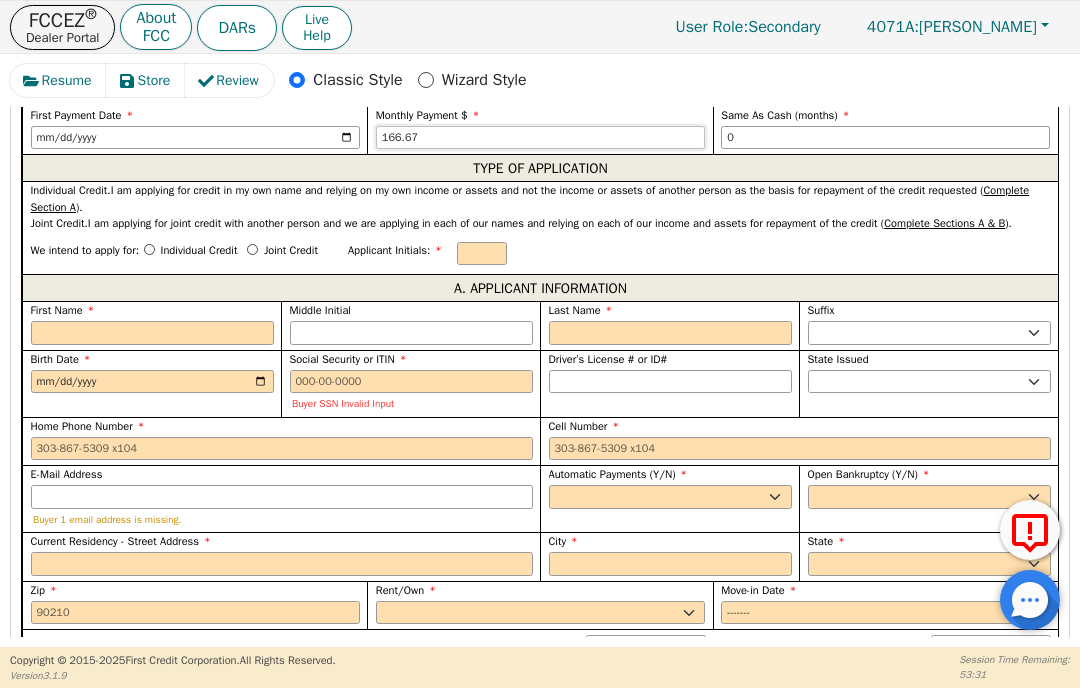 scroll, scrollTop: 1007, scrollLeft: 0, axis: vertical 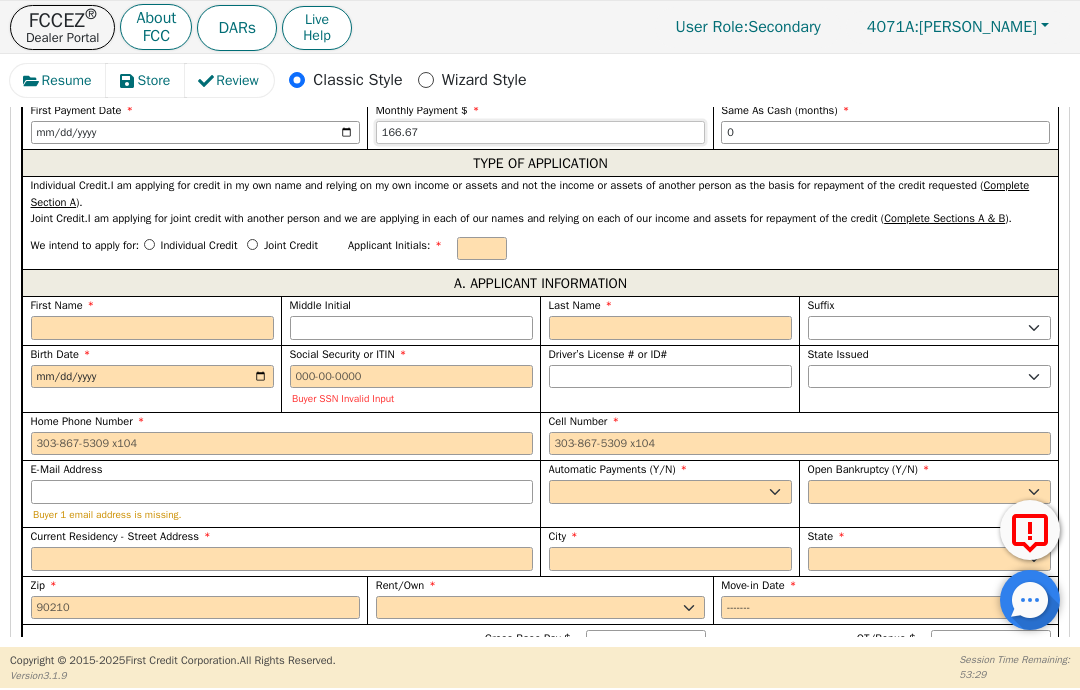 type on "166.67" 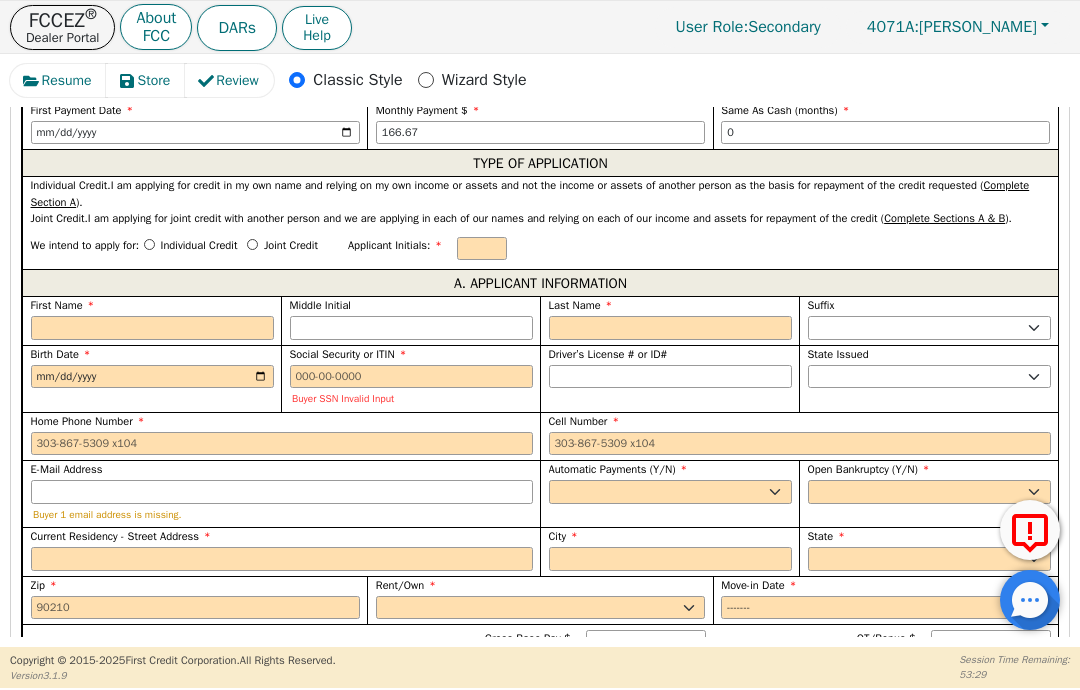 click on "Individual Credit" at bounding box center [199, 245] 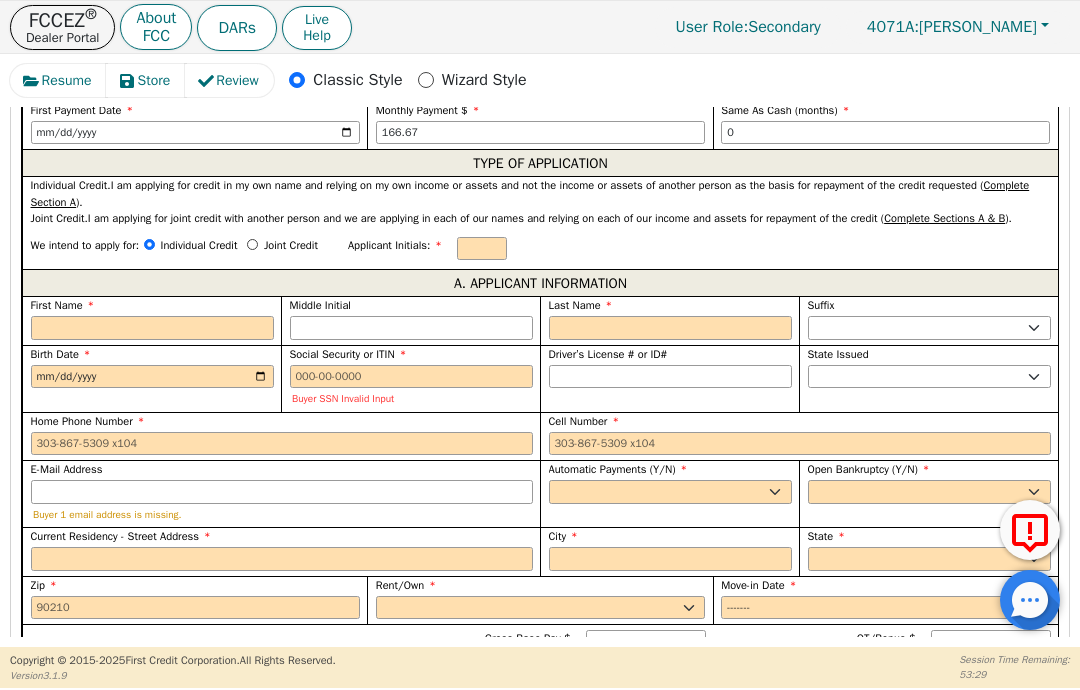 radio on "true" 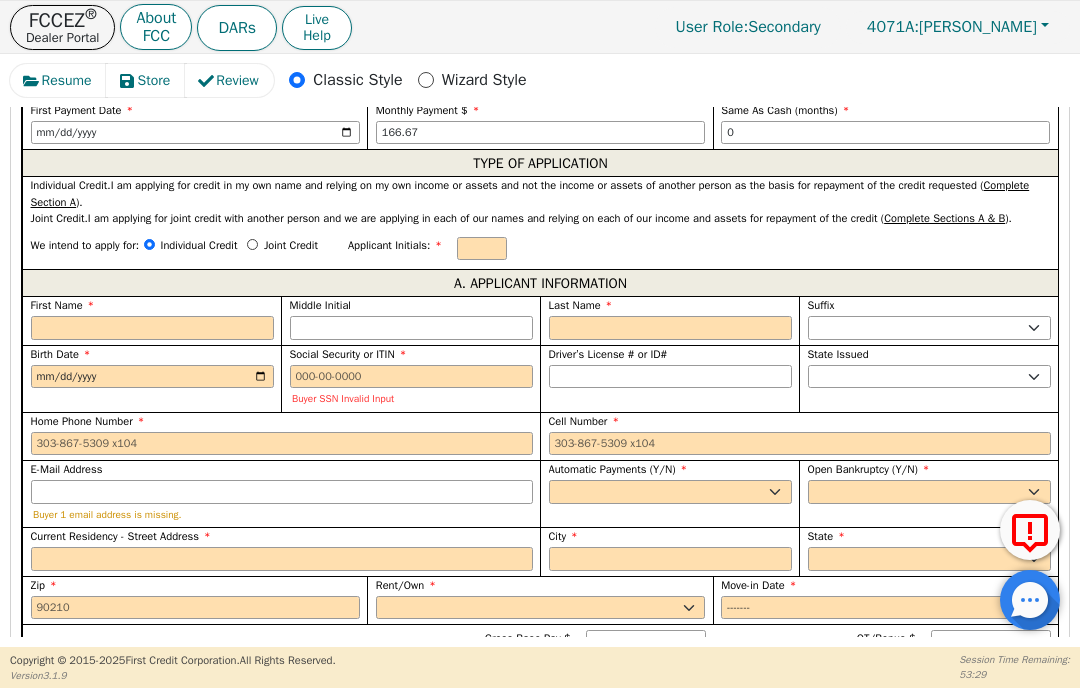 click on "Joint Credit" at bounding box center (252, 244) 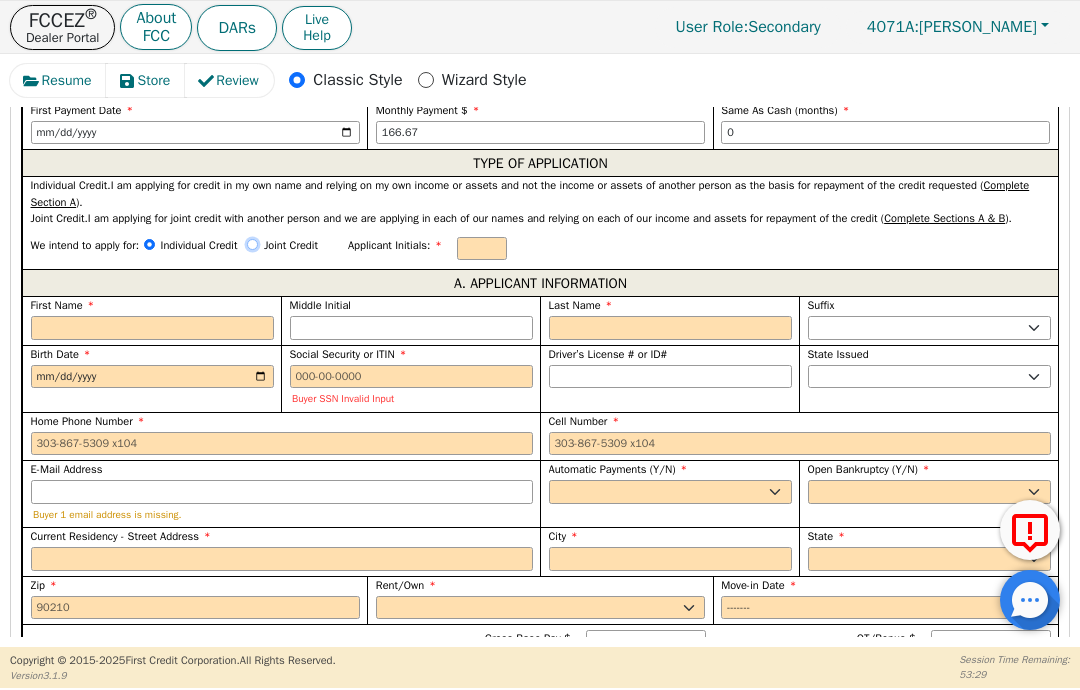 radio on "true" 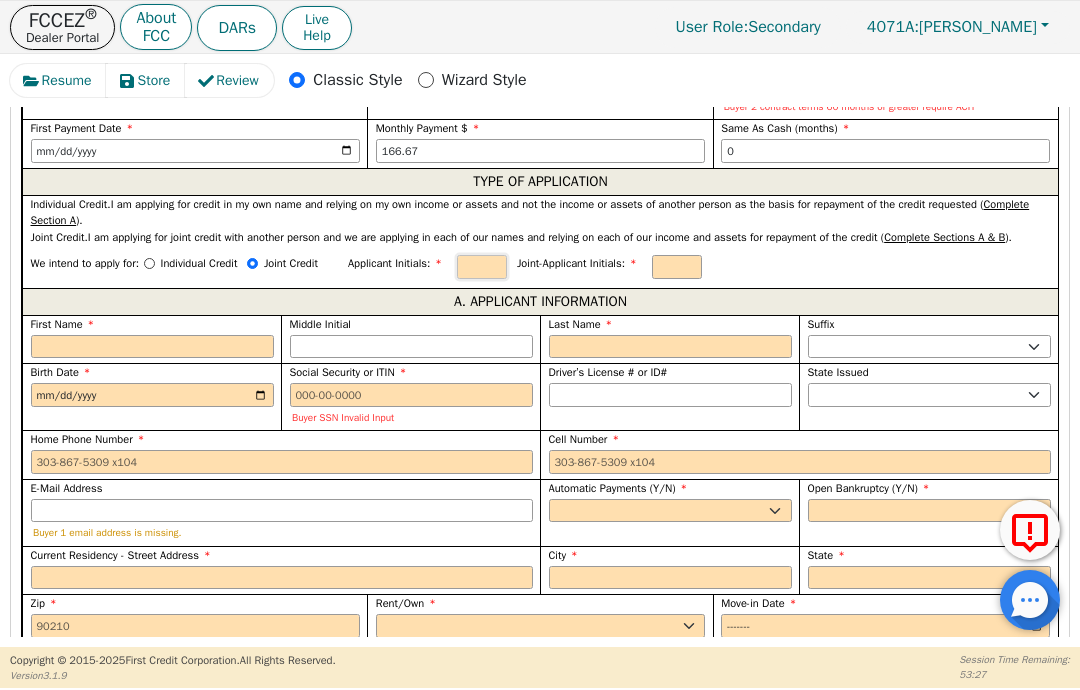 click at bounding box center (482, 267) 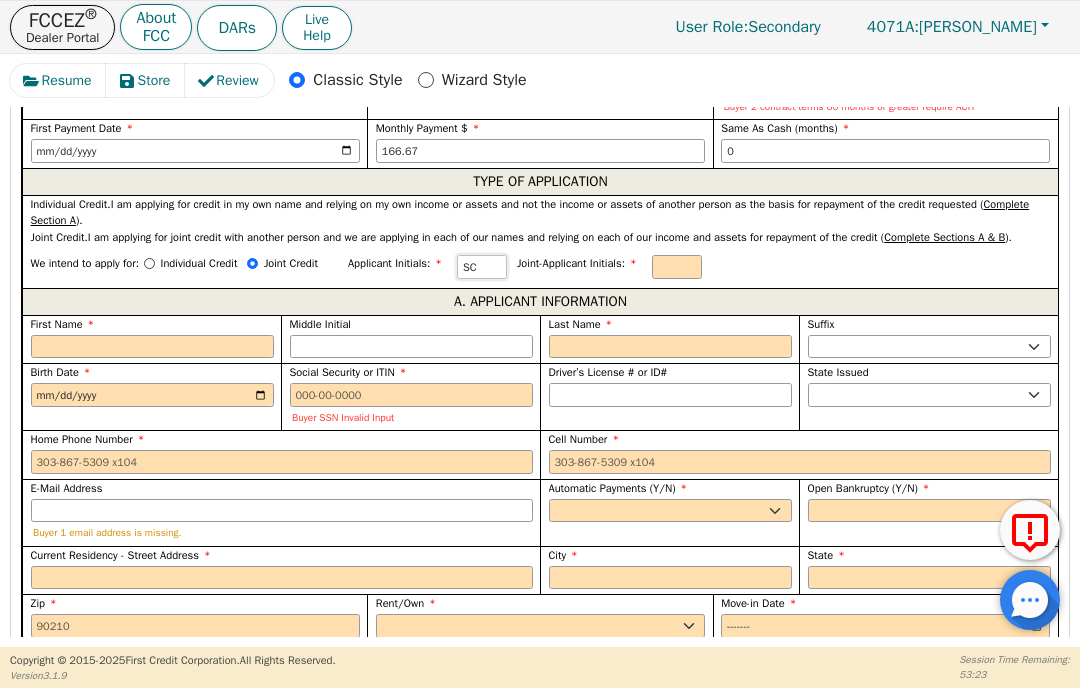 type on "SC" 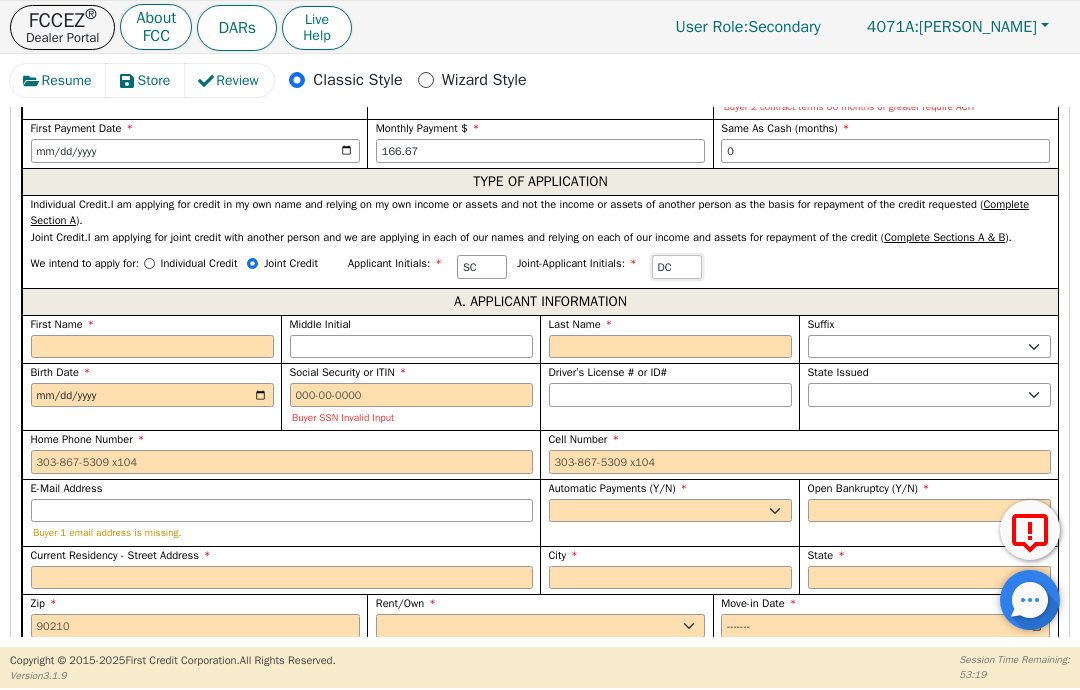 type on "DC" 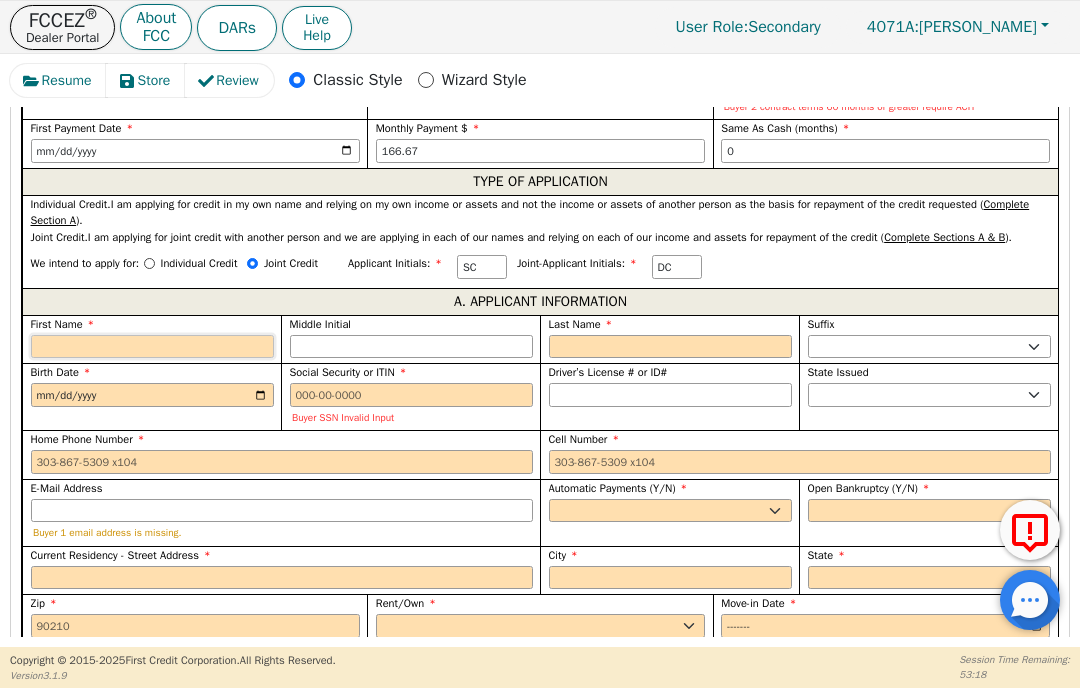 type on "S" 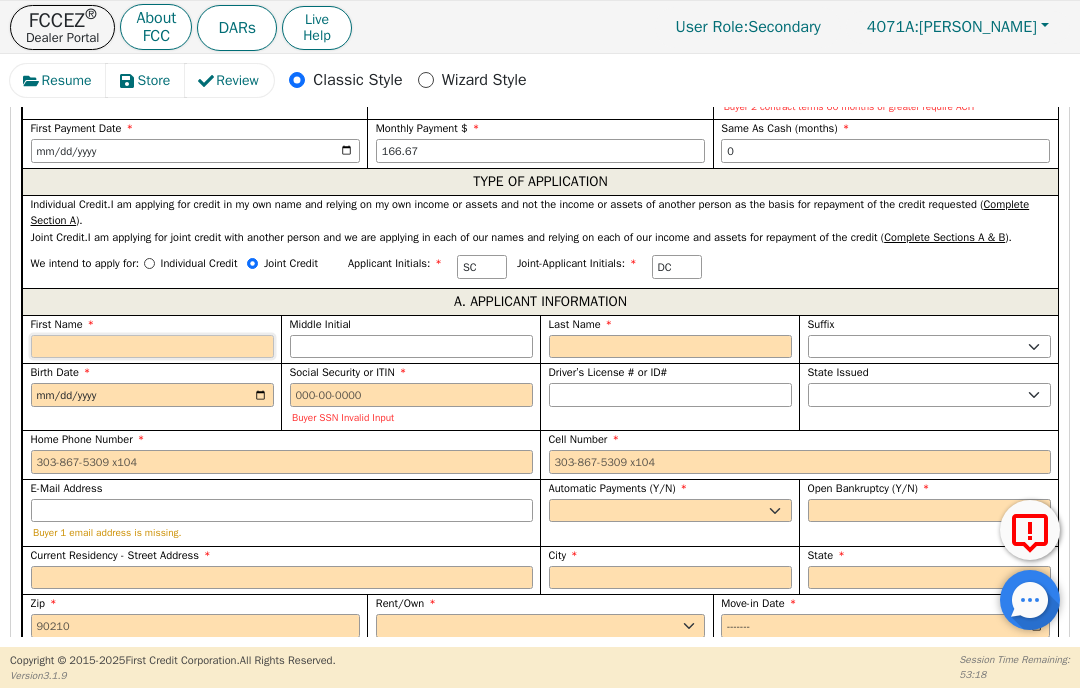 type on "S" 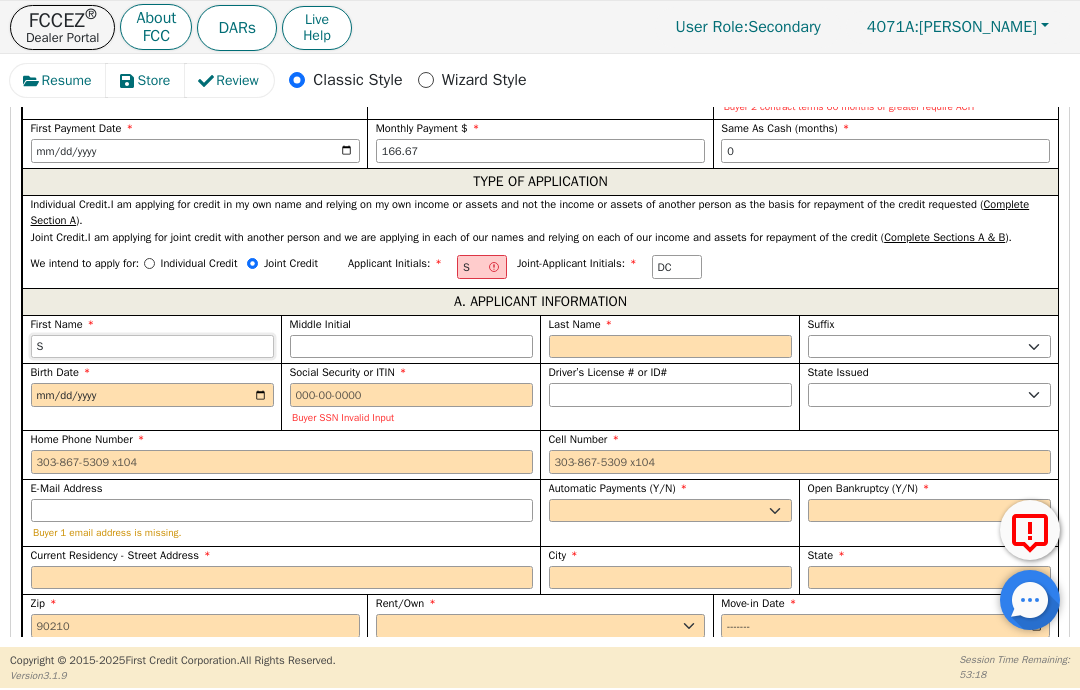 type on "Se" 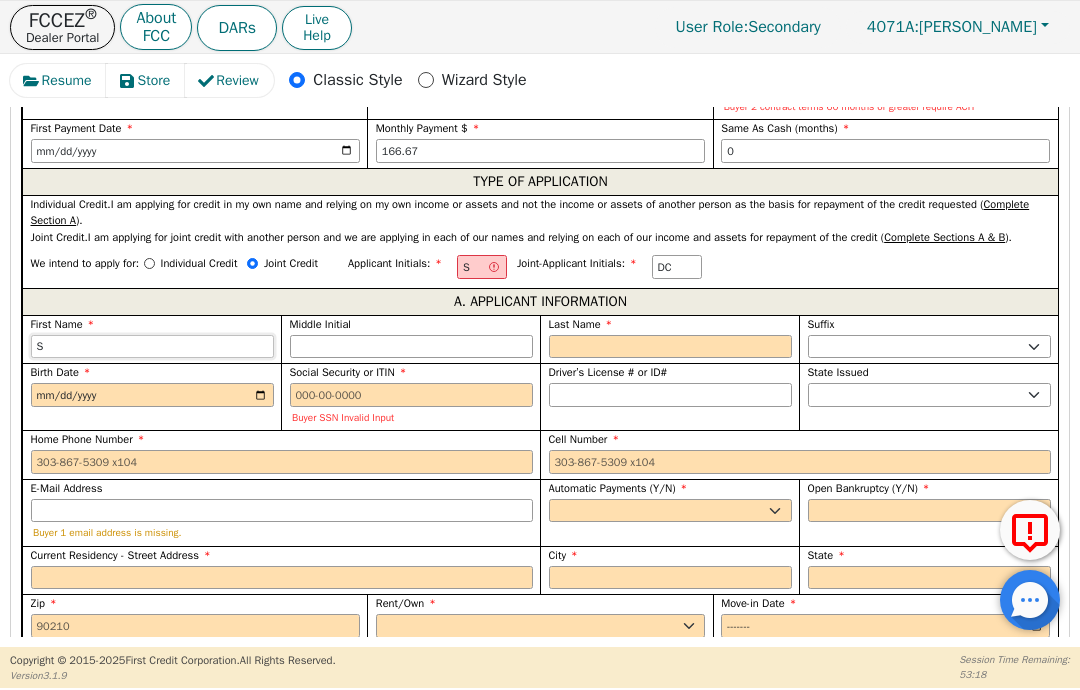 type on "Se" 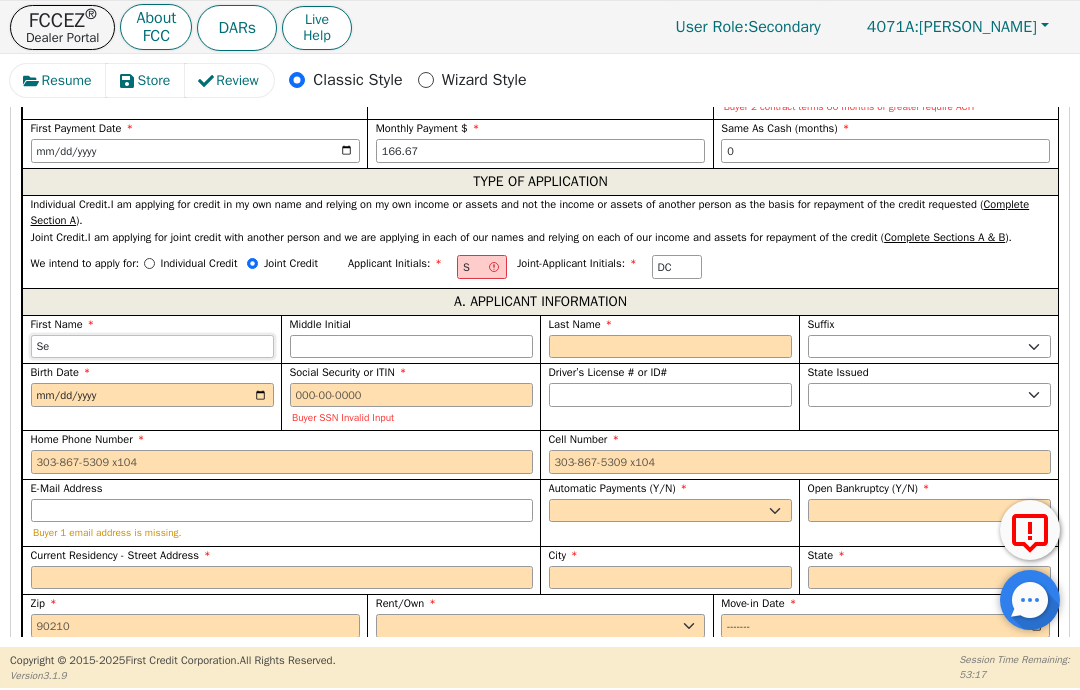 type on "Sea" 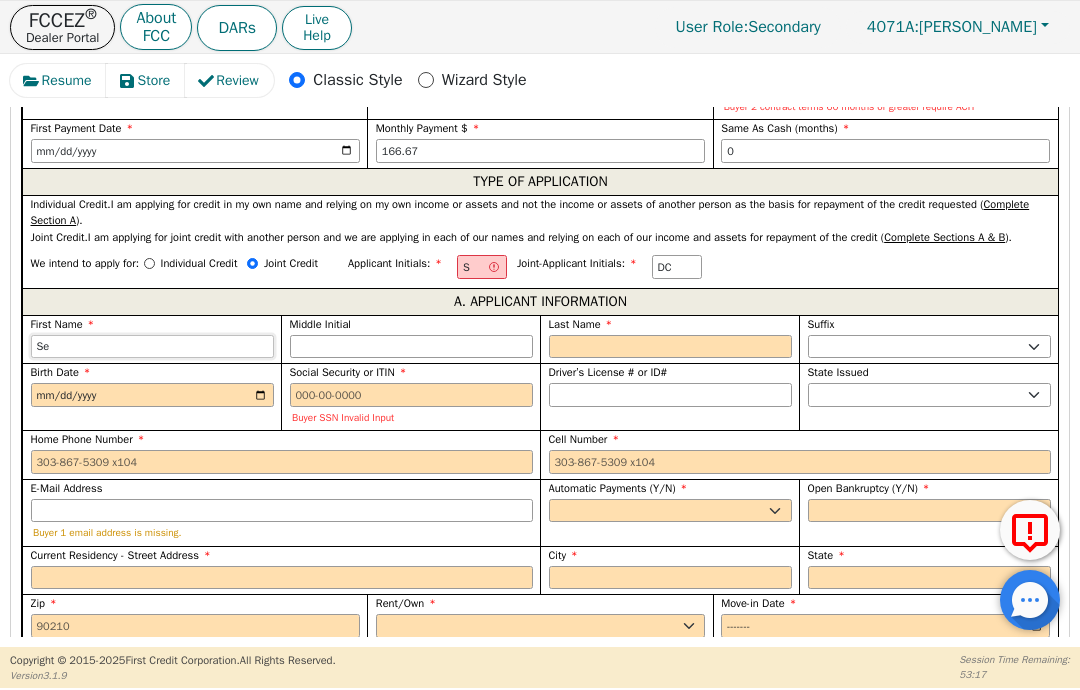 type on "Sea" 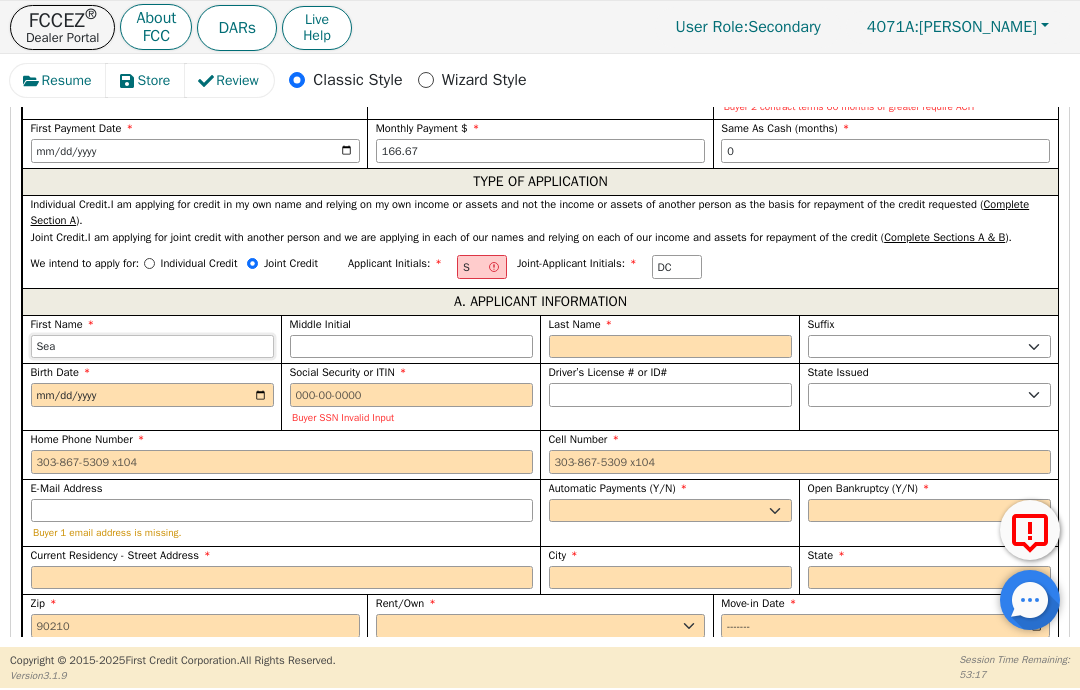 type on "Seas" 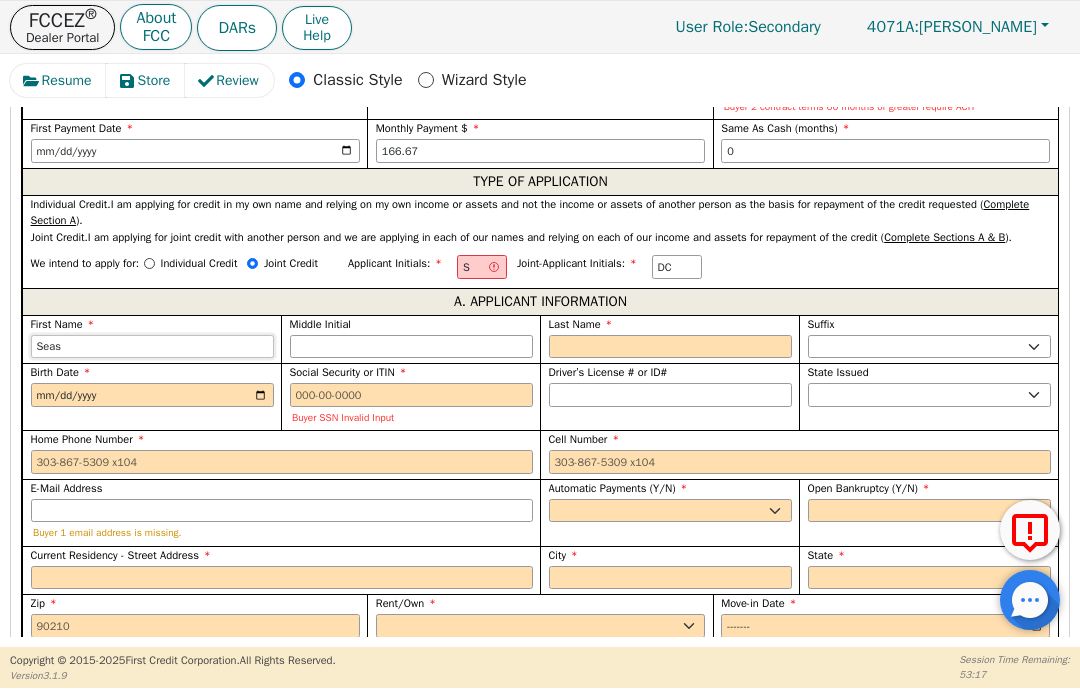 type on "Seasn" 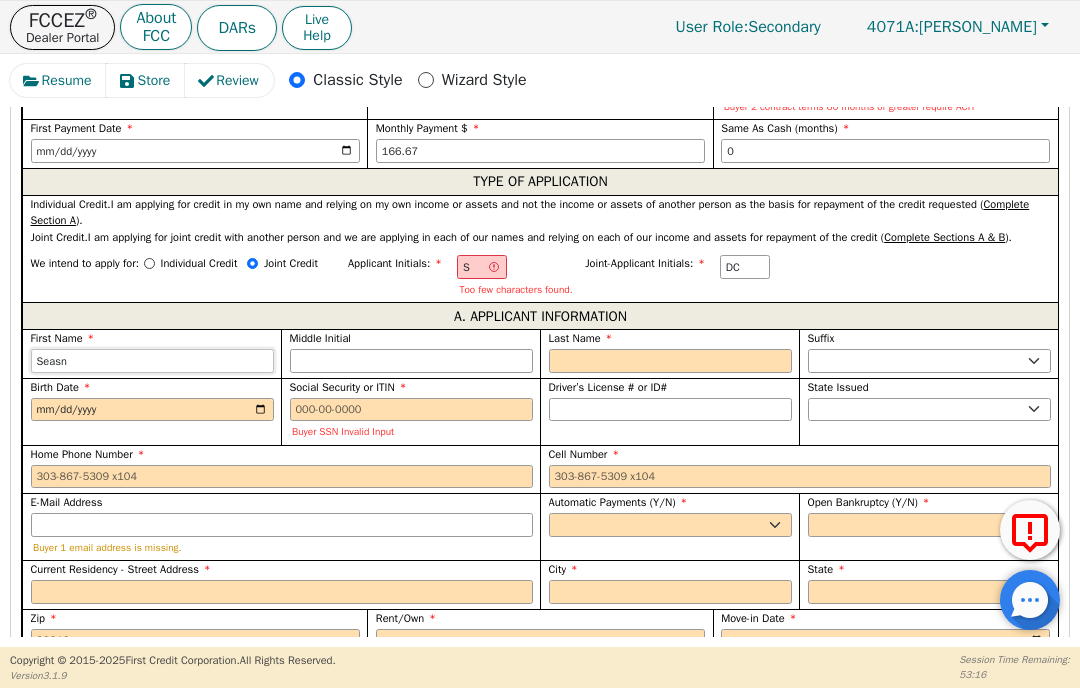click on "Seasn" at bounding box center [152, 361] 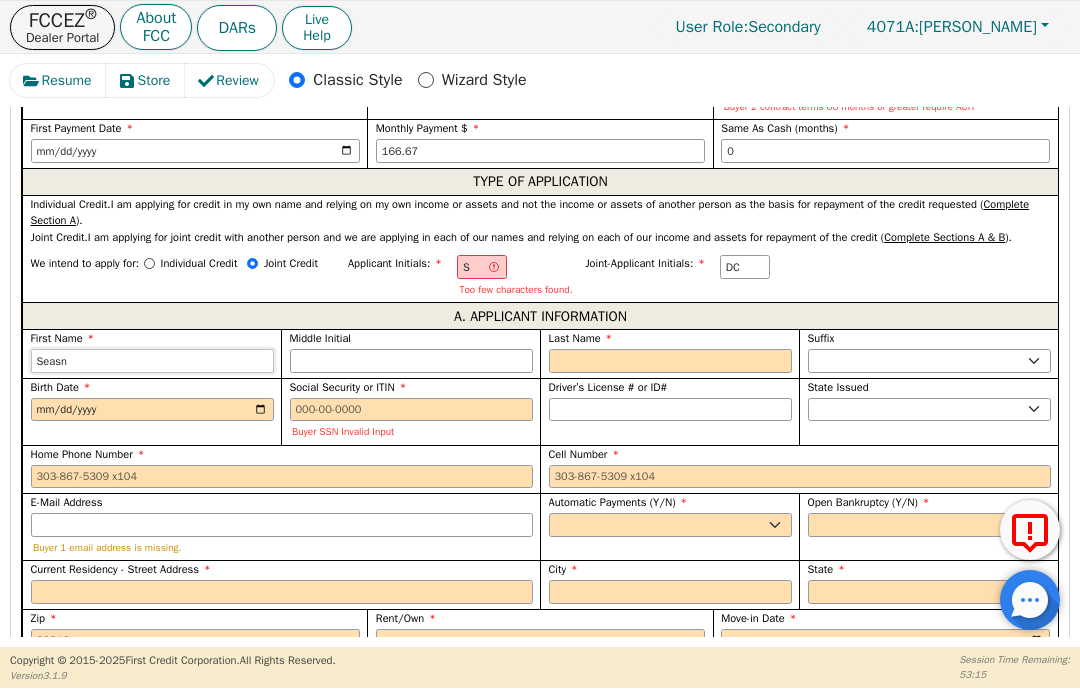type on "Seas" 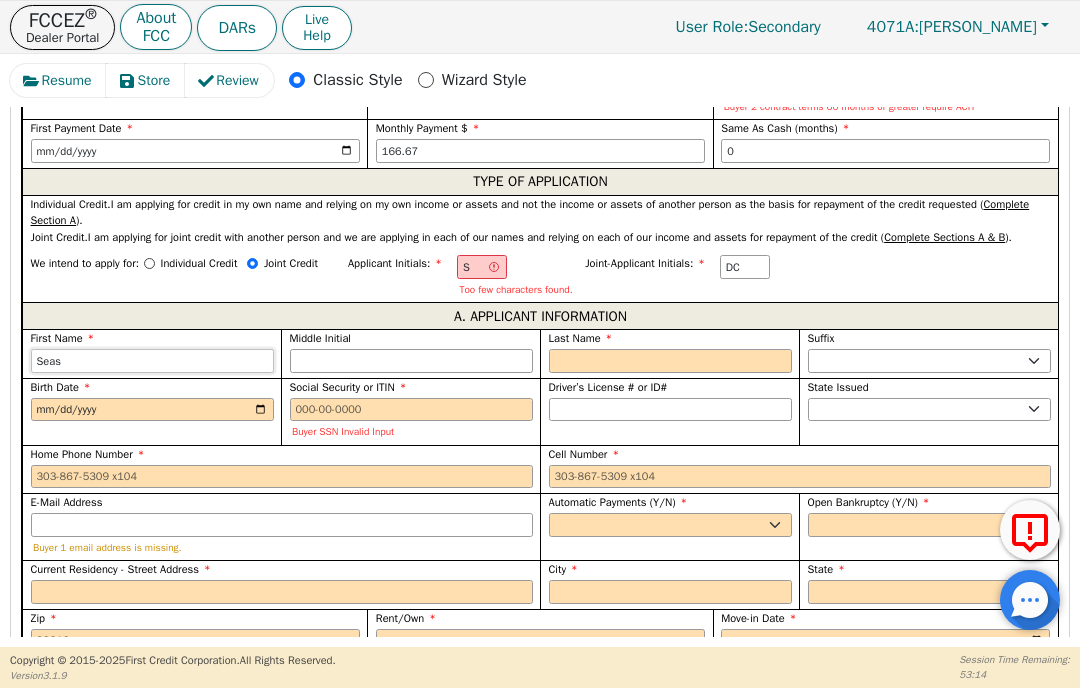 type on "Sea" 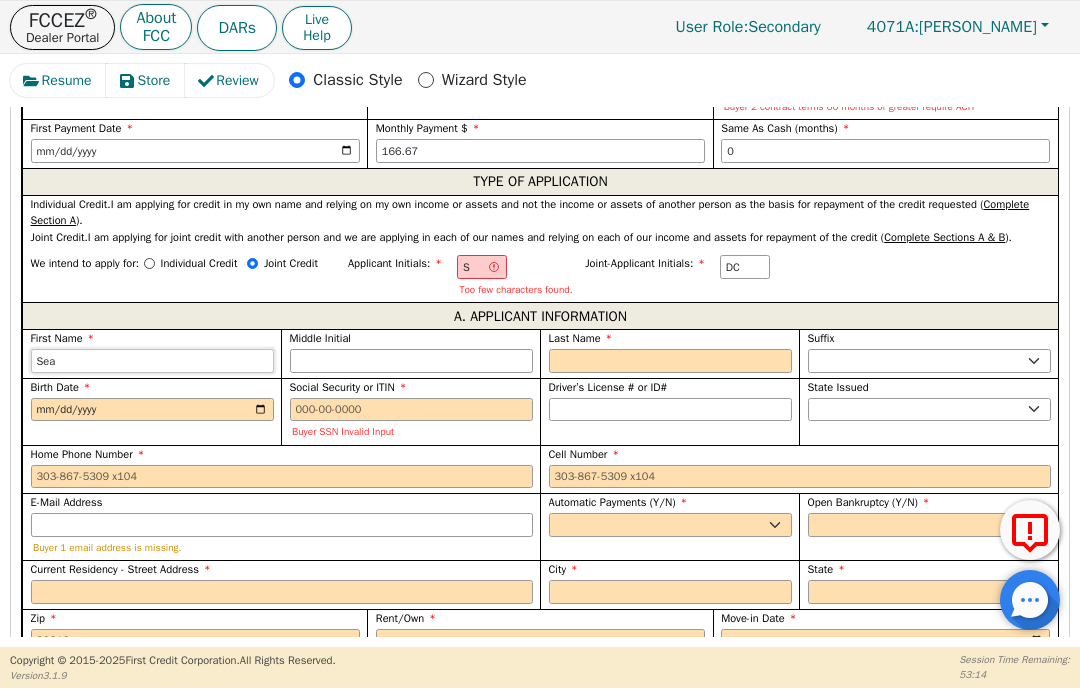 type on "Sean" 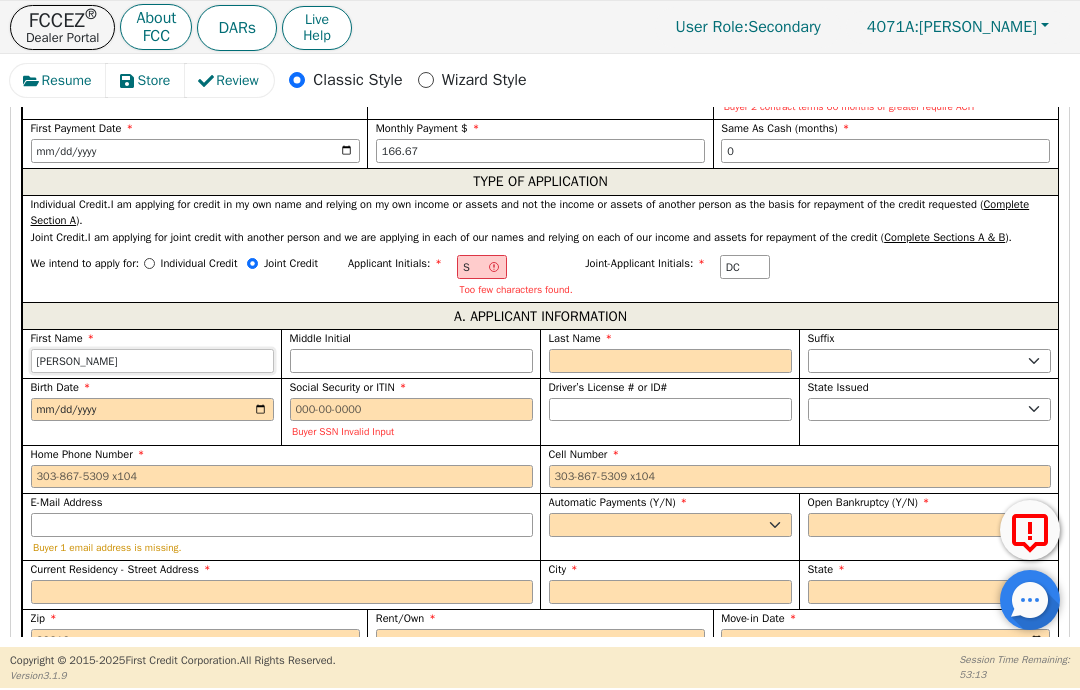 type on "Sean" 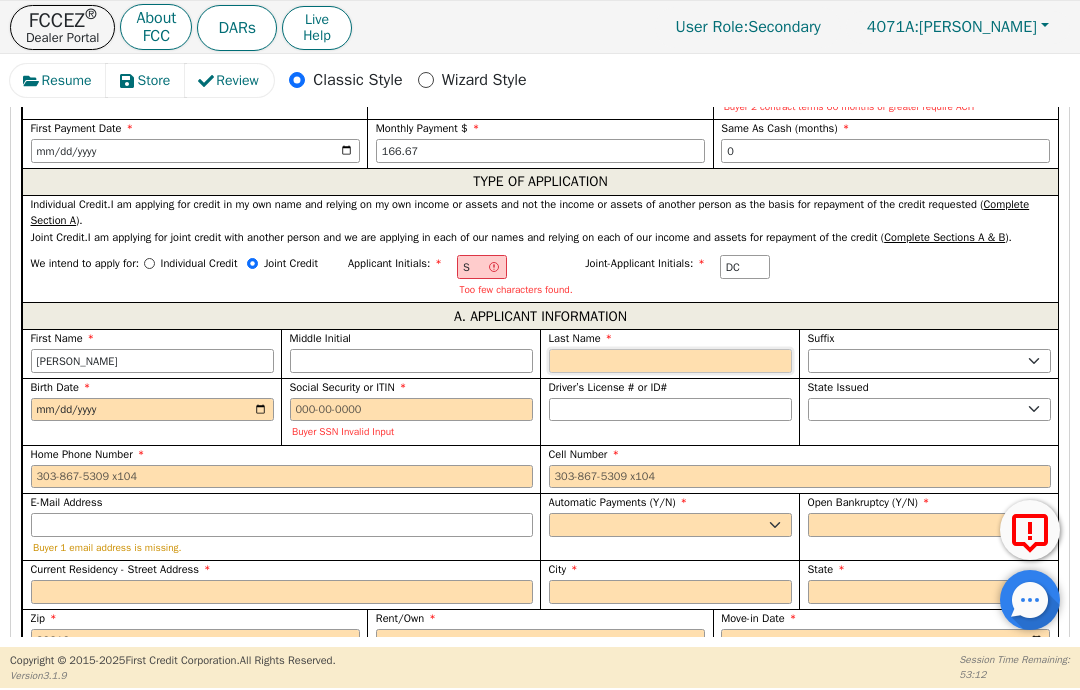 type on "SC" 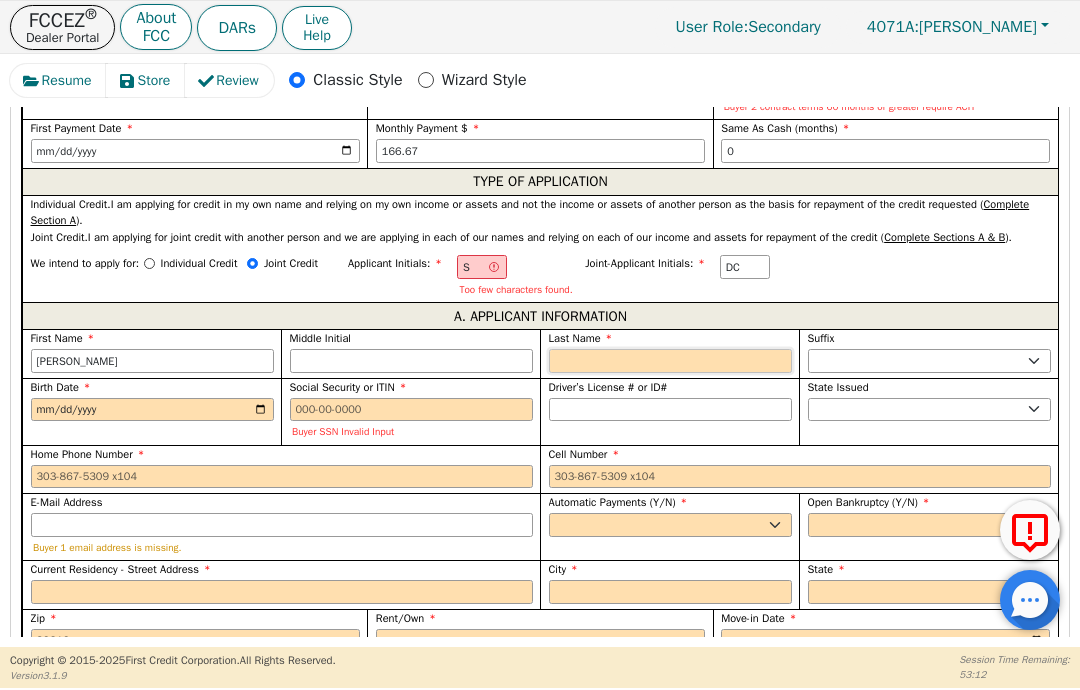 type on "C" 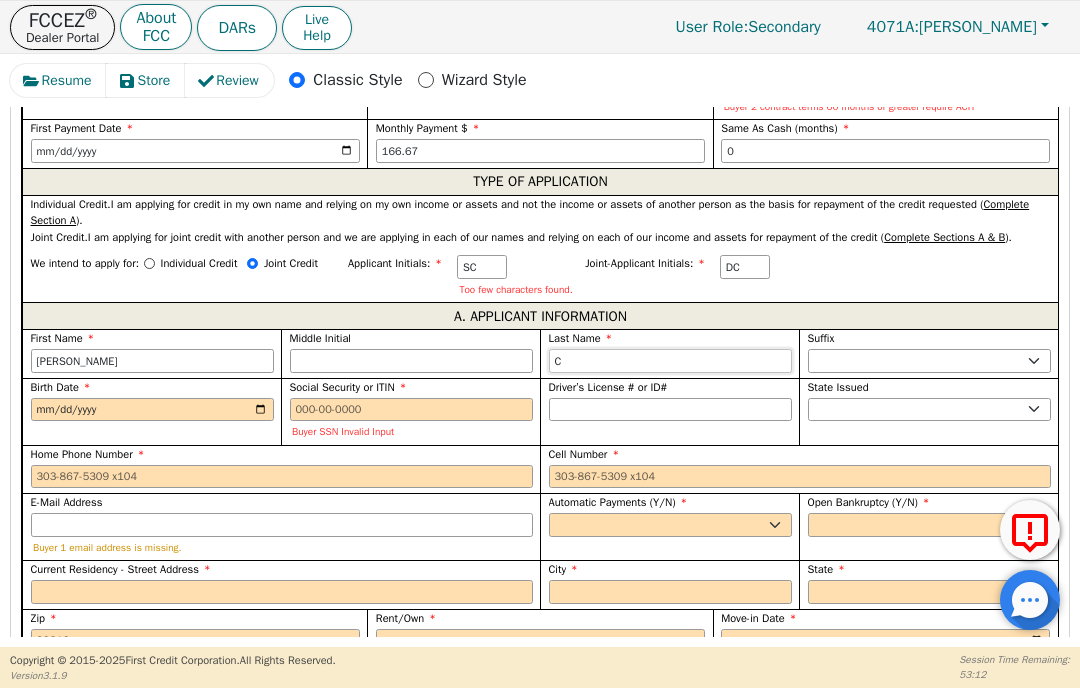 type on "Co" 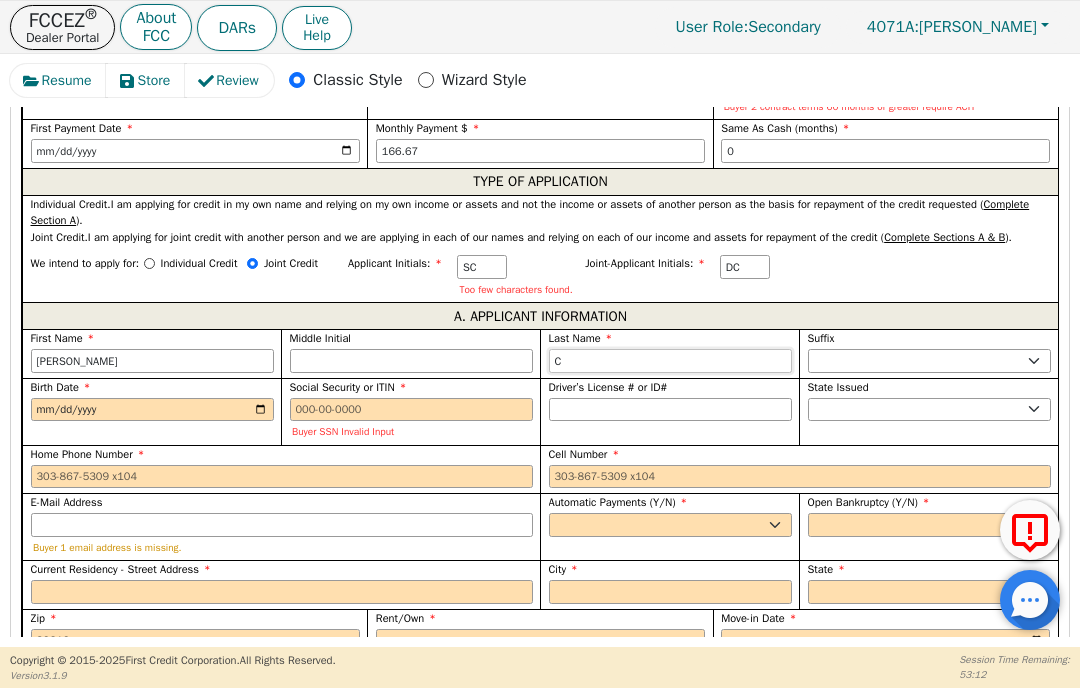 type on "Sean Co" 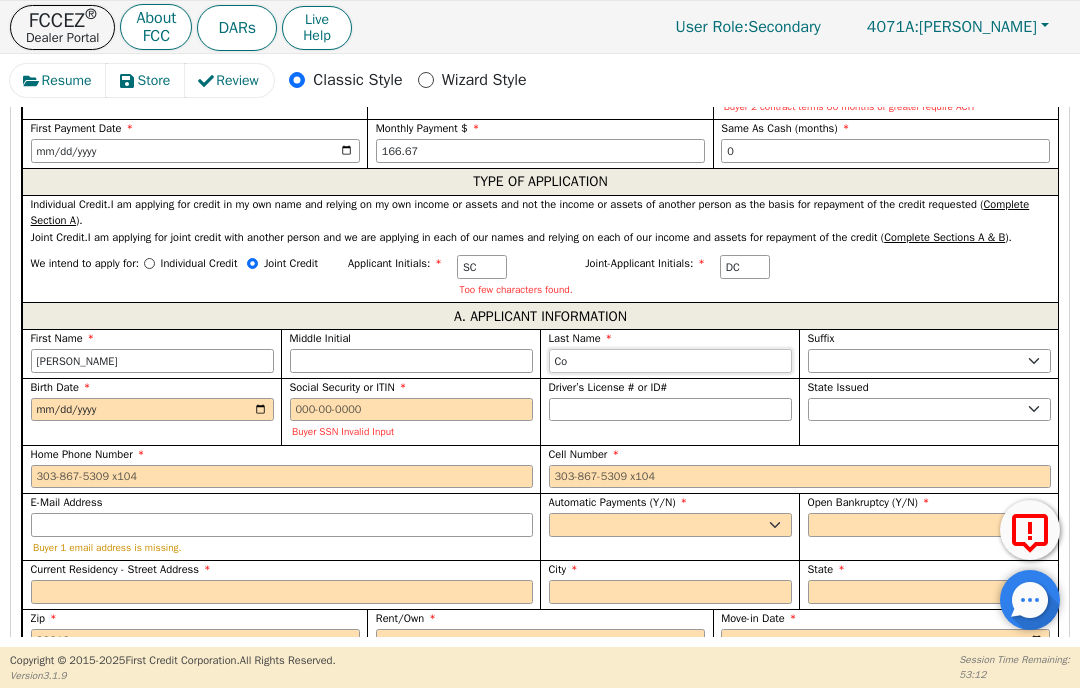 type on "Cor" 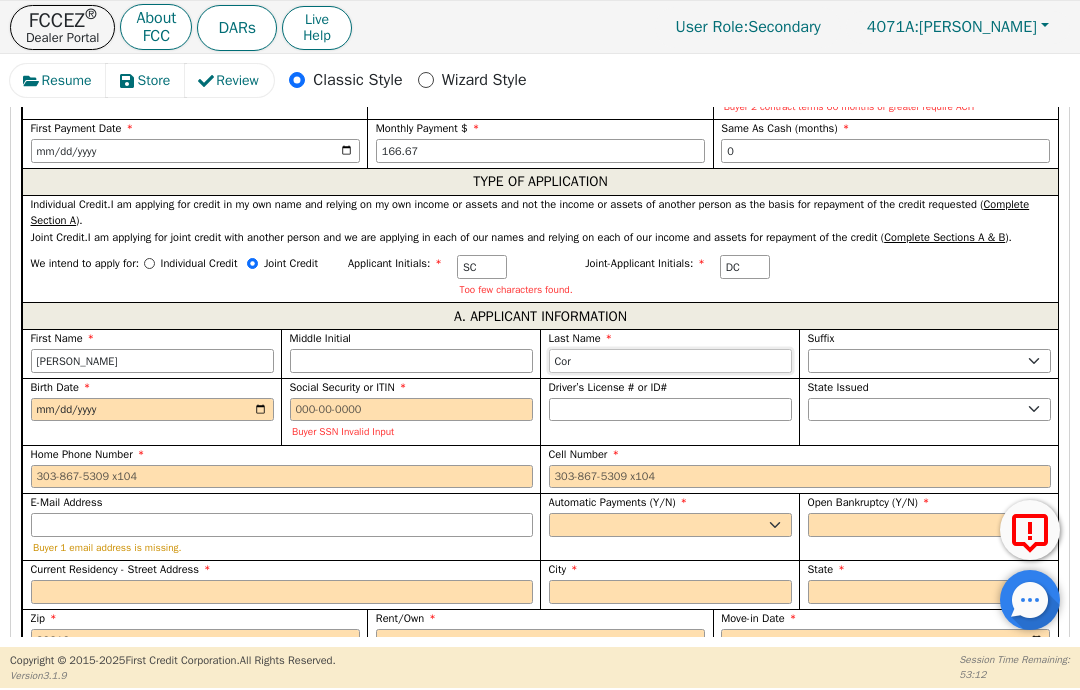 type on "Corn" 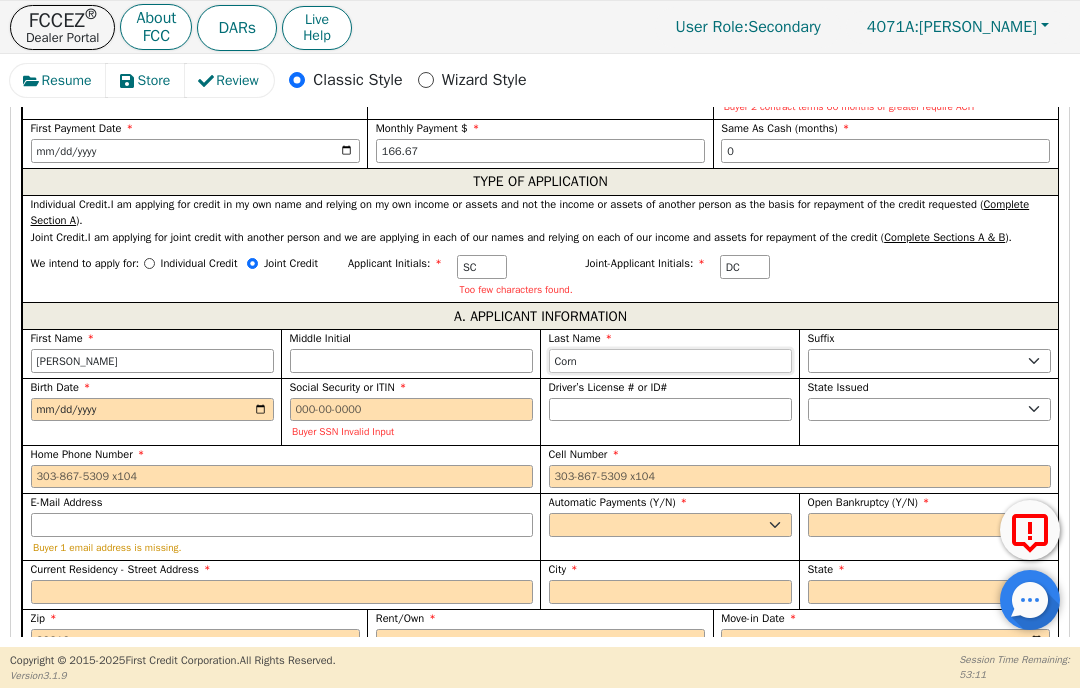 type on "Cornw" 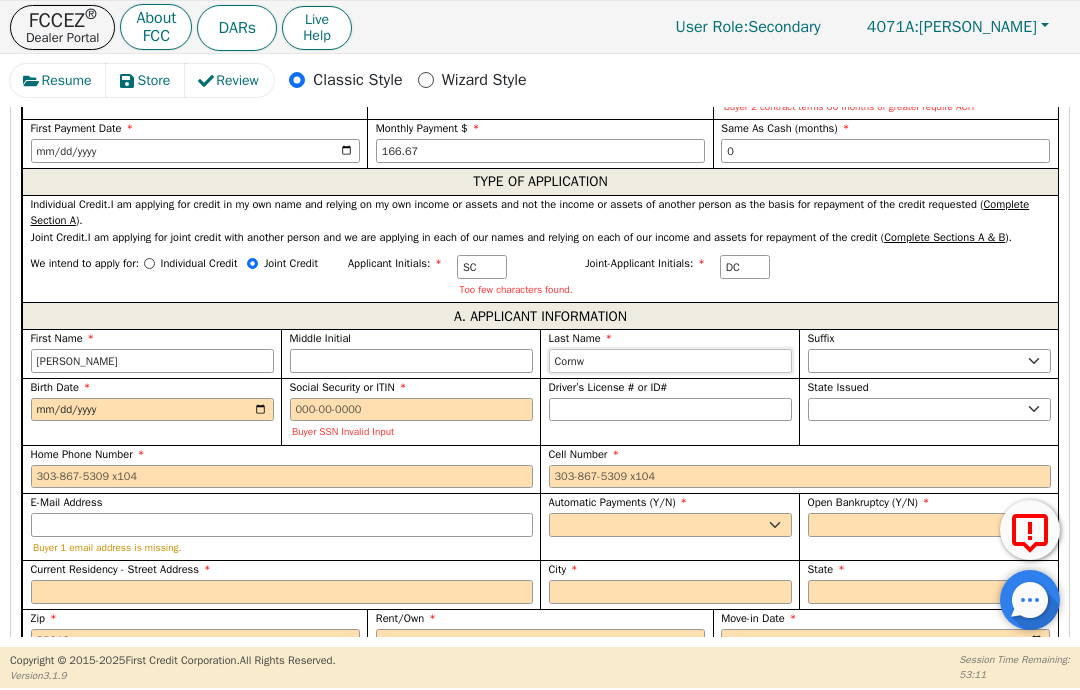 type on "Cornwe" 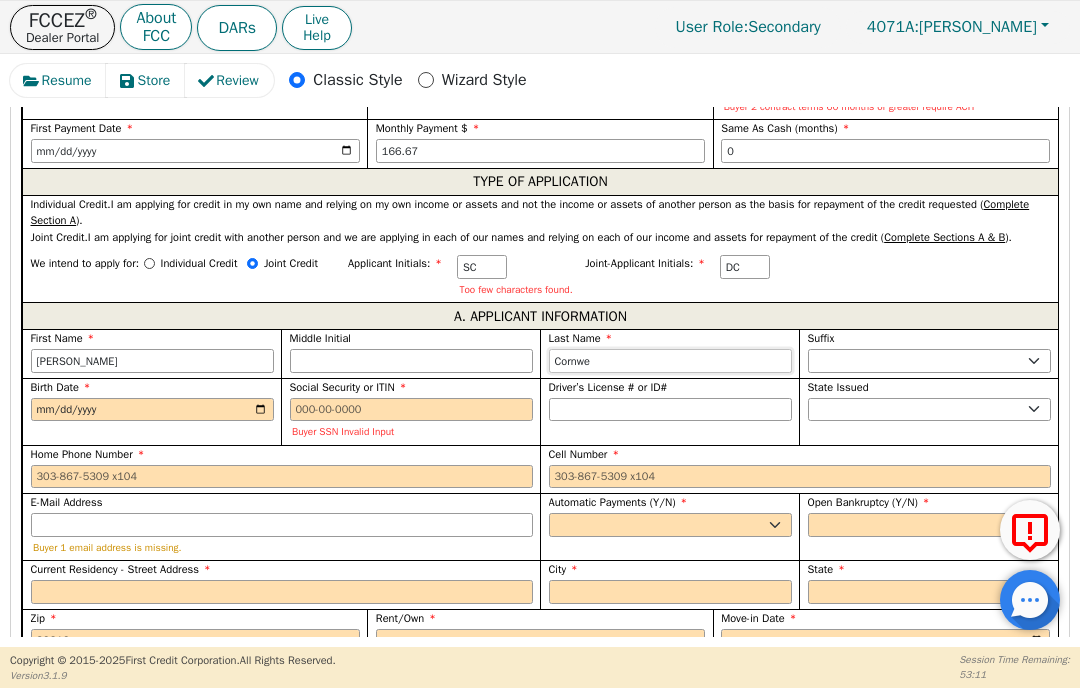 type on "Cornwel" 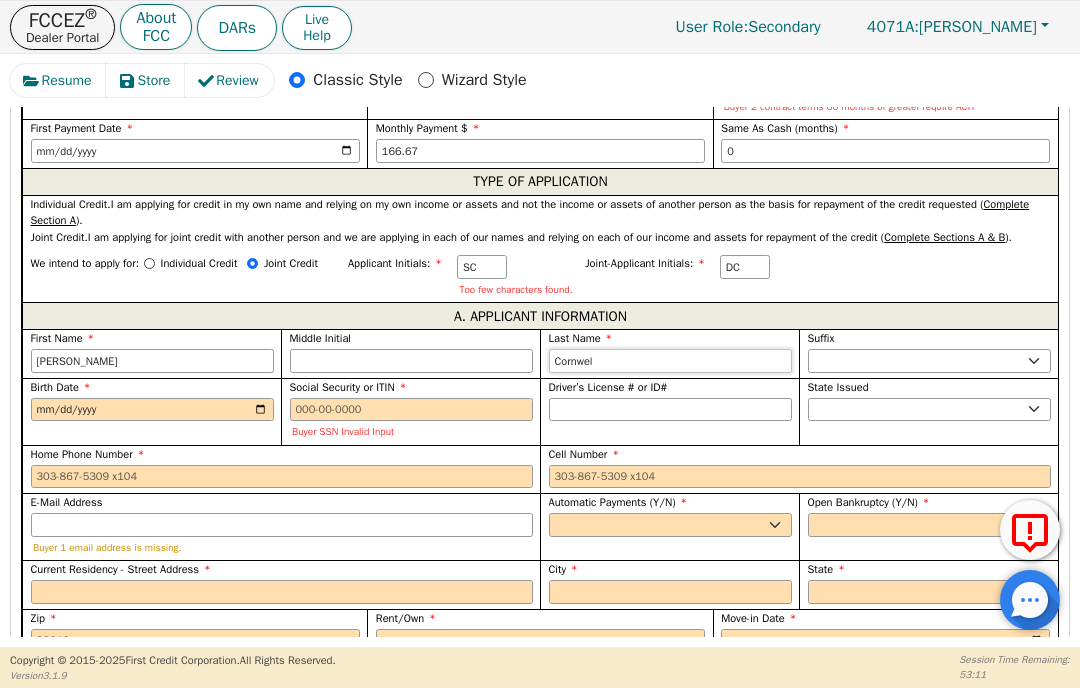 type on "Cornwell" 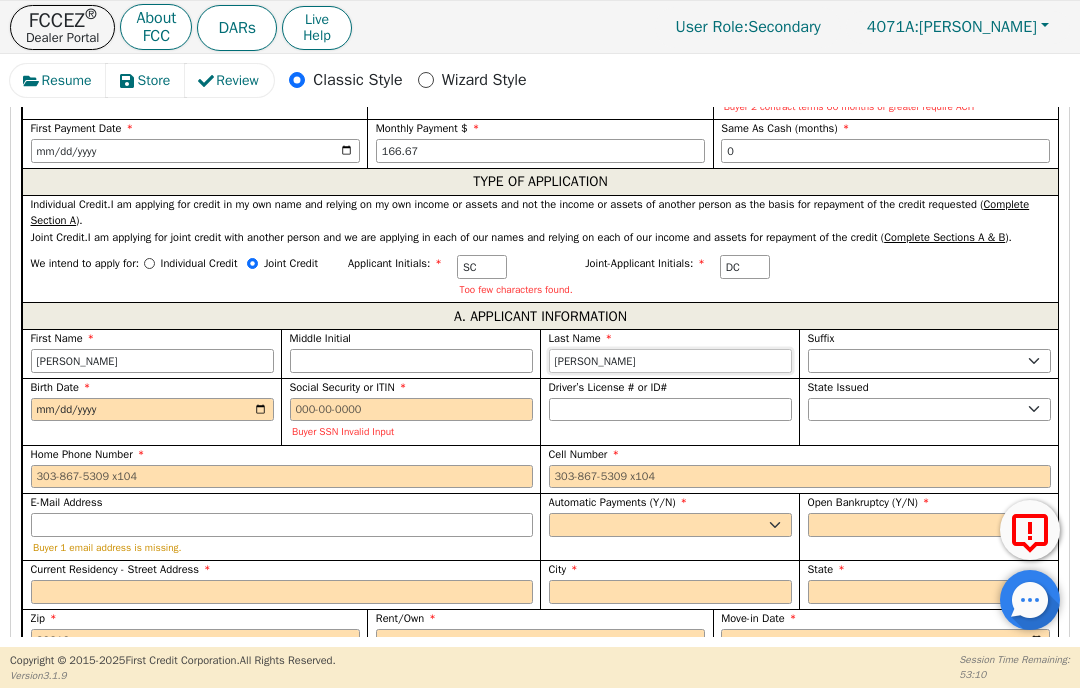 type on "Cornwell" 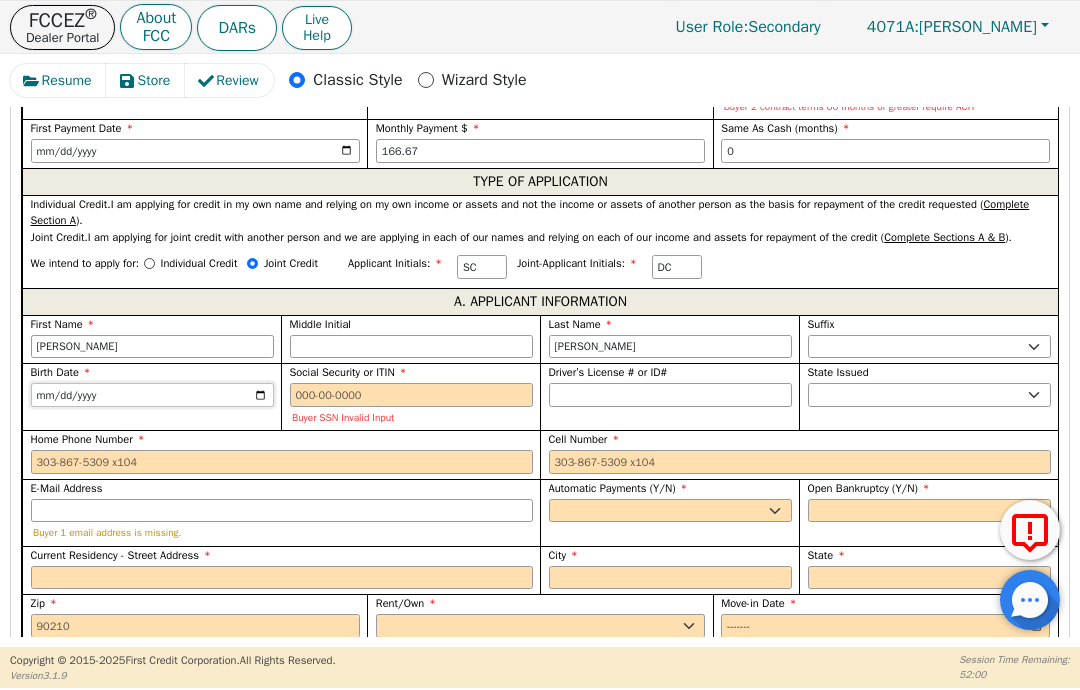 click on "1990-06-07" at bounding box center [152, 395] 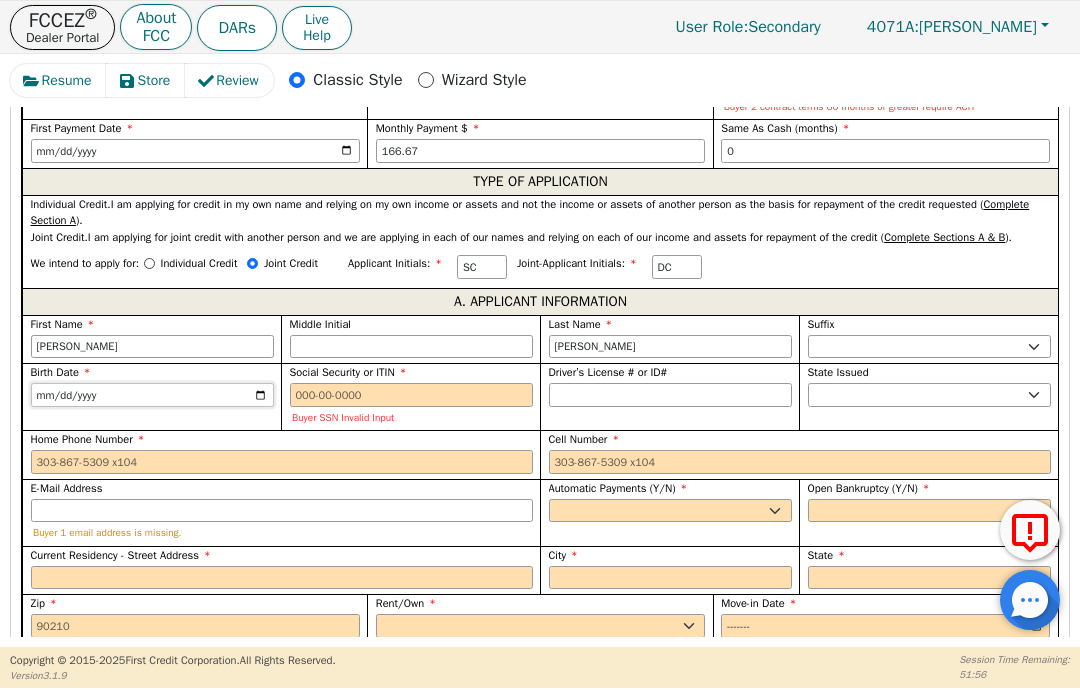 click on "1990-06-07" at bounding box center (152, 395) 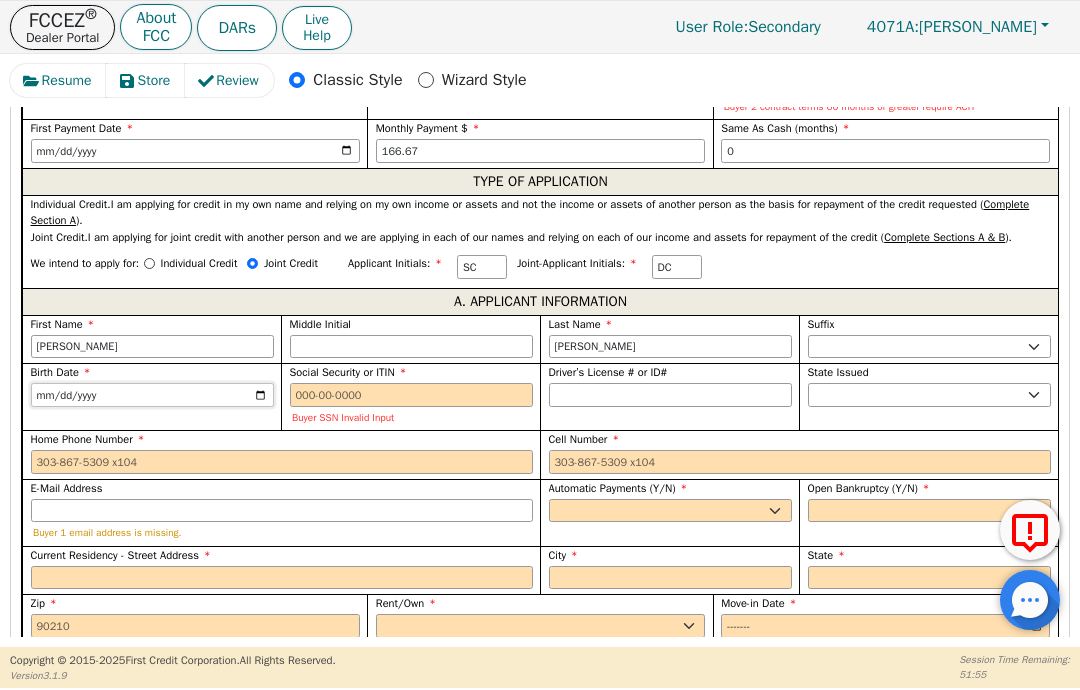 click on "1990-06-07" at bounding box center [152, 395] 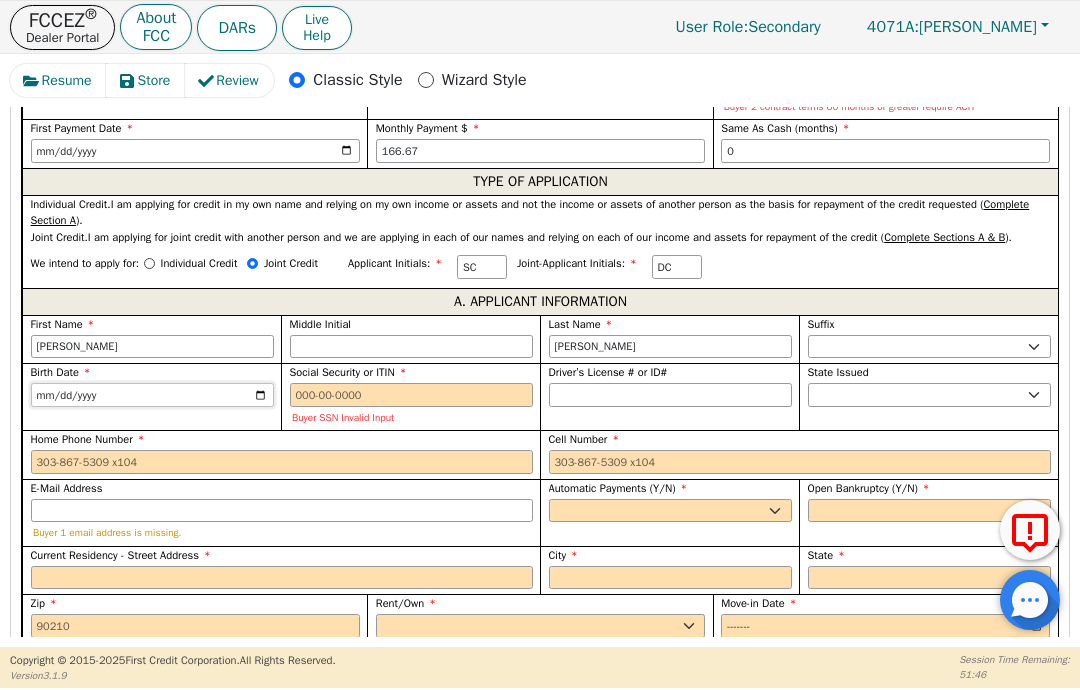 type on "1990-06-03" 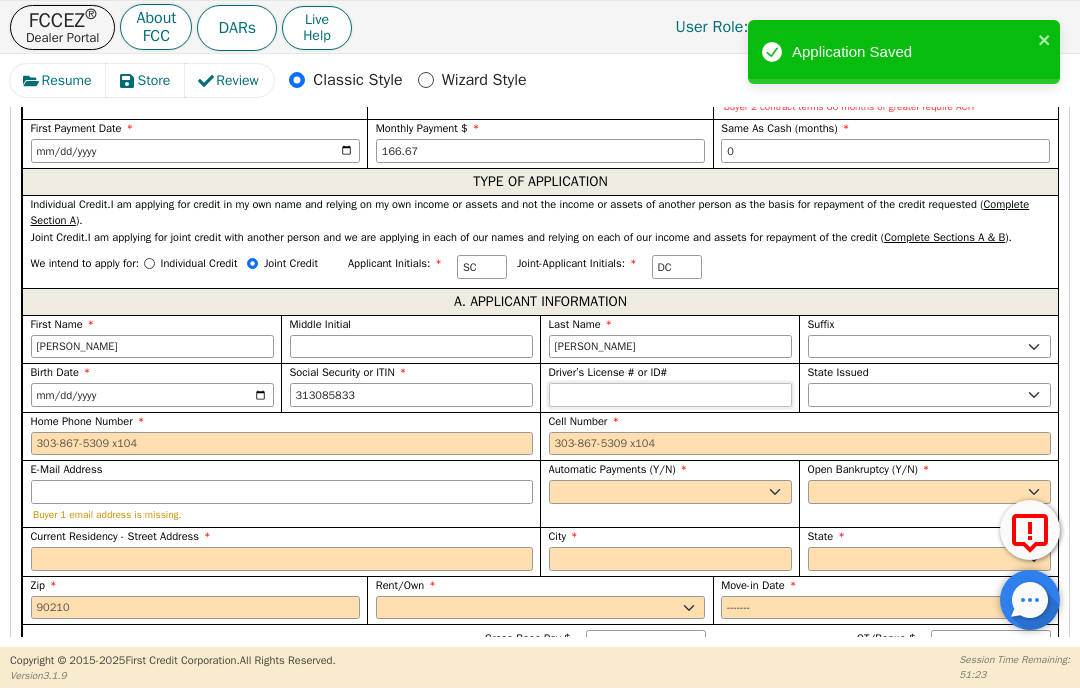 type on "***-**-5833" 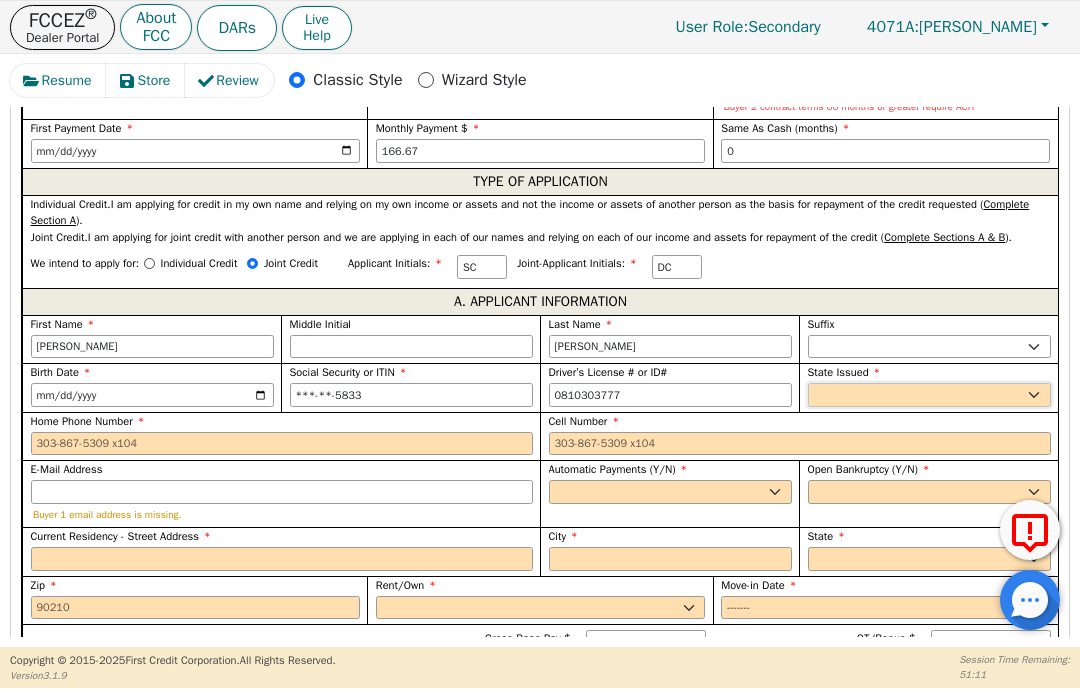 type on "**********" 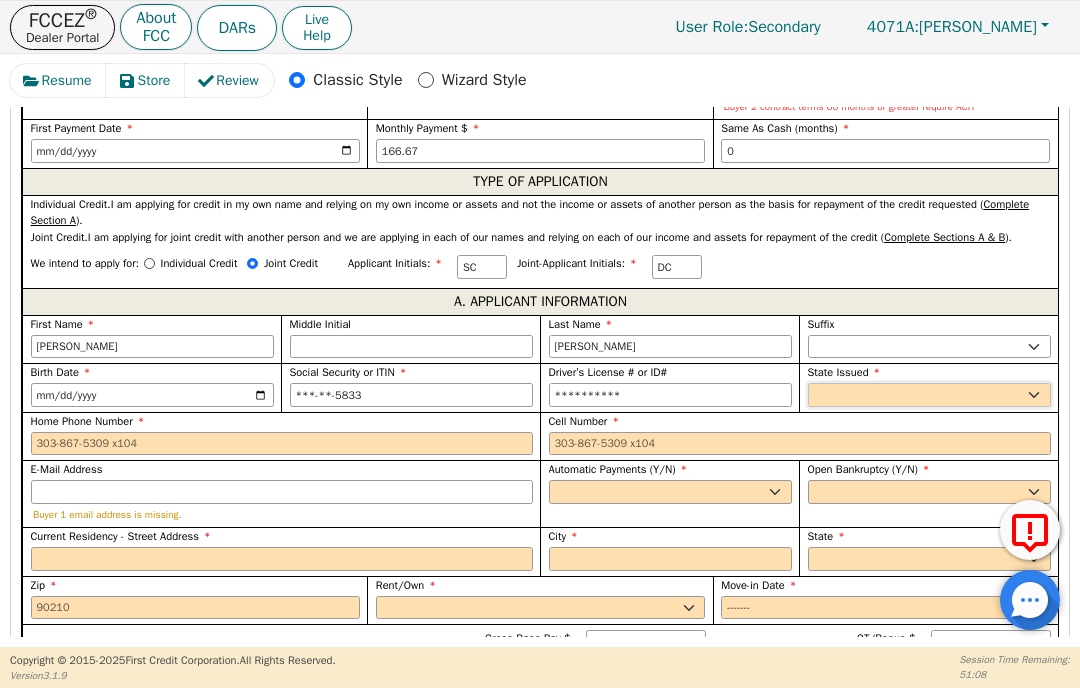 select on "IN" 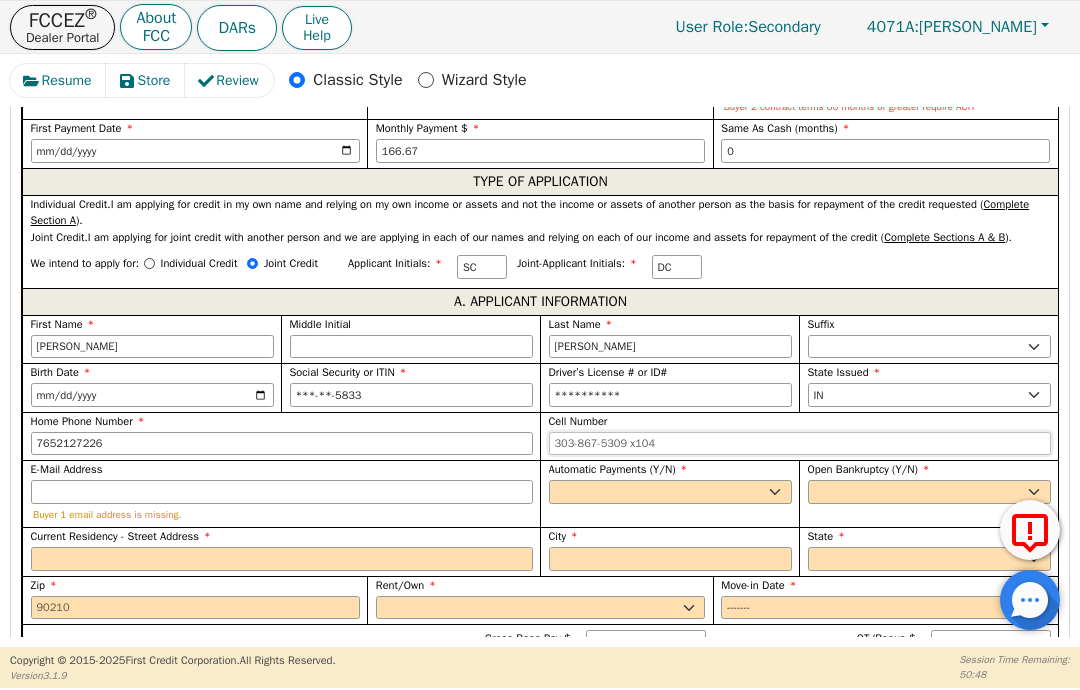 type on "765-212-7226" 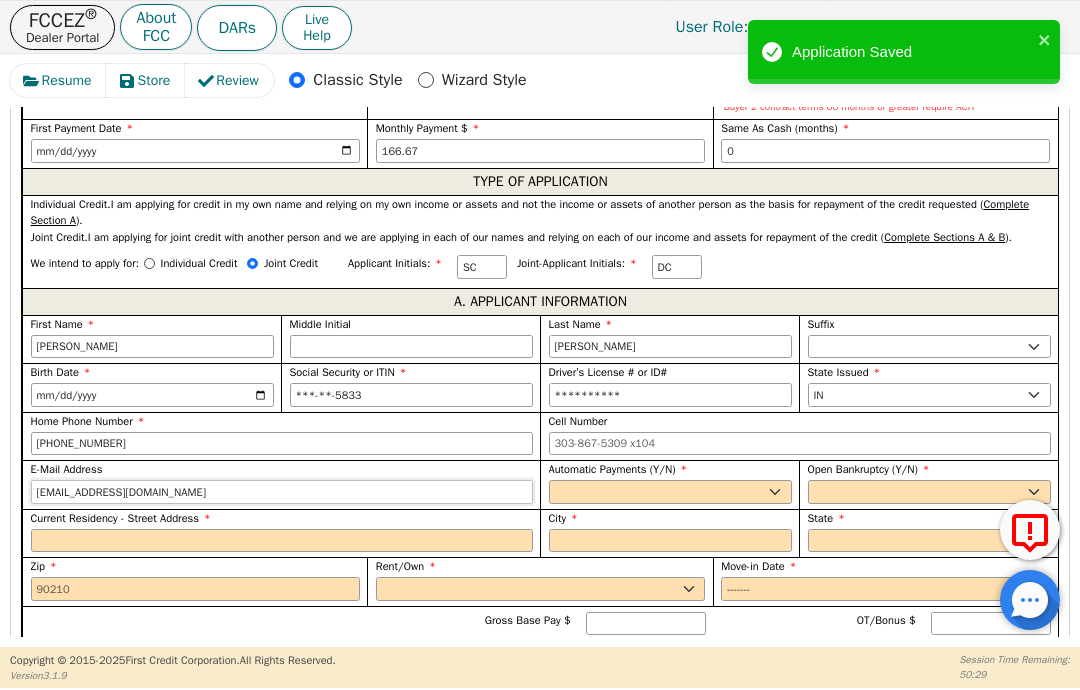 type on "sdcproductions1@yahoo.com" 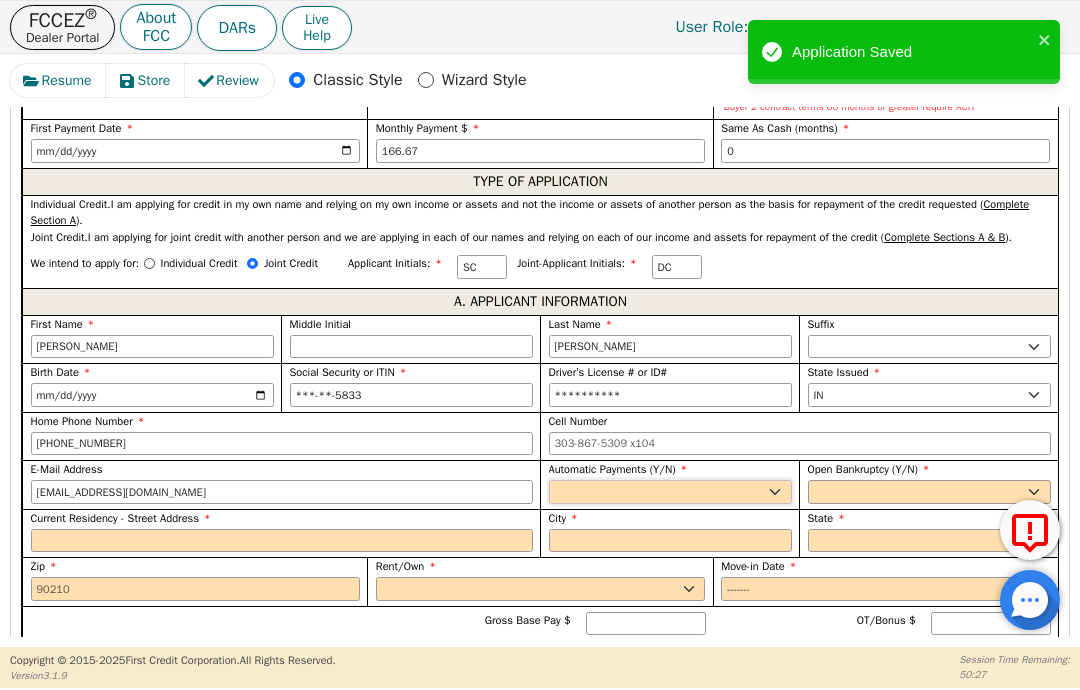 select on "y" 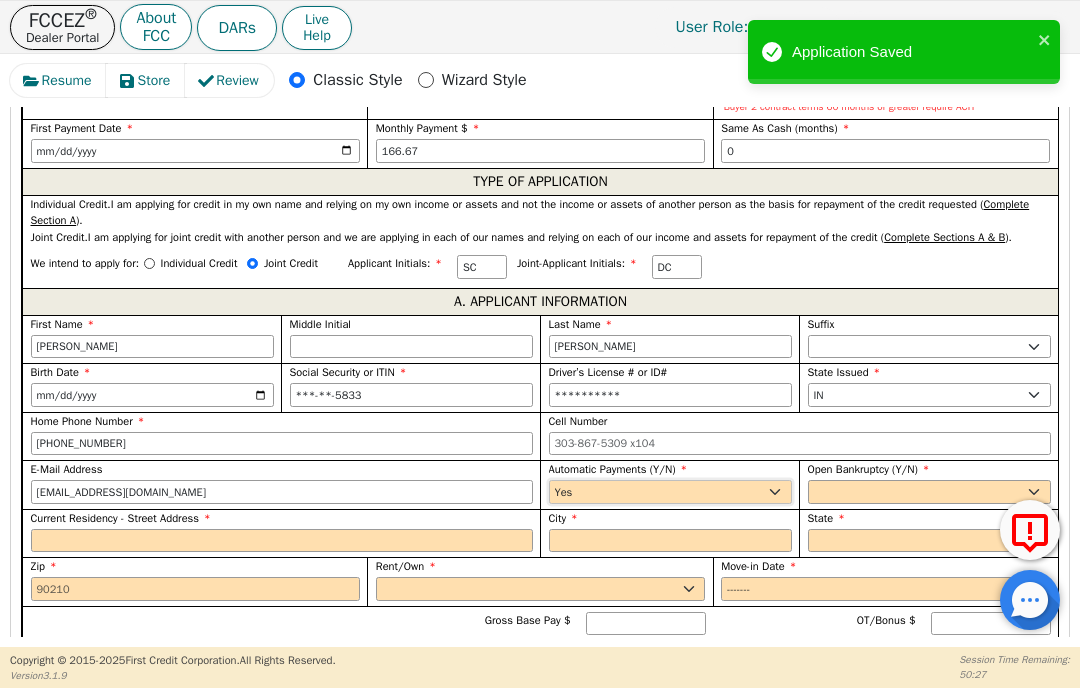 type on "Sean Cornwell" 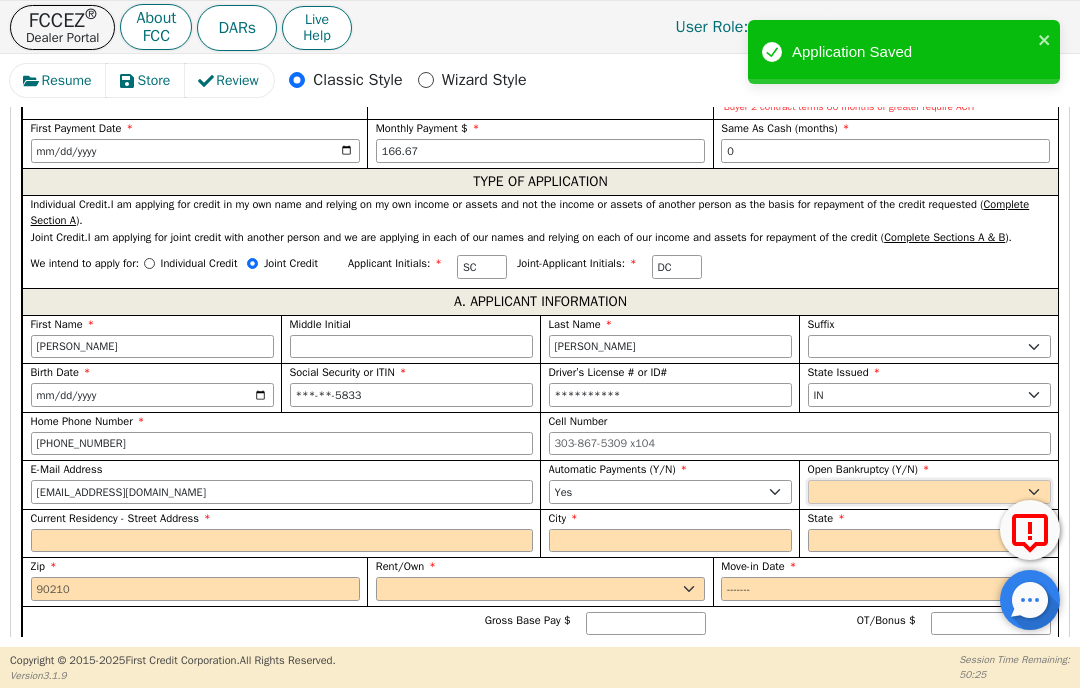 select on "n" 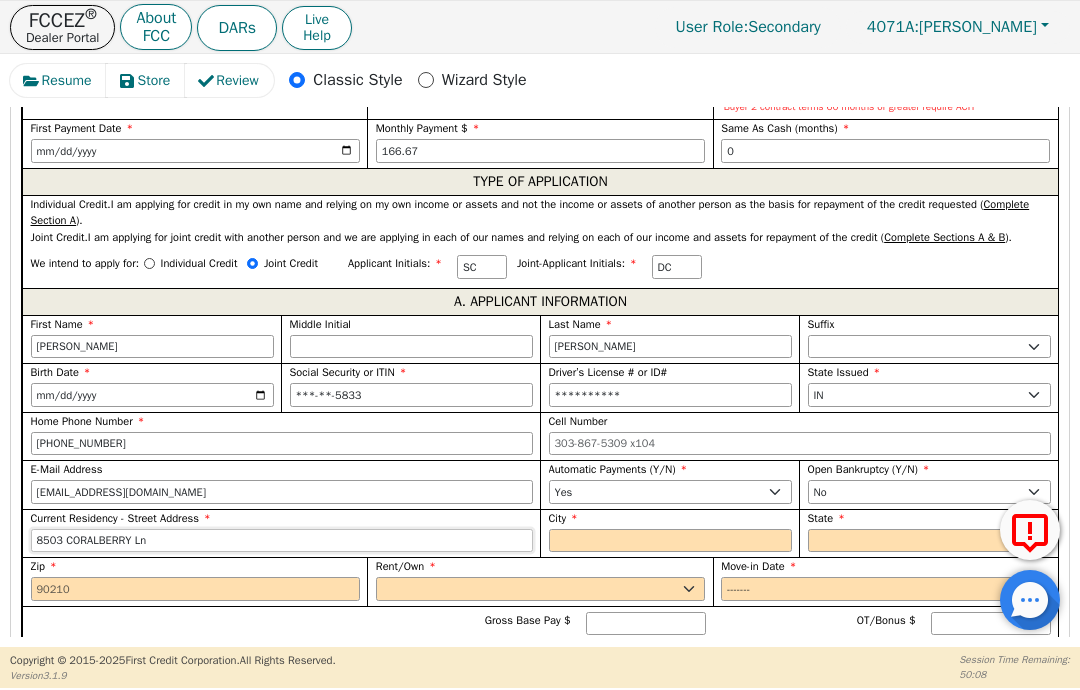 type on "8503 CORALBERRY Ln" 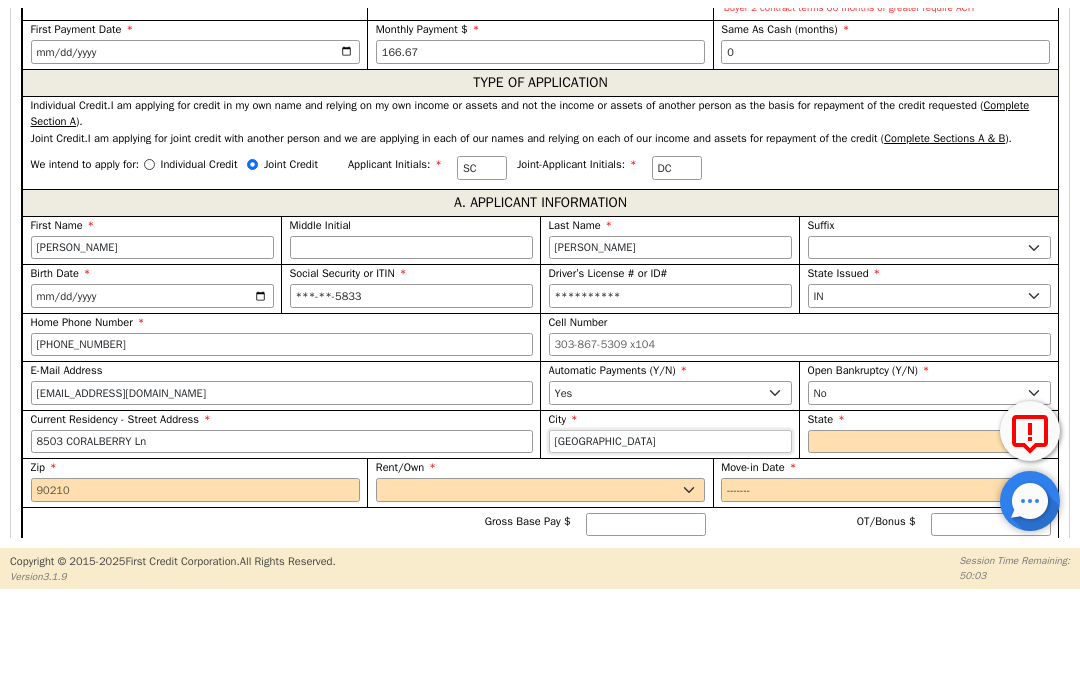 type on "Indianapolis" 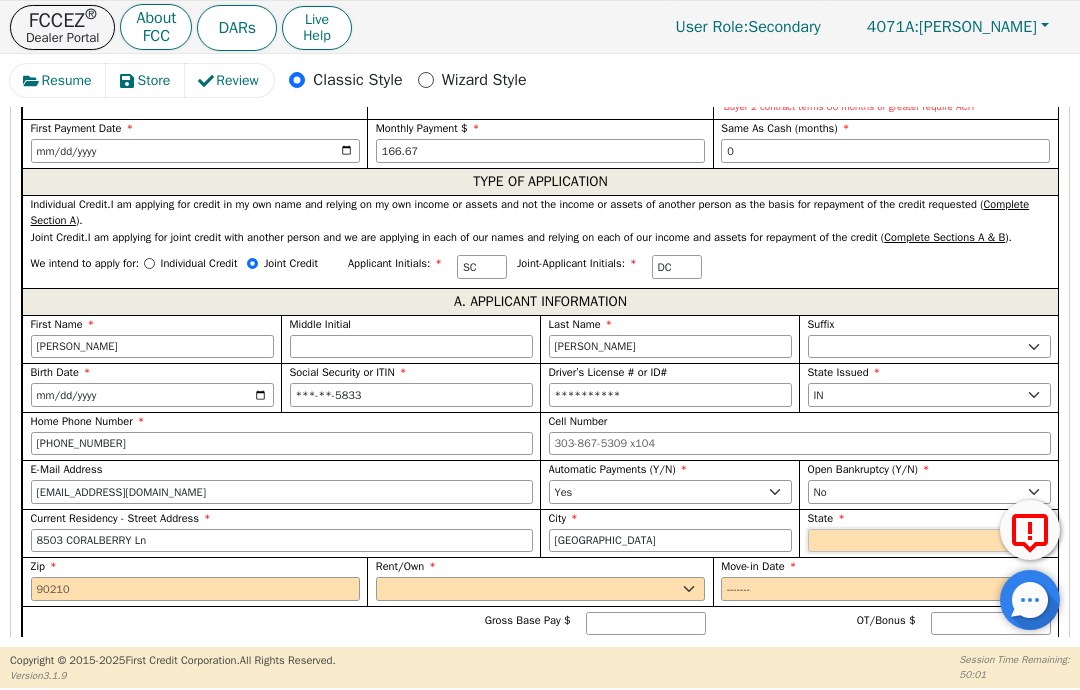 select on "IN" 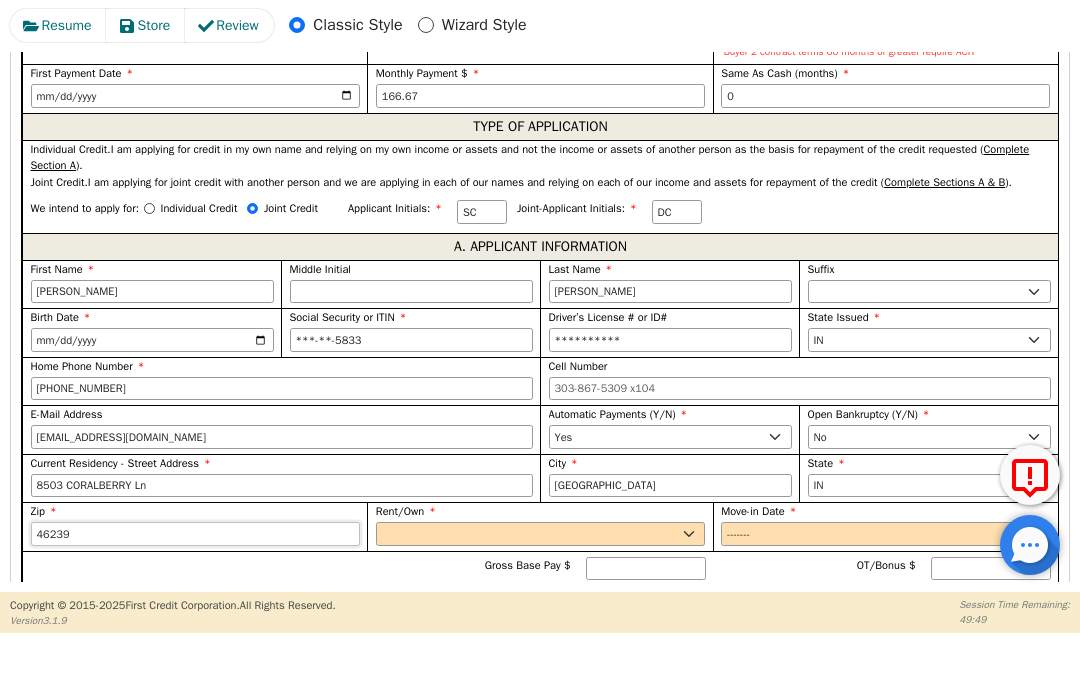 type on "46239" 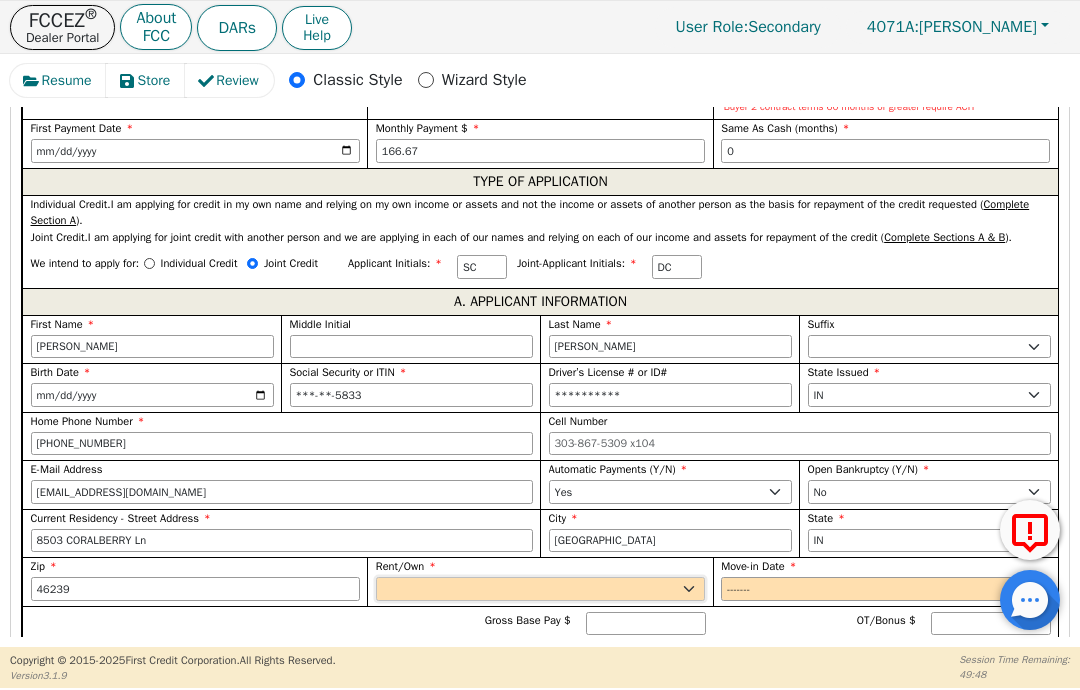 select on "Own" 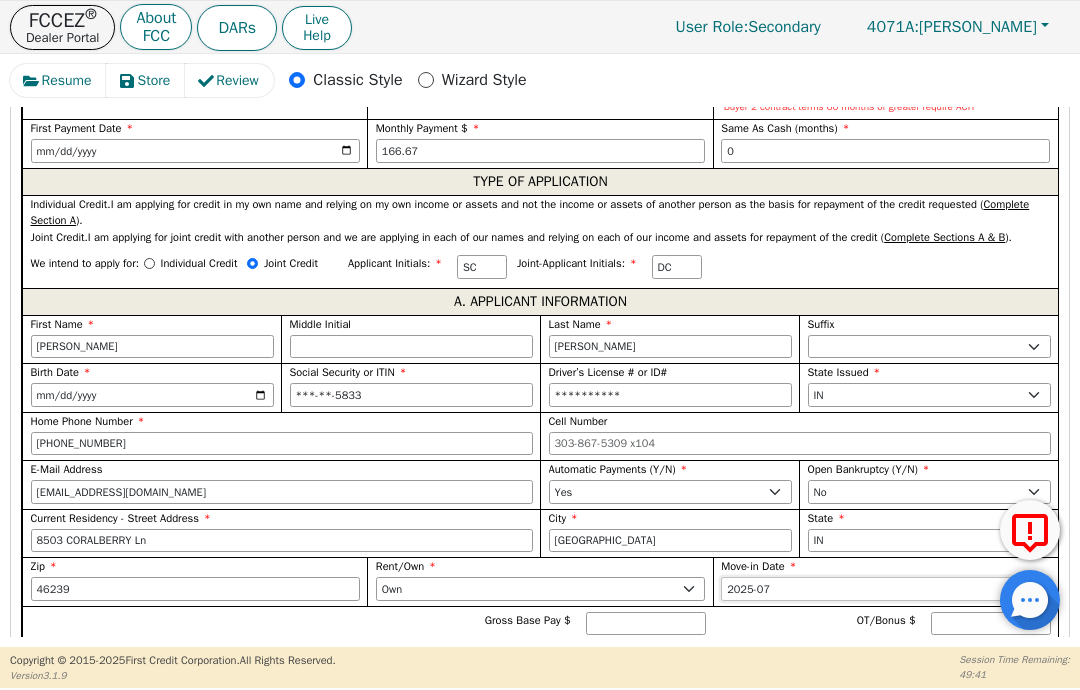 type on "2023-07" 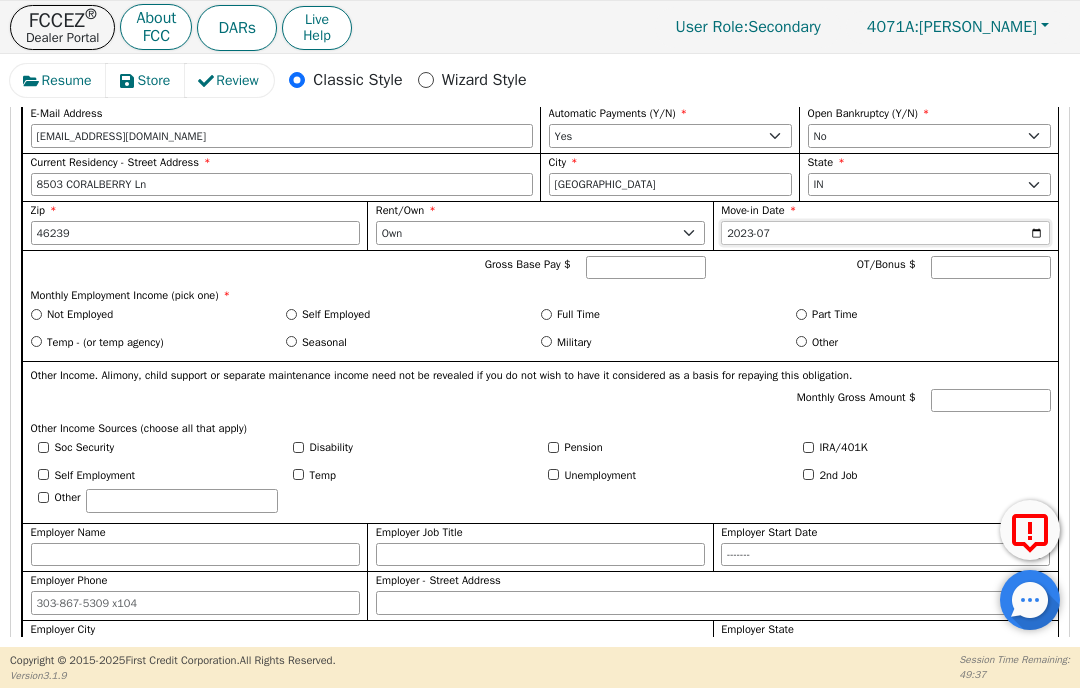 scroll, scrollTop: 1358, scrollLeft: 0, axis: vertical 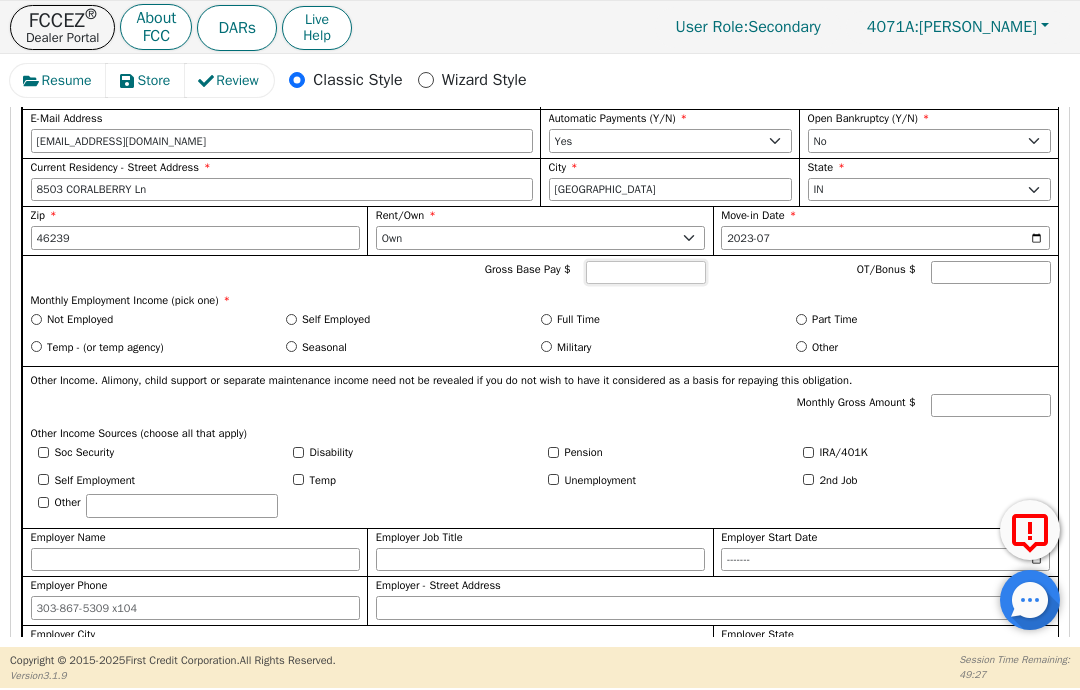 click on "Gross Base Pay $" at bounding box center (646, 273) 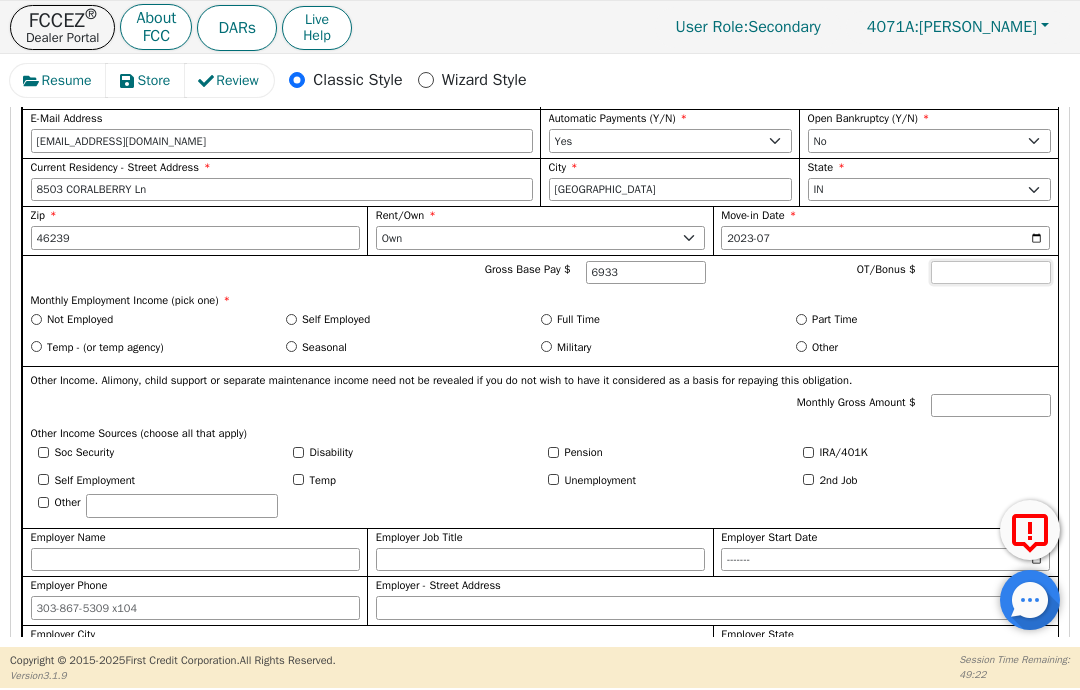 type on "6933.00" 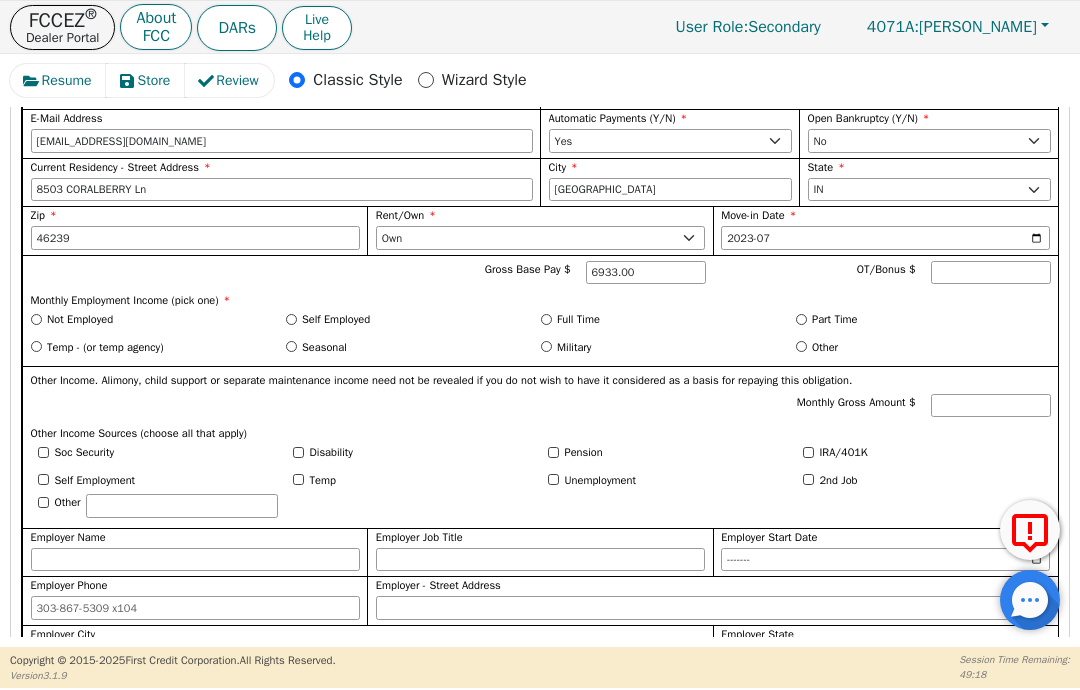 click on "Full Time" at bounding box center [578, 319] 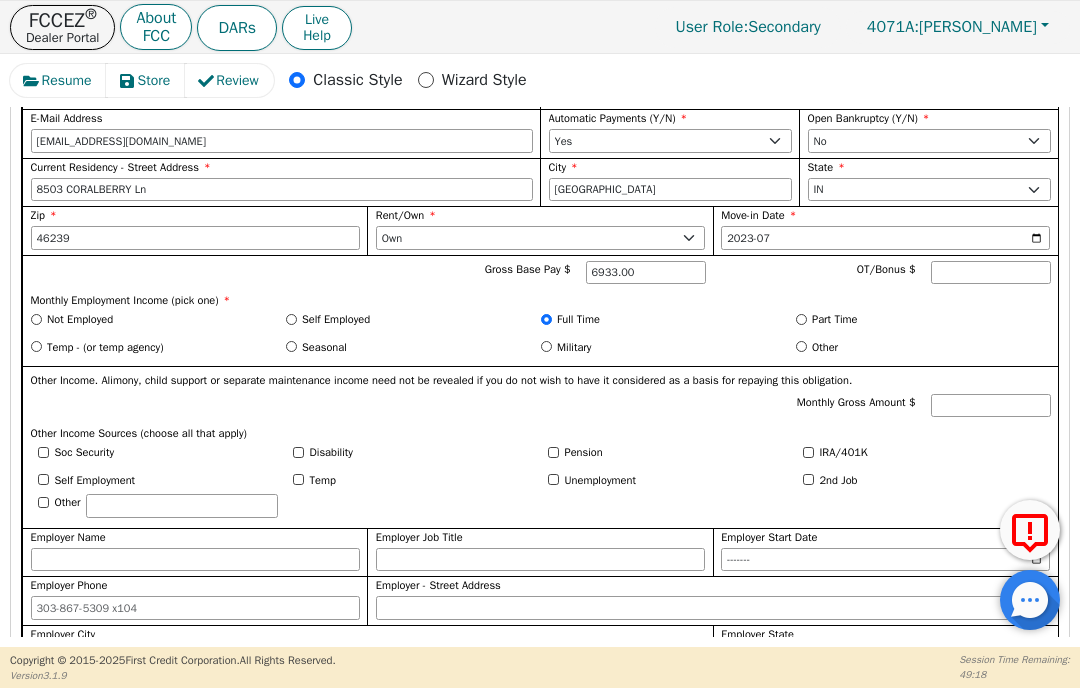 radio on "true" 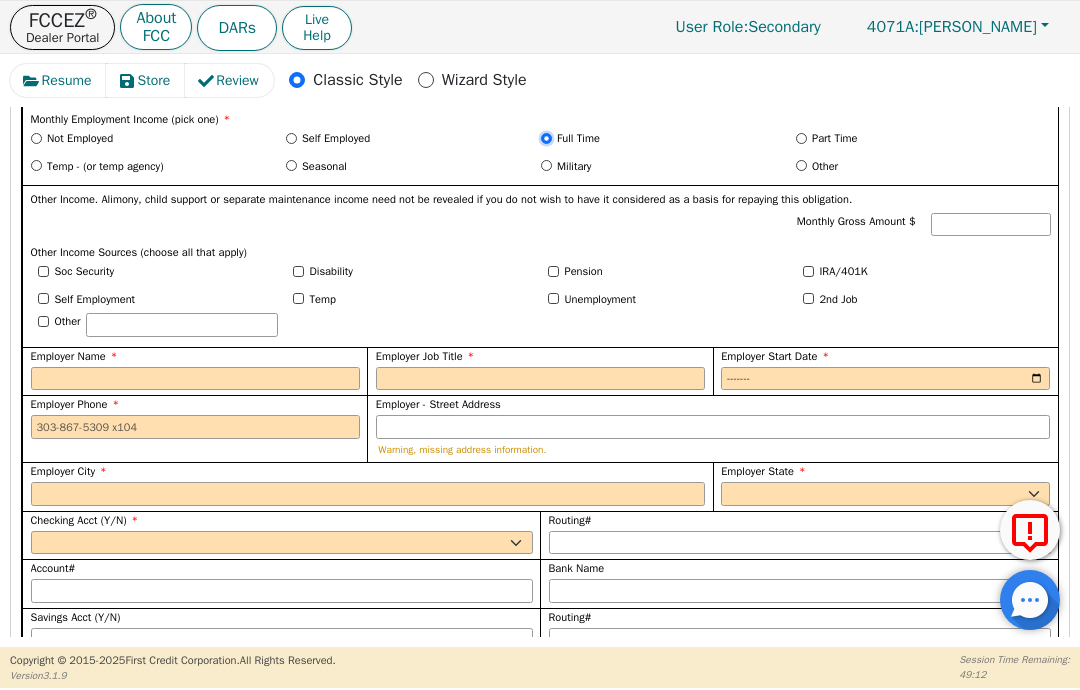 scroll, scrollTop: 1556, scrollLeft: 0, axis: vertical 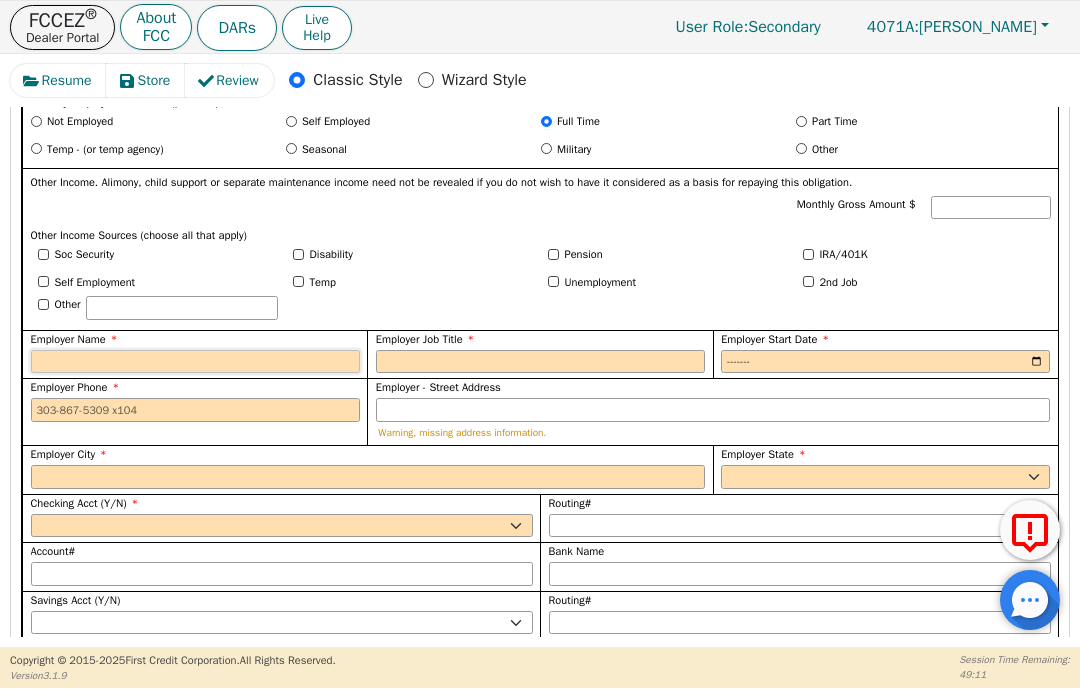 click on "Employer Name" at bounding box center [195, 362] 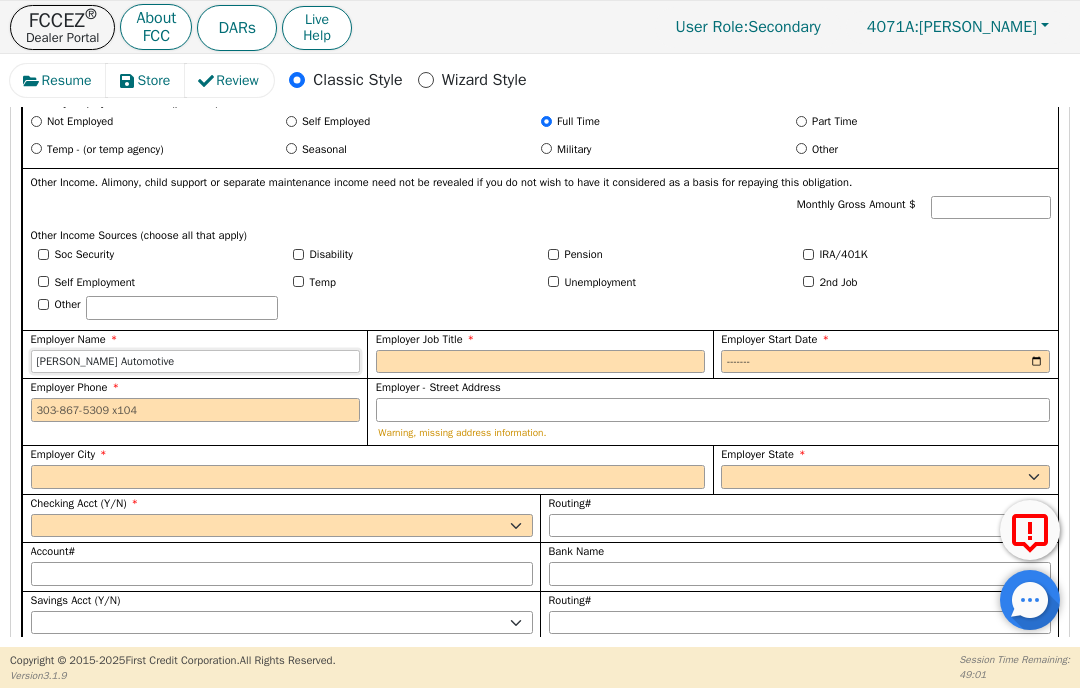 type on "Cox Automotive" 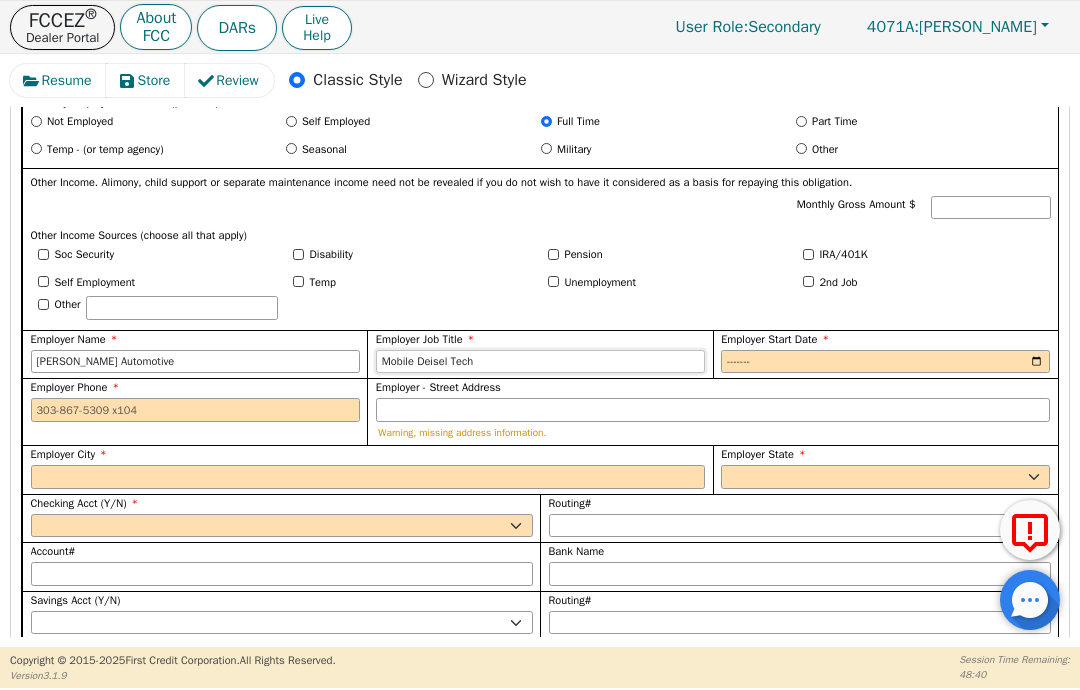 type on "Mobile Deisel Tech" 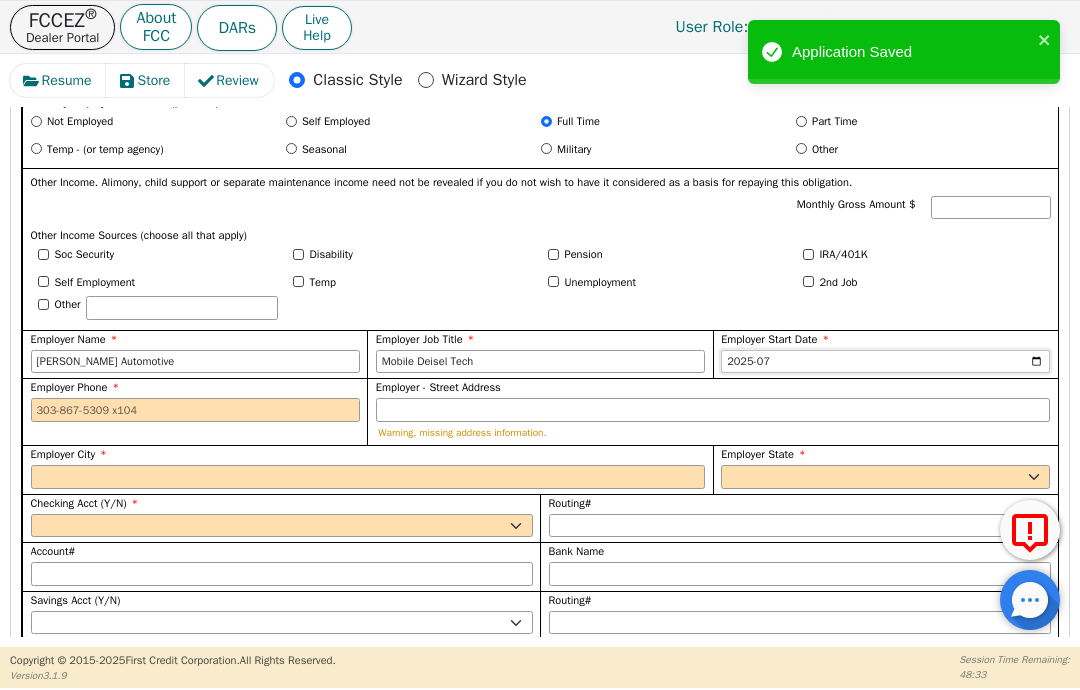 type on "2025-03" 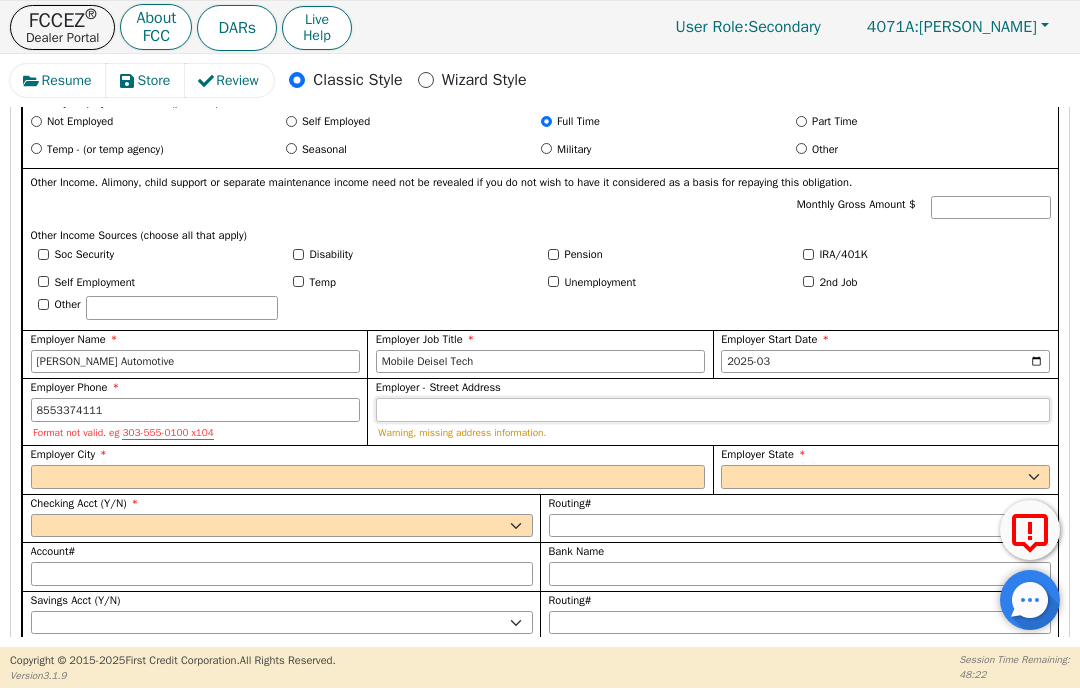 type on "855-337-4111" 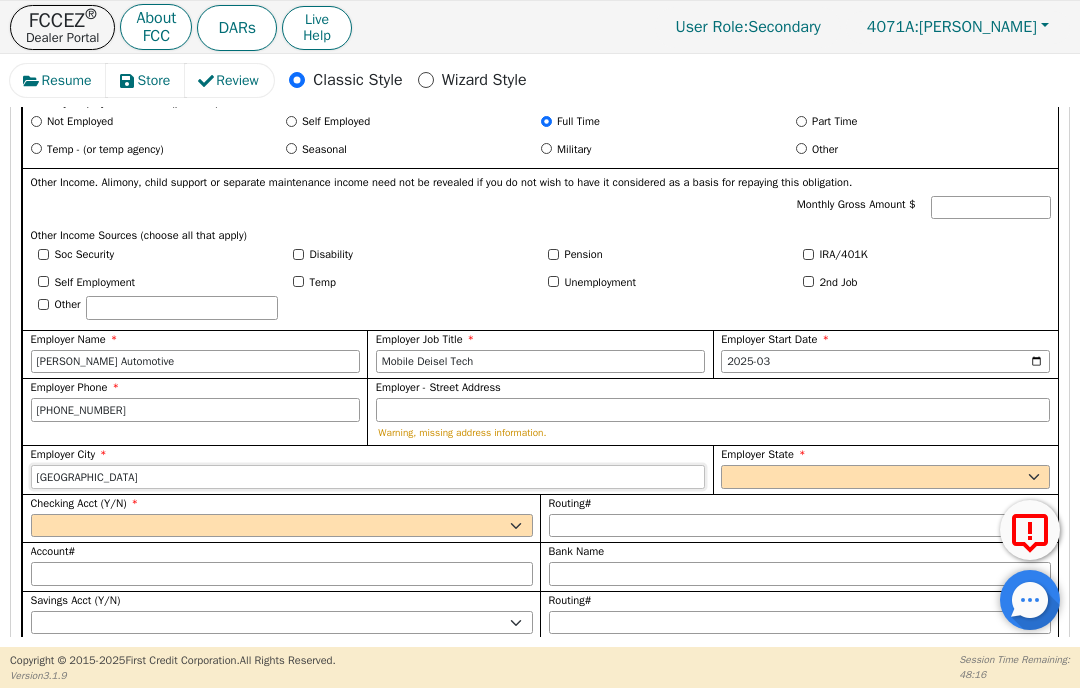 type on "Indianapolis" 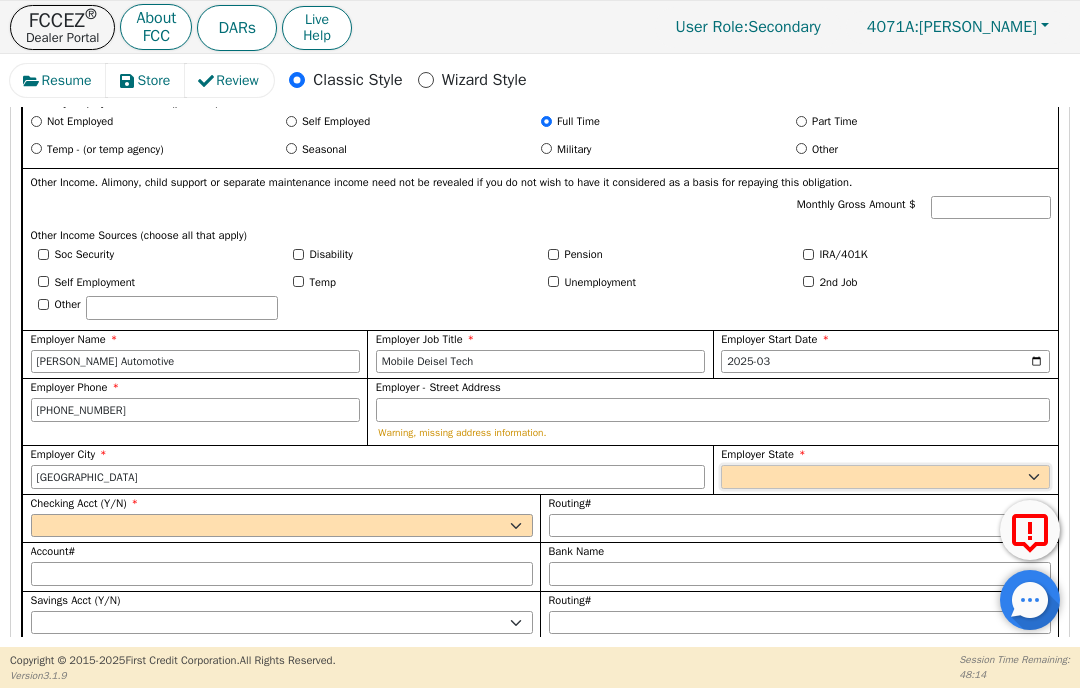 select on "IN" 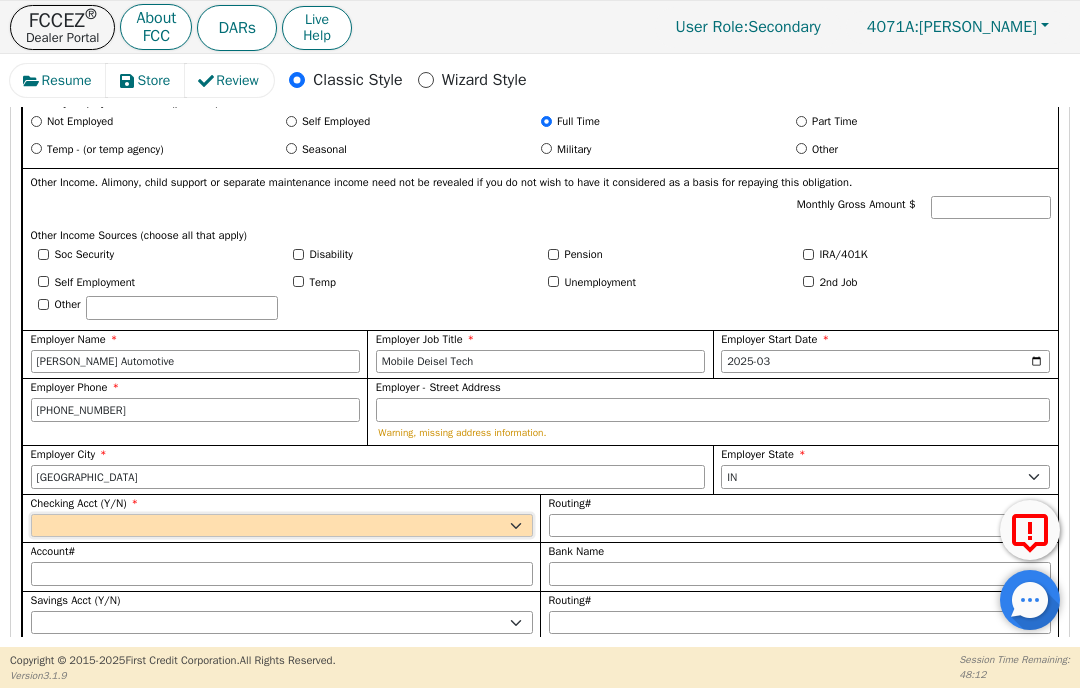 select on "y" 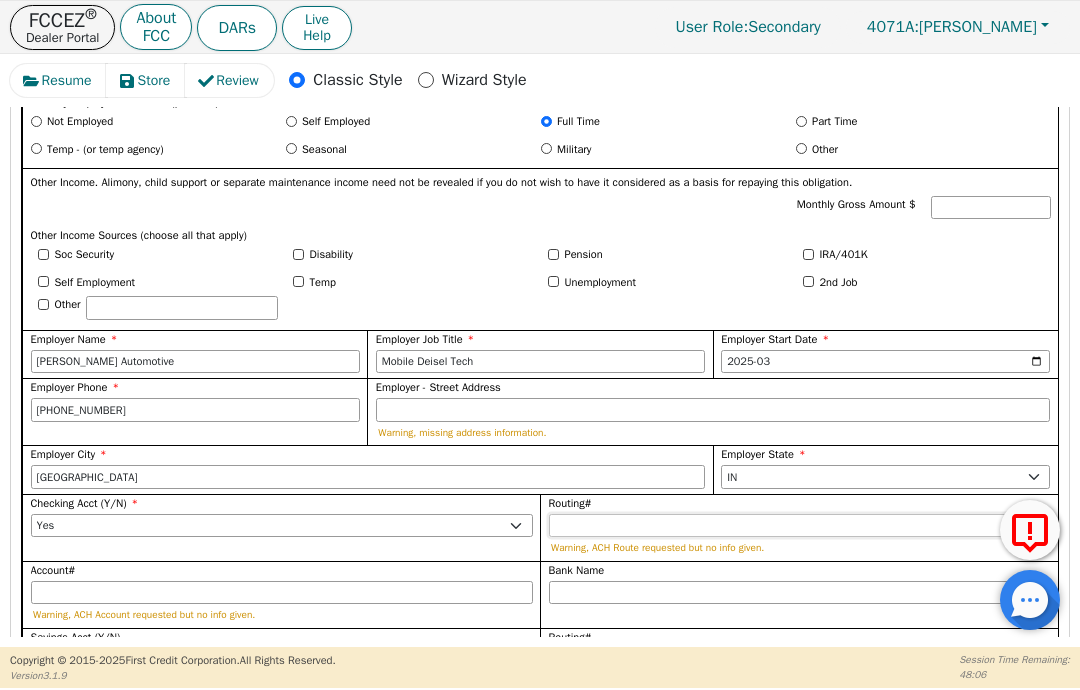 type on "0" 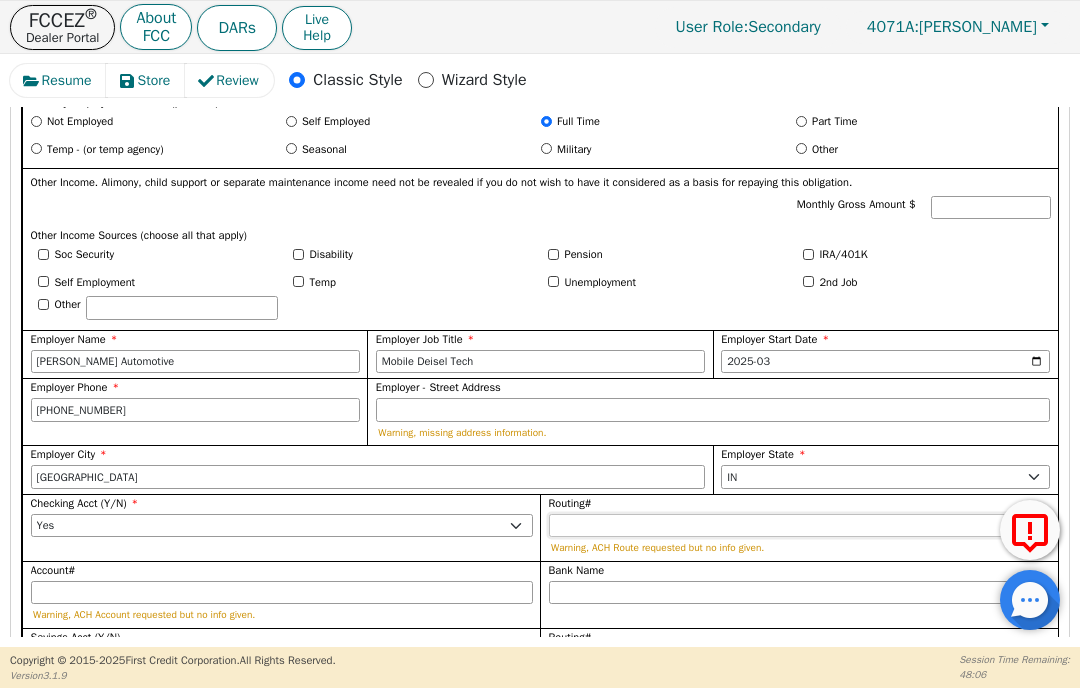 type on "*" 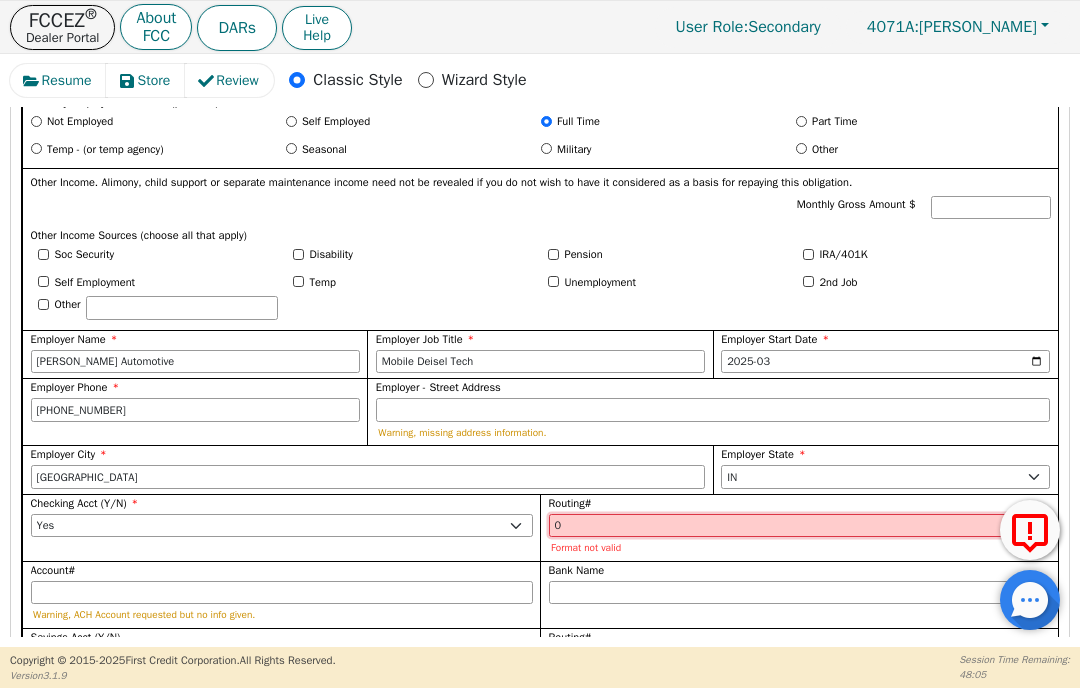type on "07" 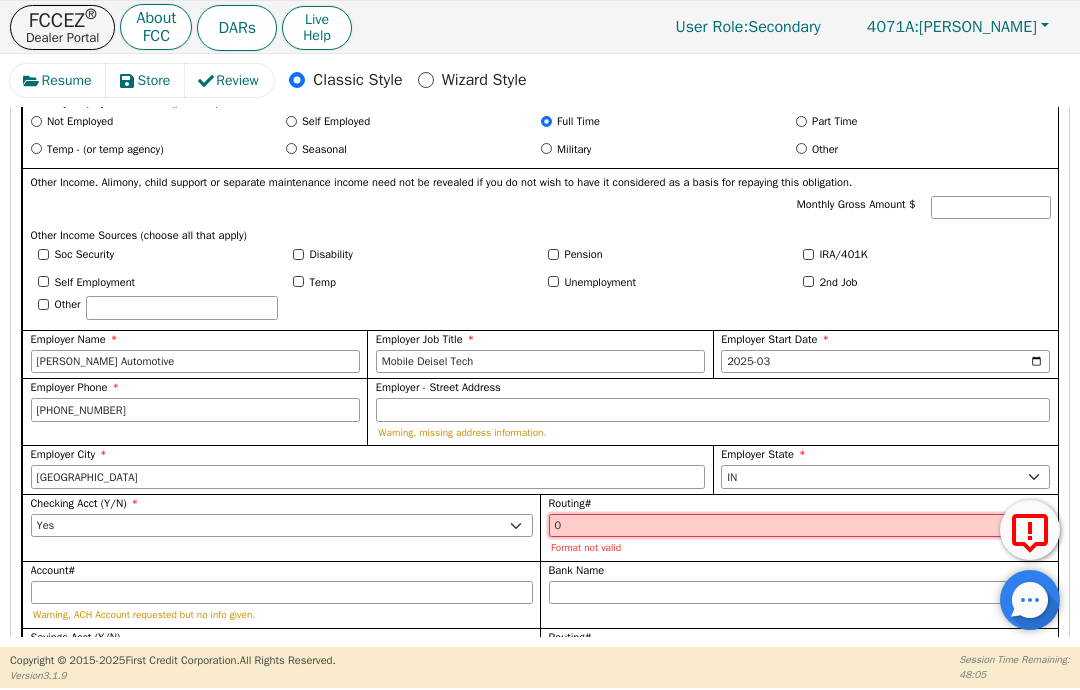 type on "**" 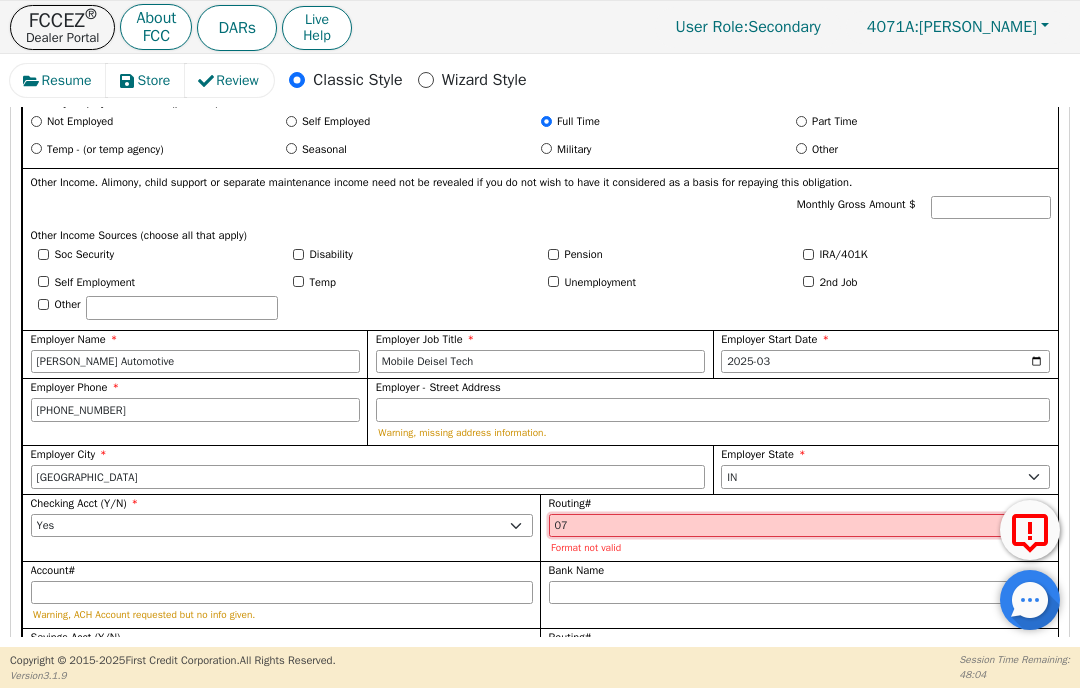 type on "071" 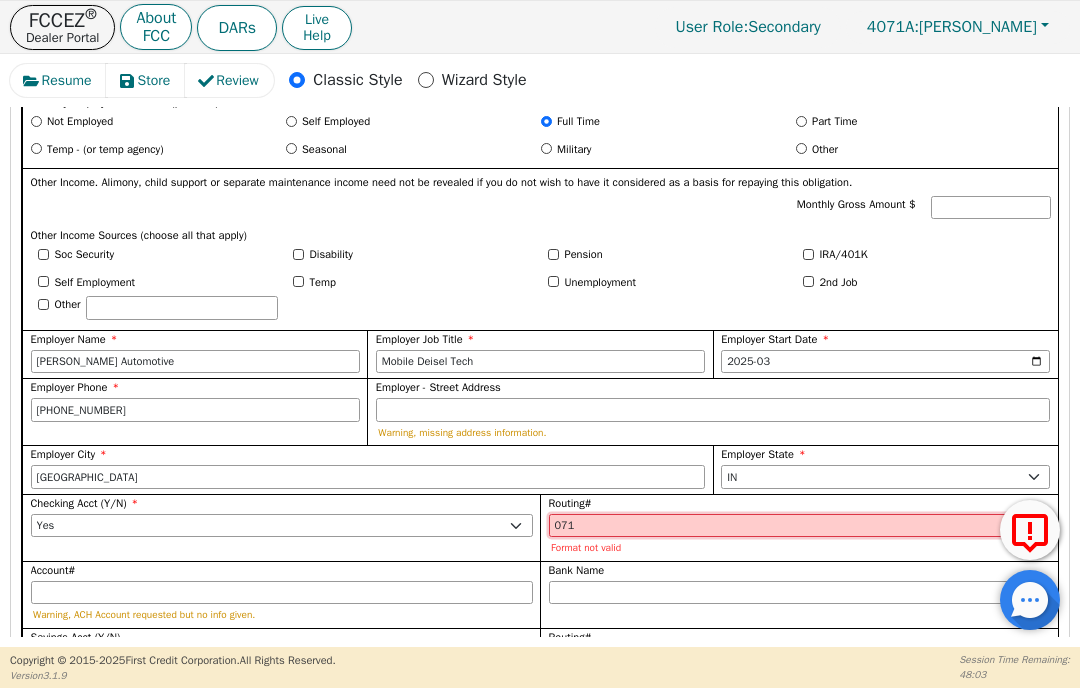 type on "0719" 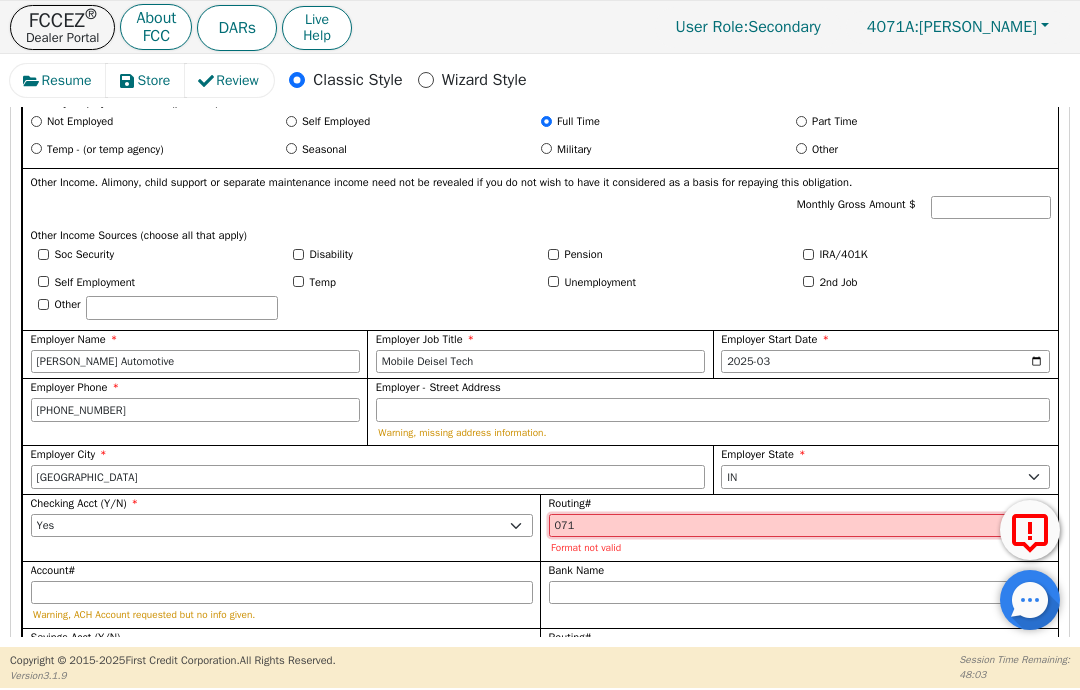 type on "****" 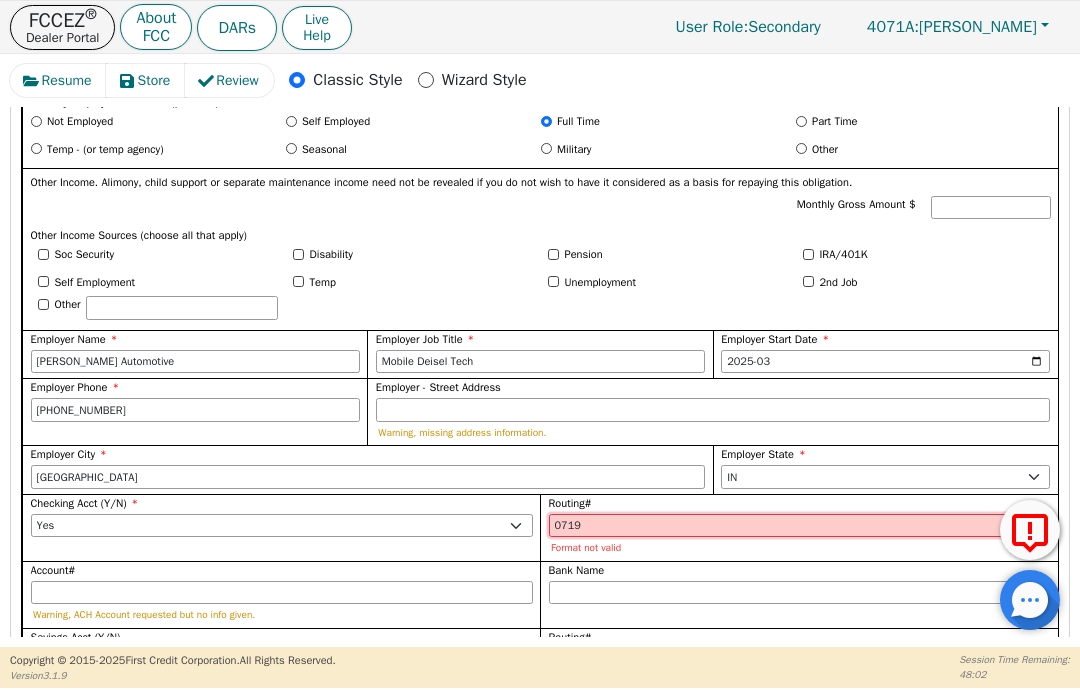 type on "07192" 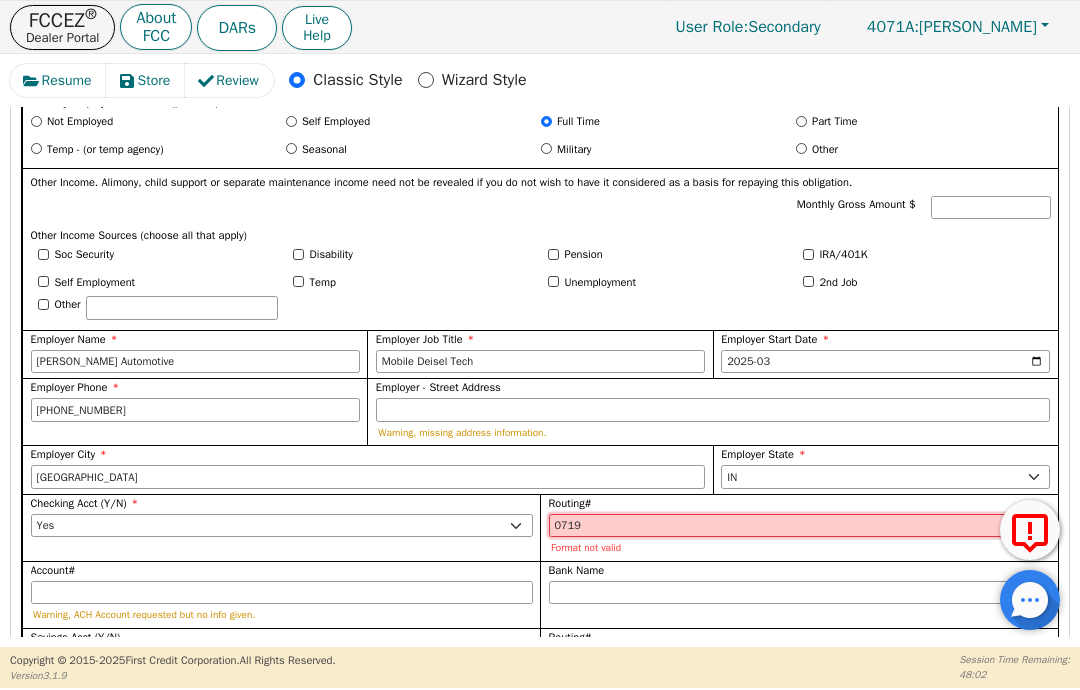 type on "*****" 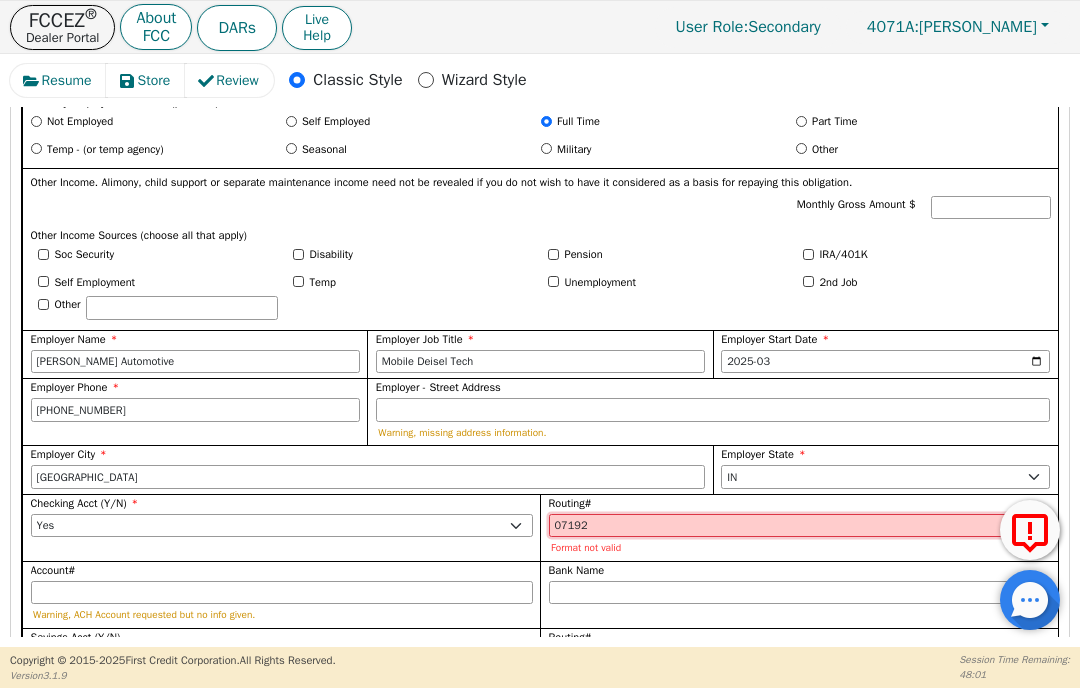 type on "071921" 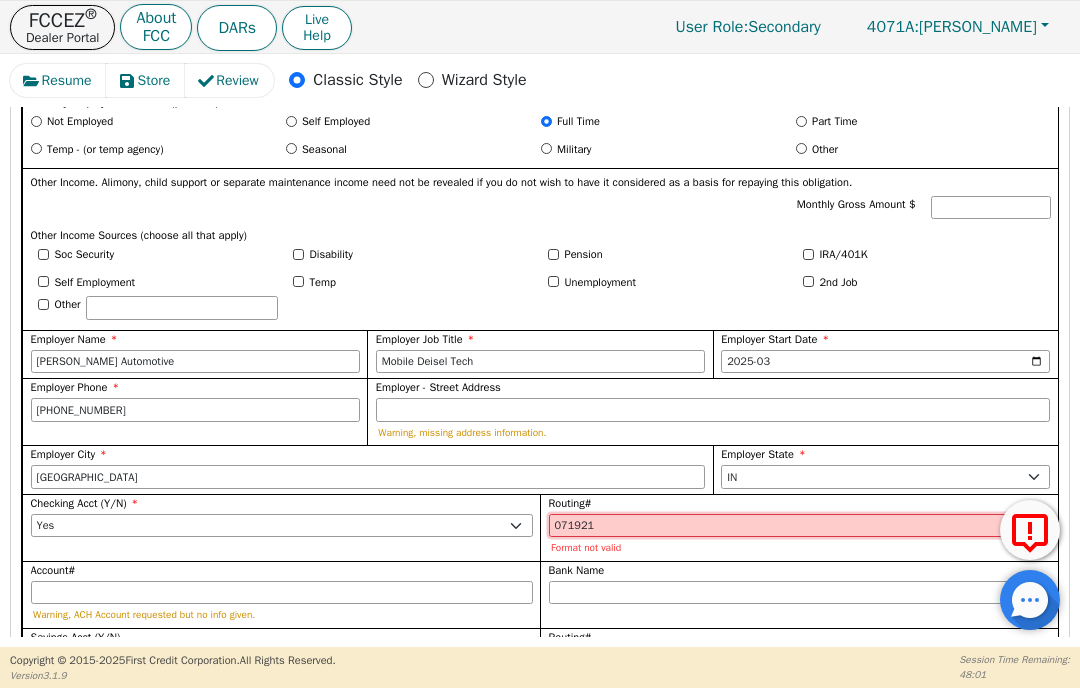 type on "******" 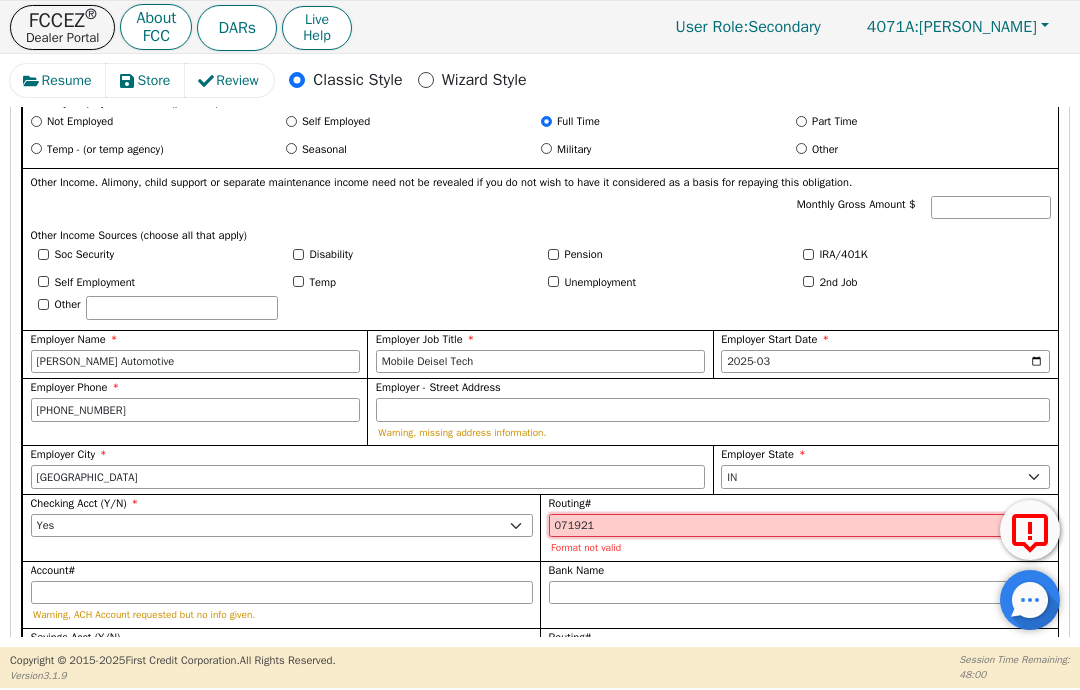 type on "0719218" 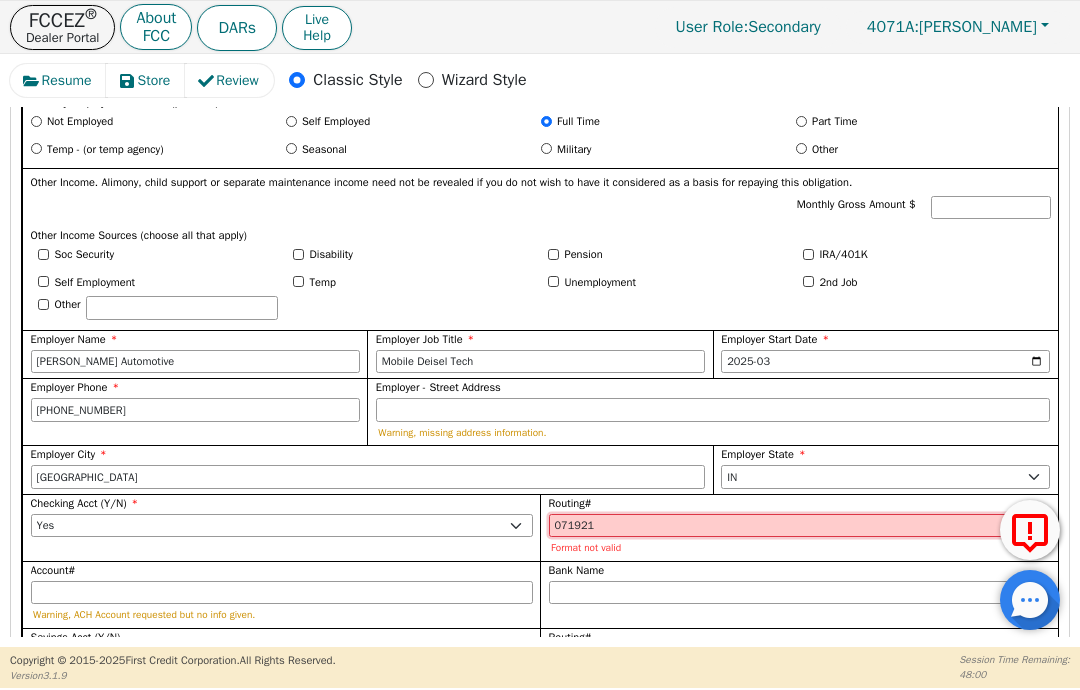 type on "*******" 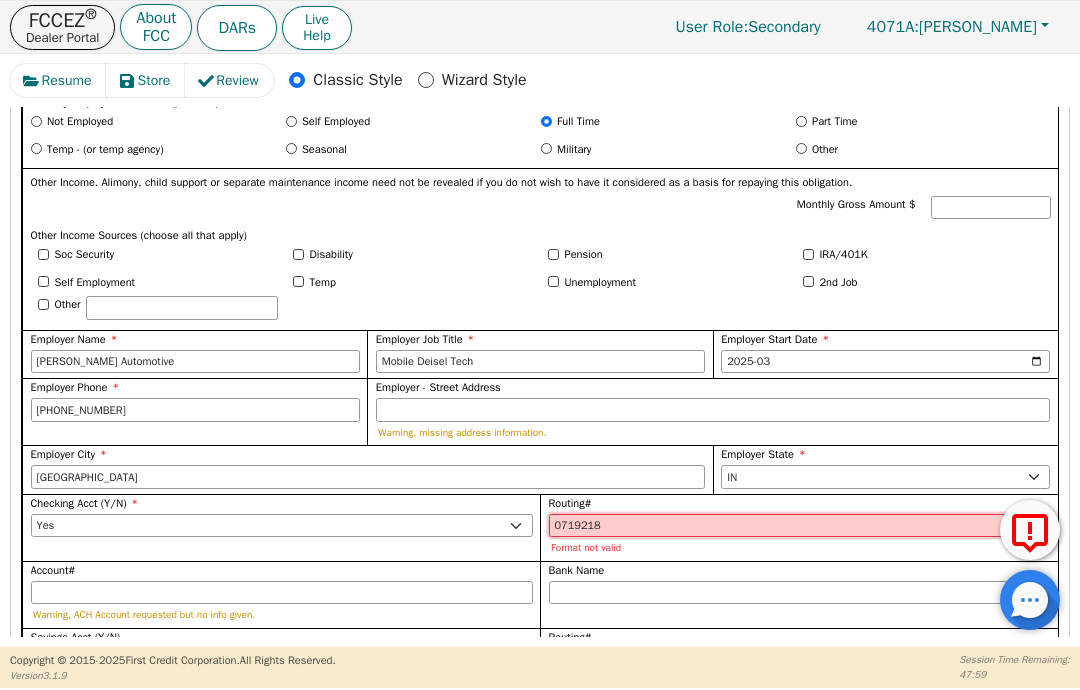 type on "07192189" 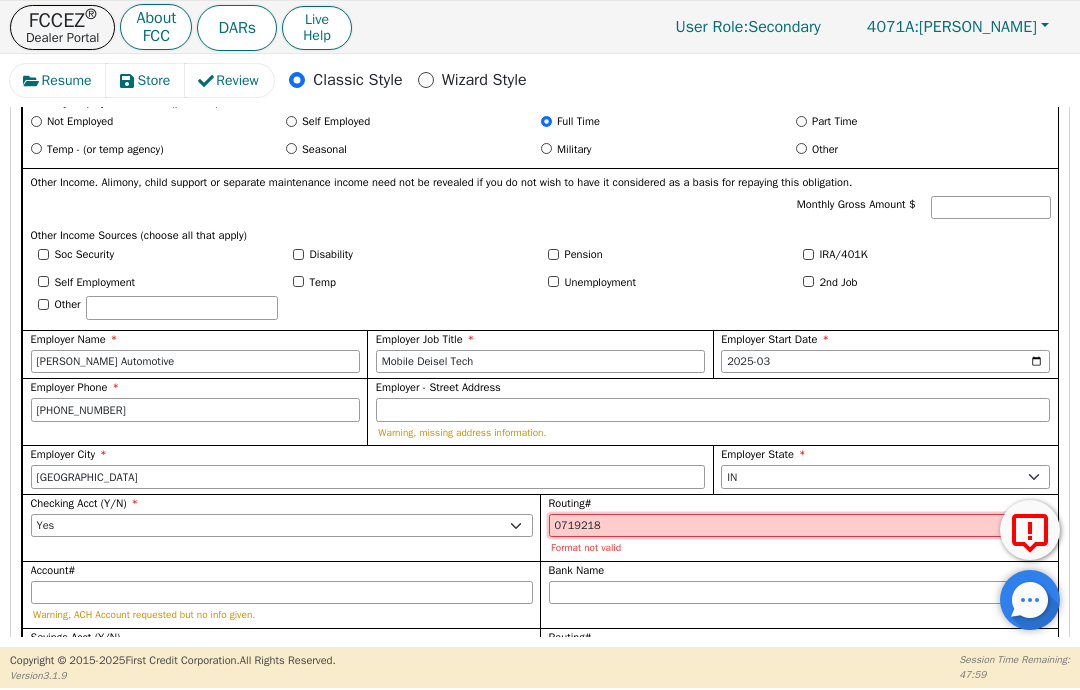 type on "********" 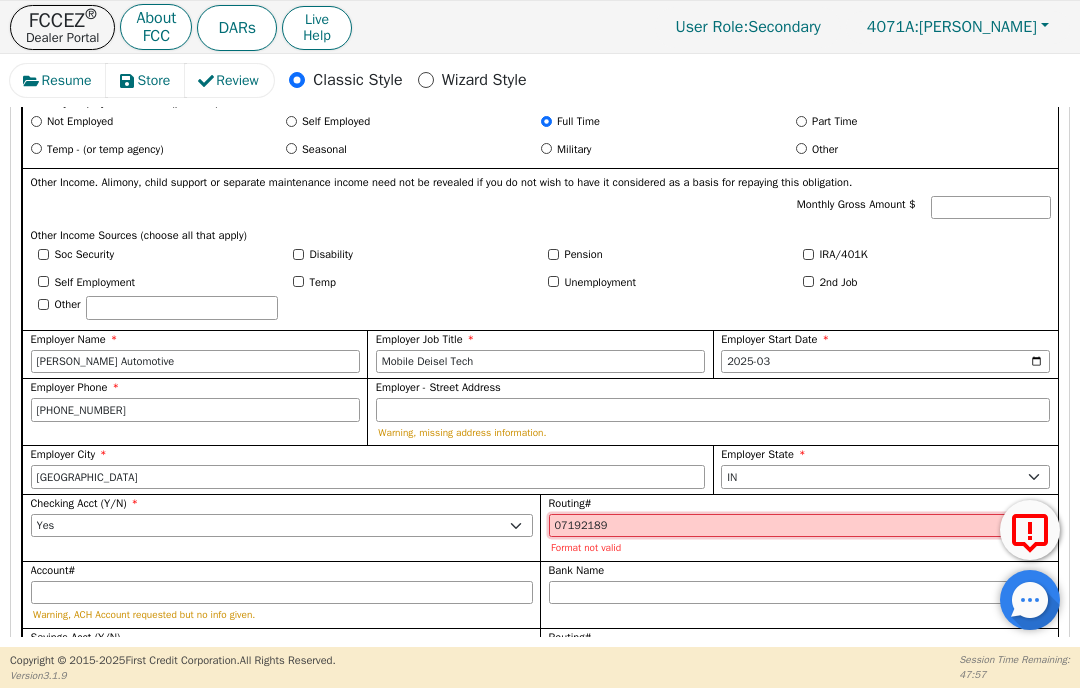 type on "071921891" 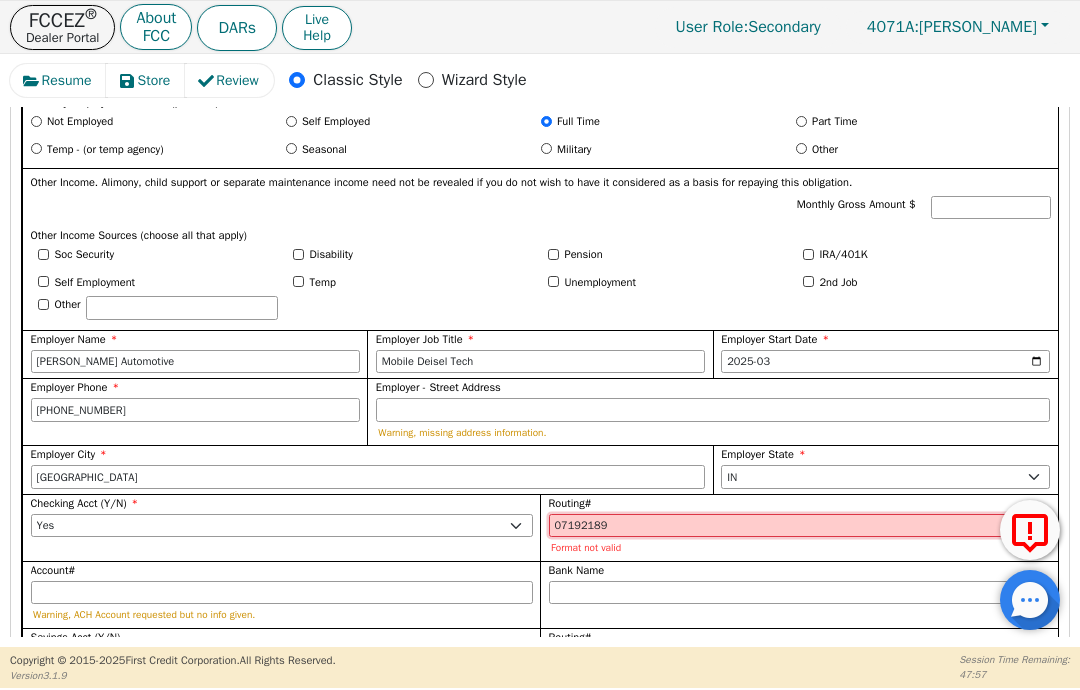 type on "*********" 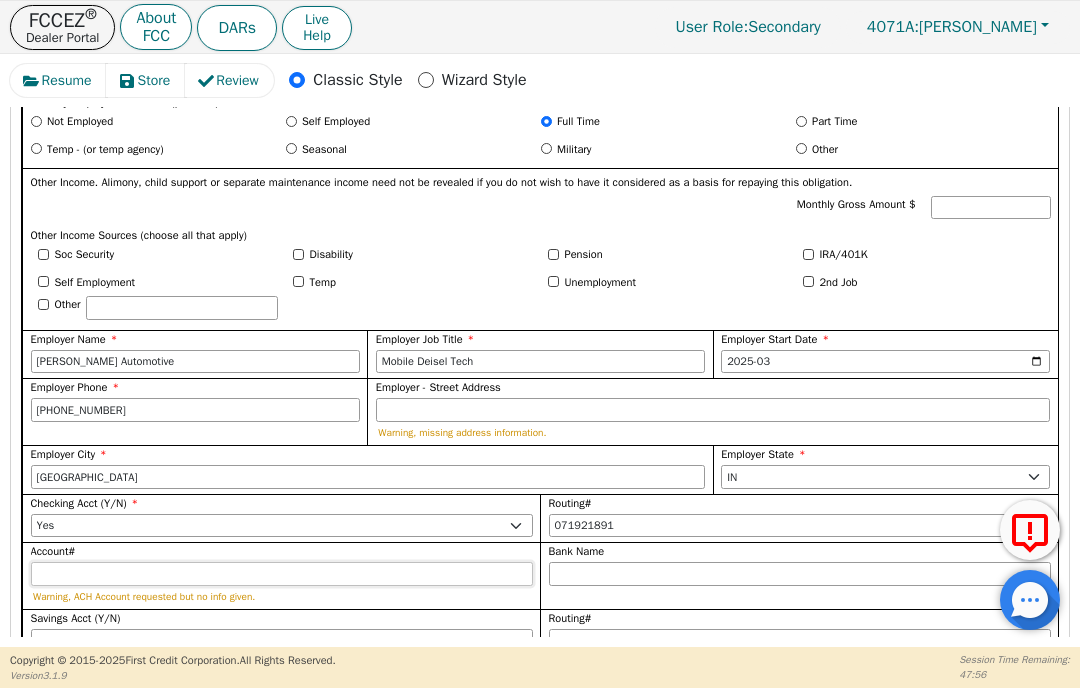 type on "*********" 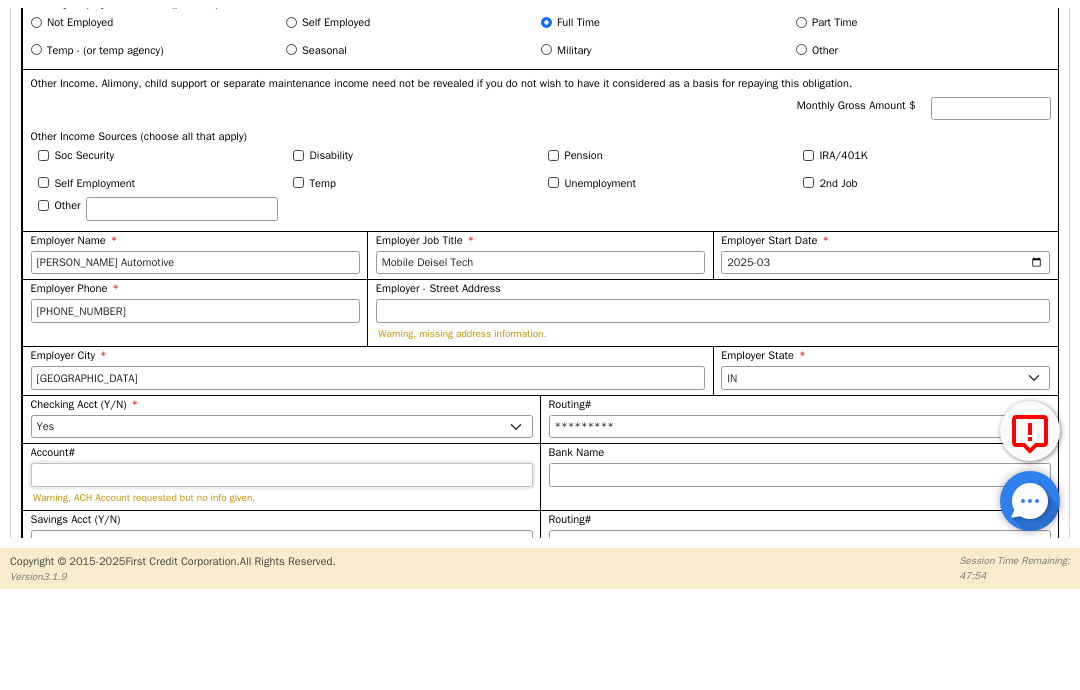 type on "4" 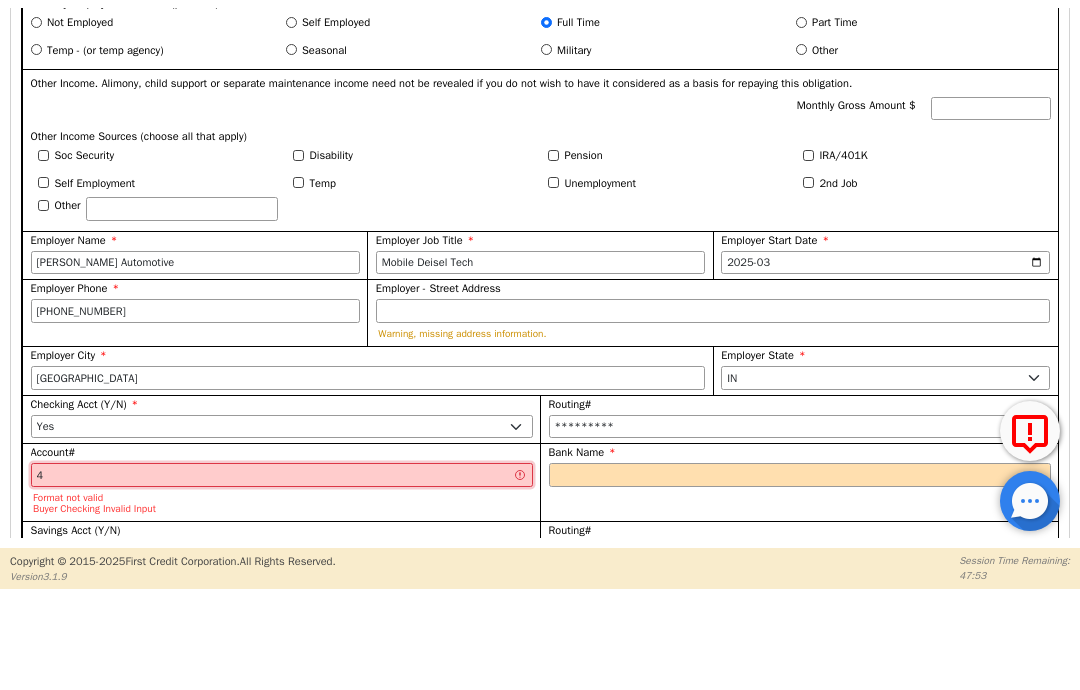 type on "46" 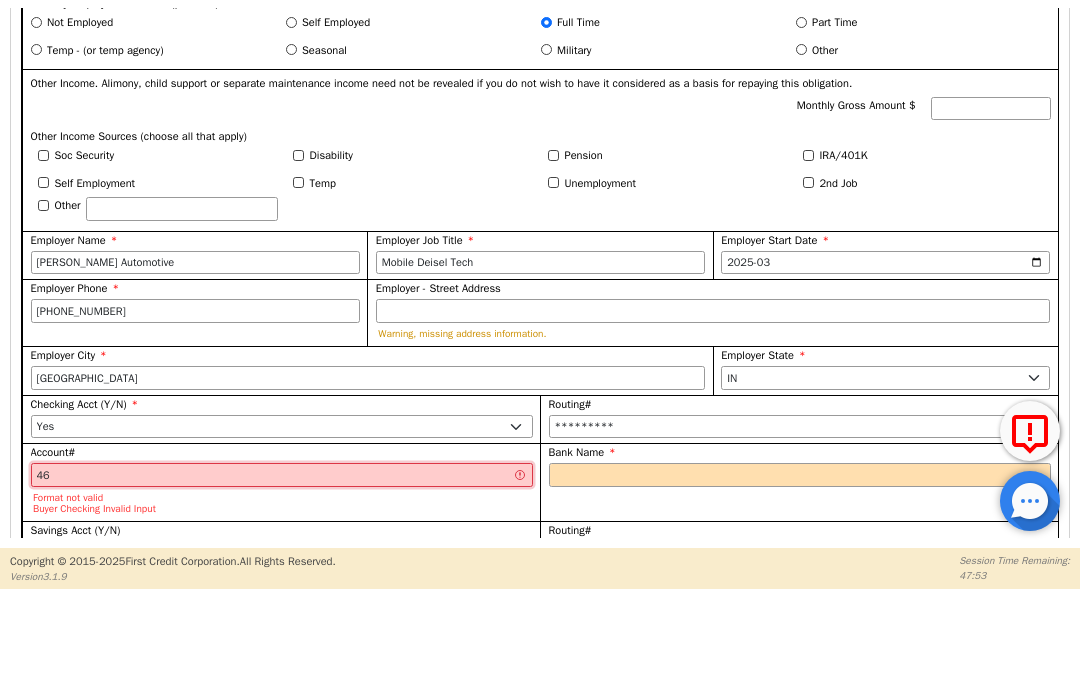type on "466" 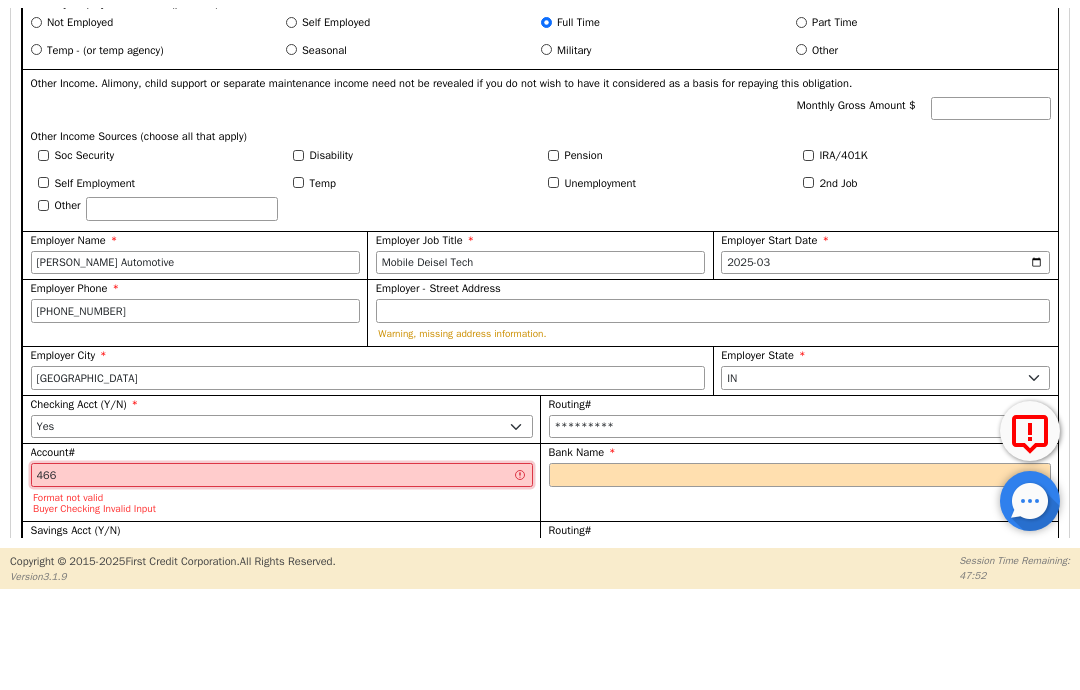 type on "4660" 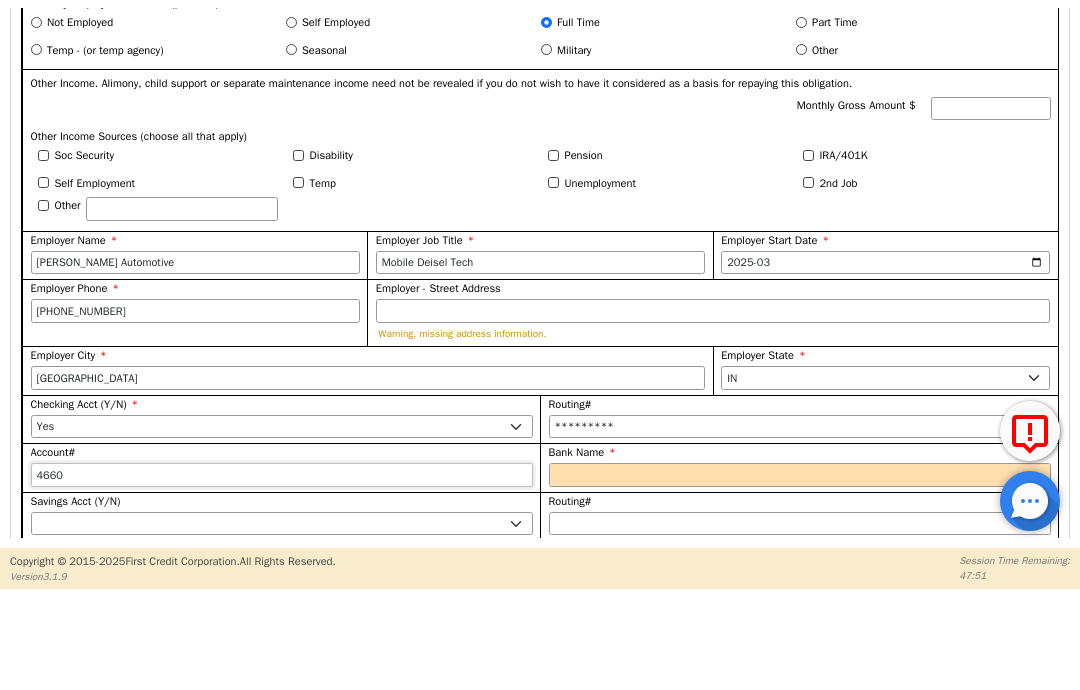 type on "46602" 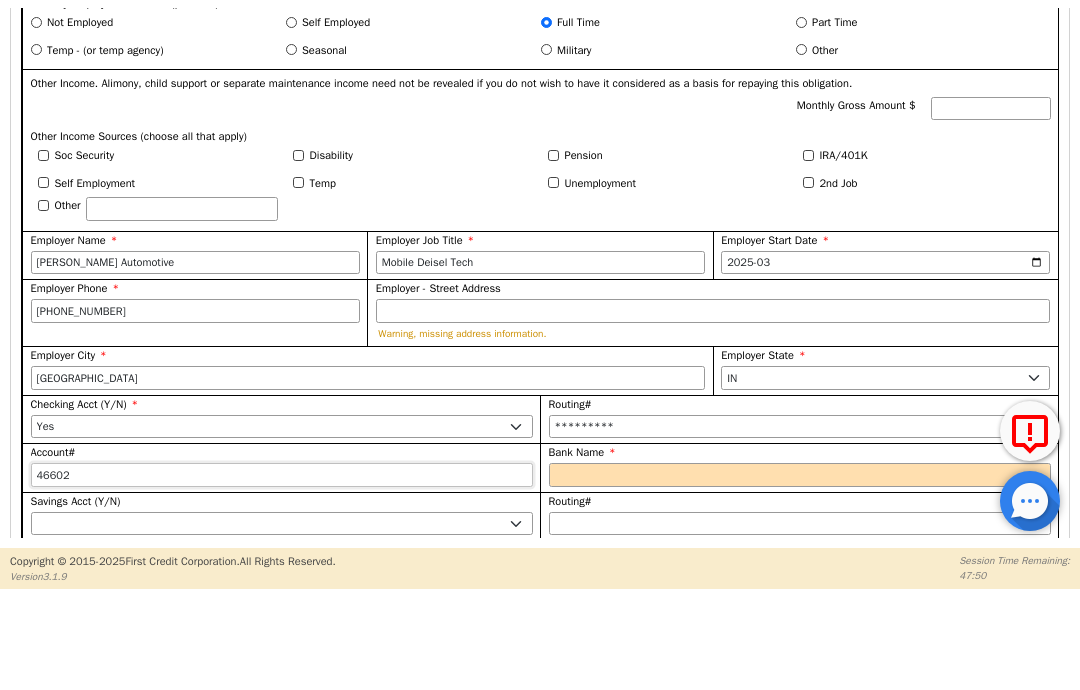 type on "466020" 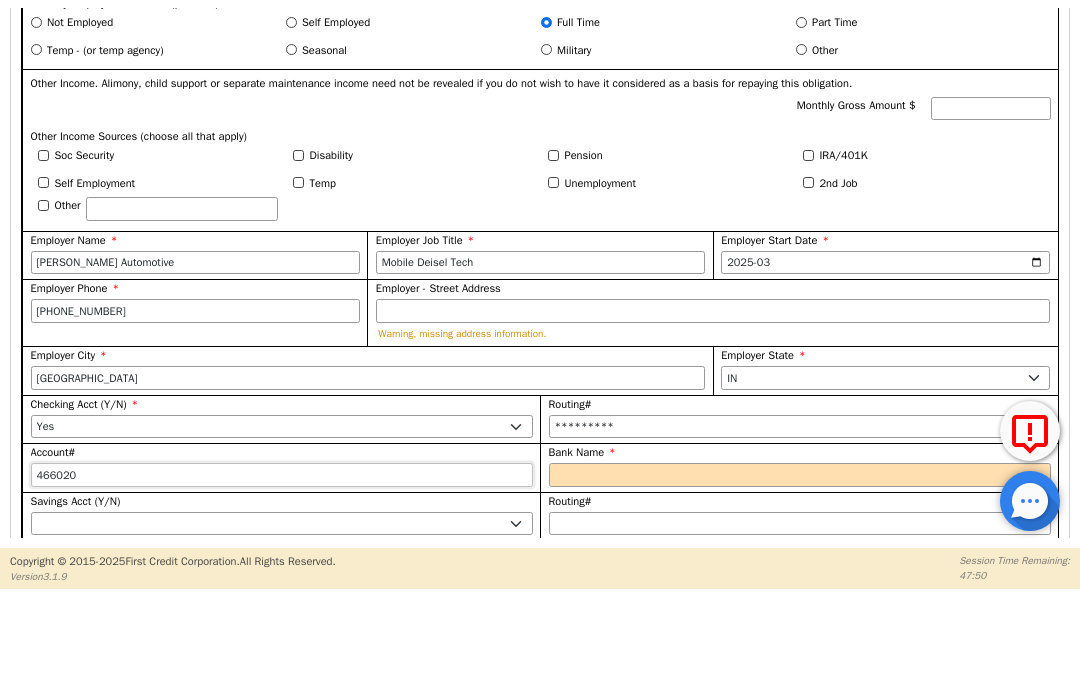 type on "4660200" 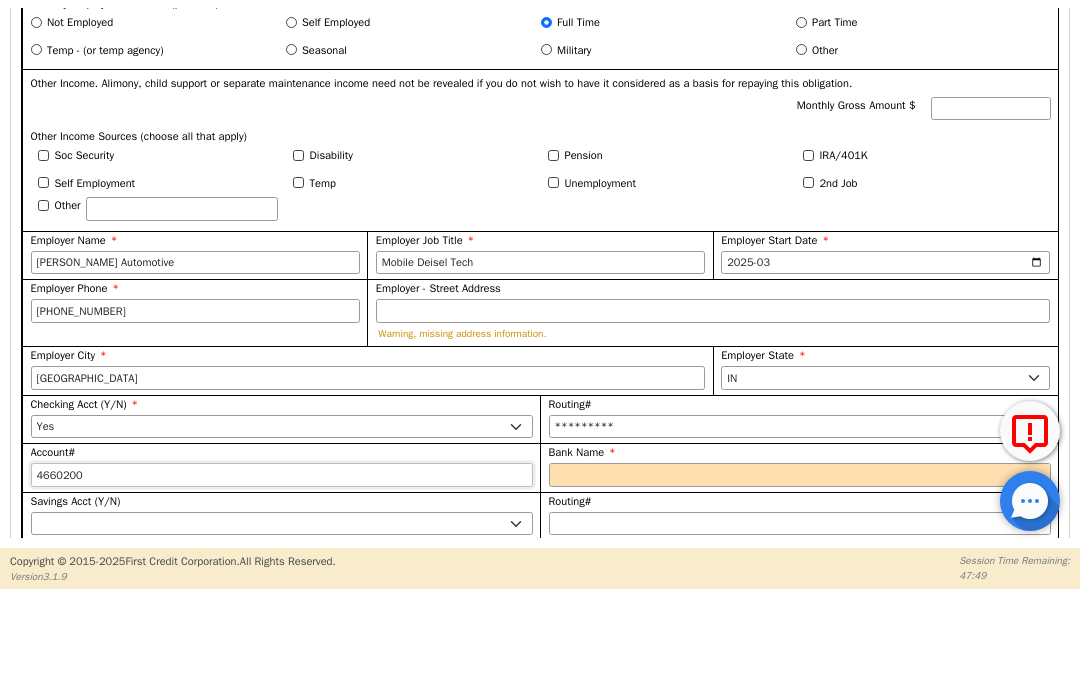 type on "46602007" 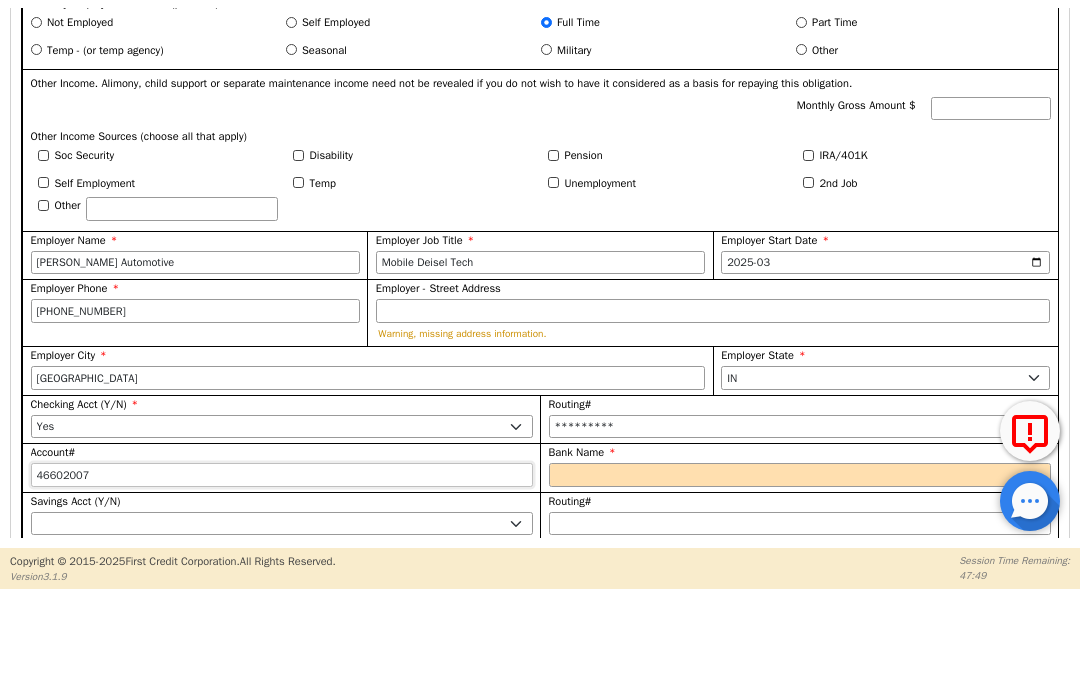 type on "********" 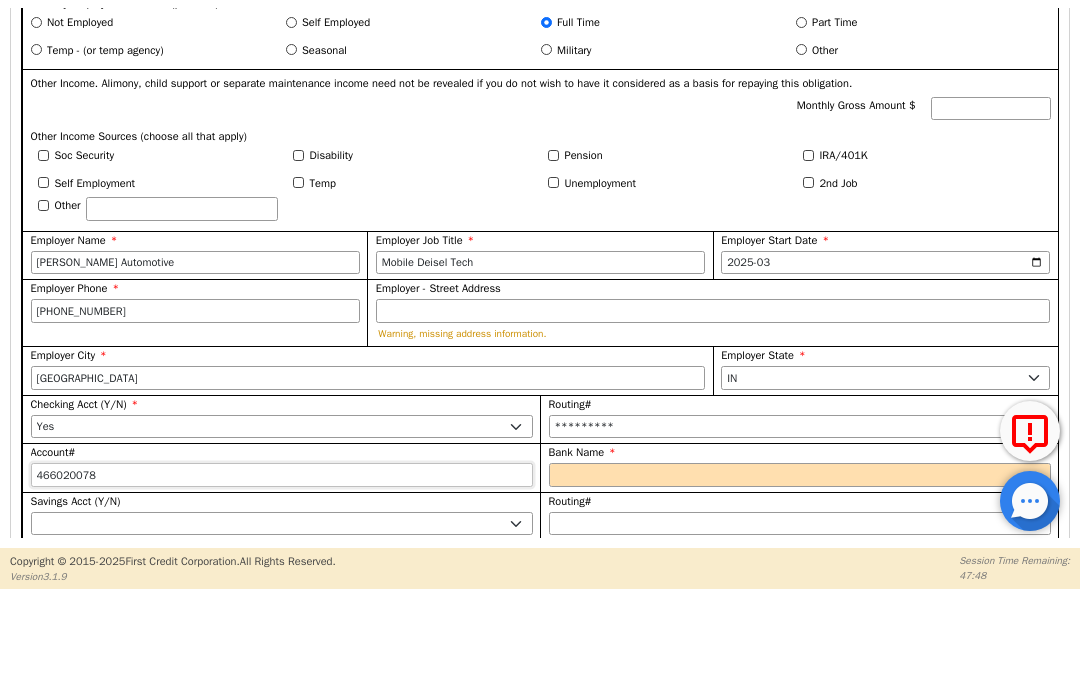 type on "4660200786" 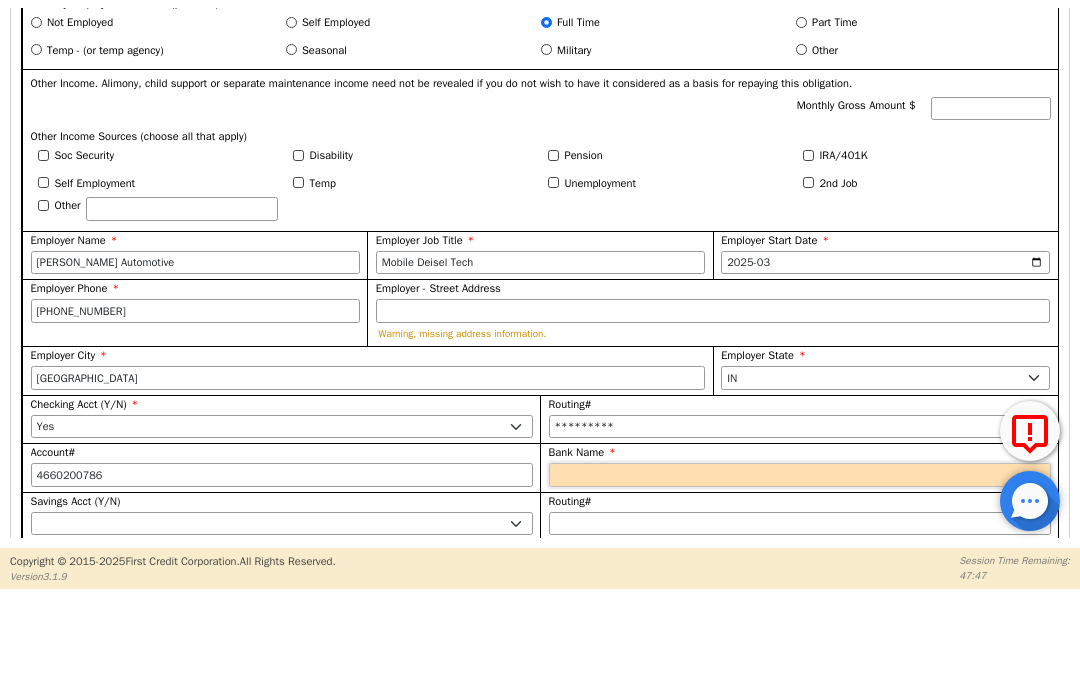 type on "**********" 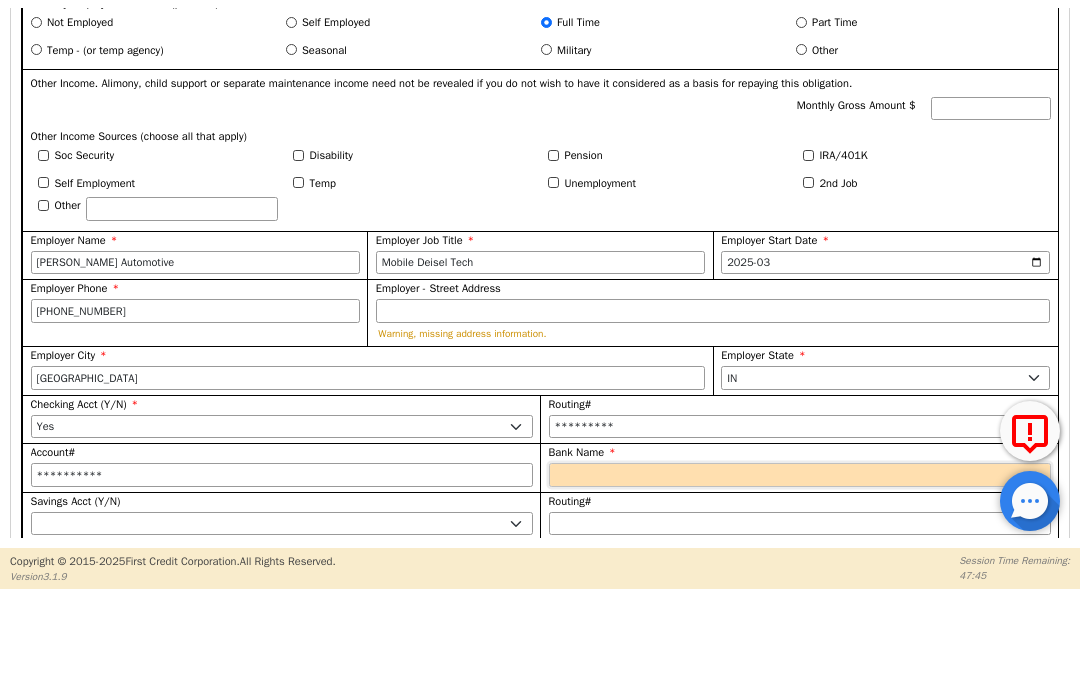 type on "P" 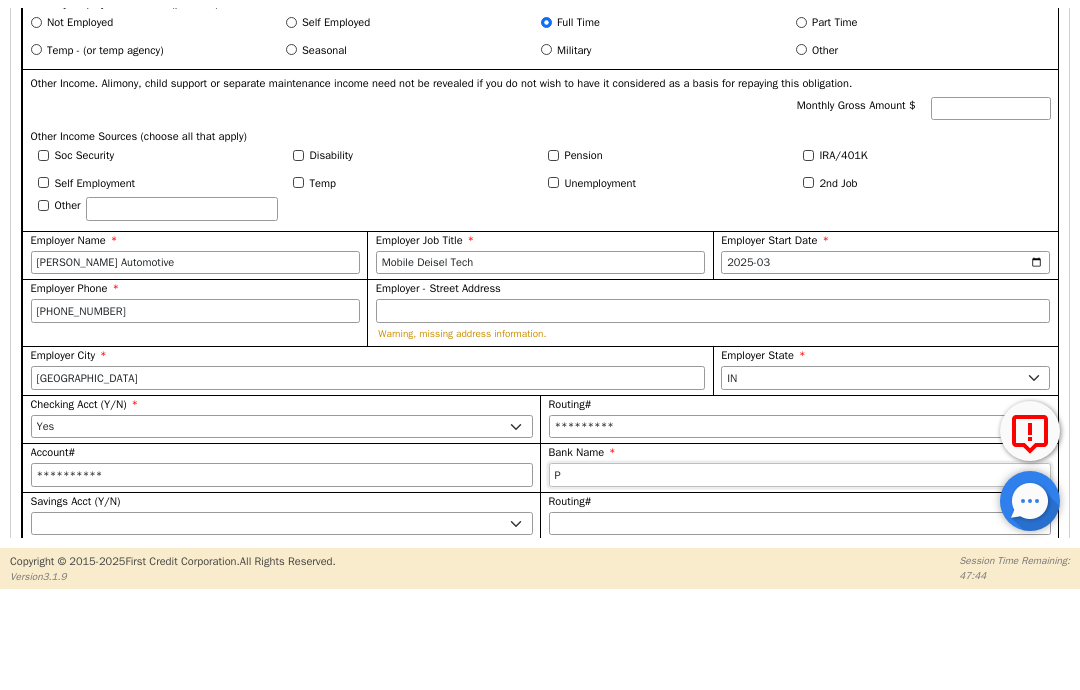 type on "PN" 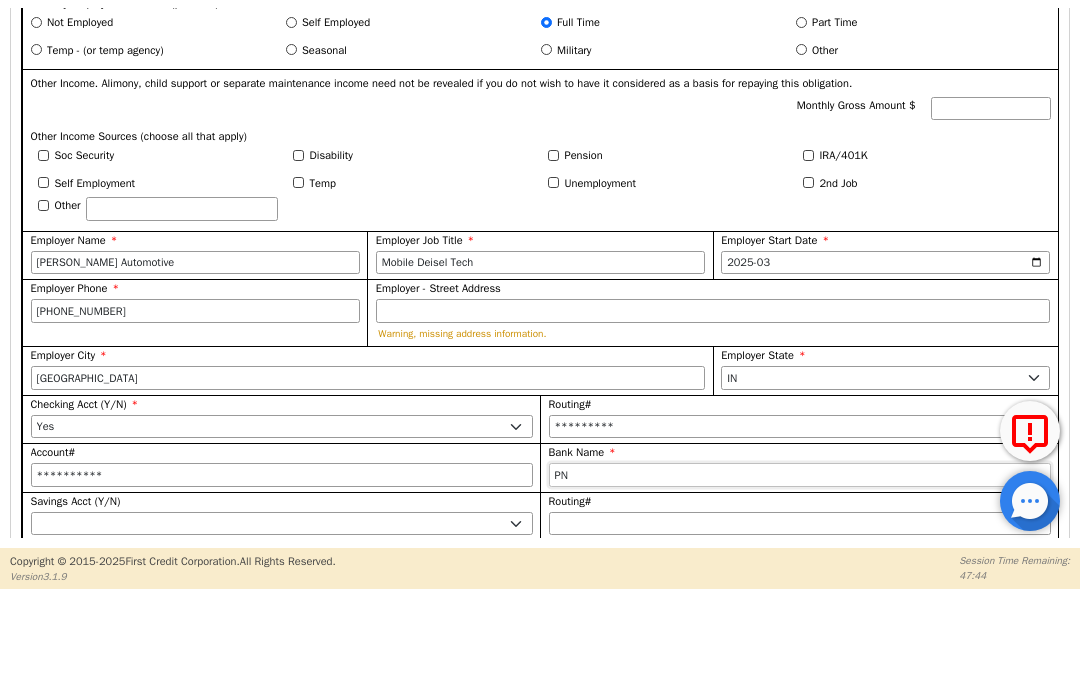 type on "PNC" 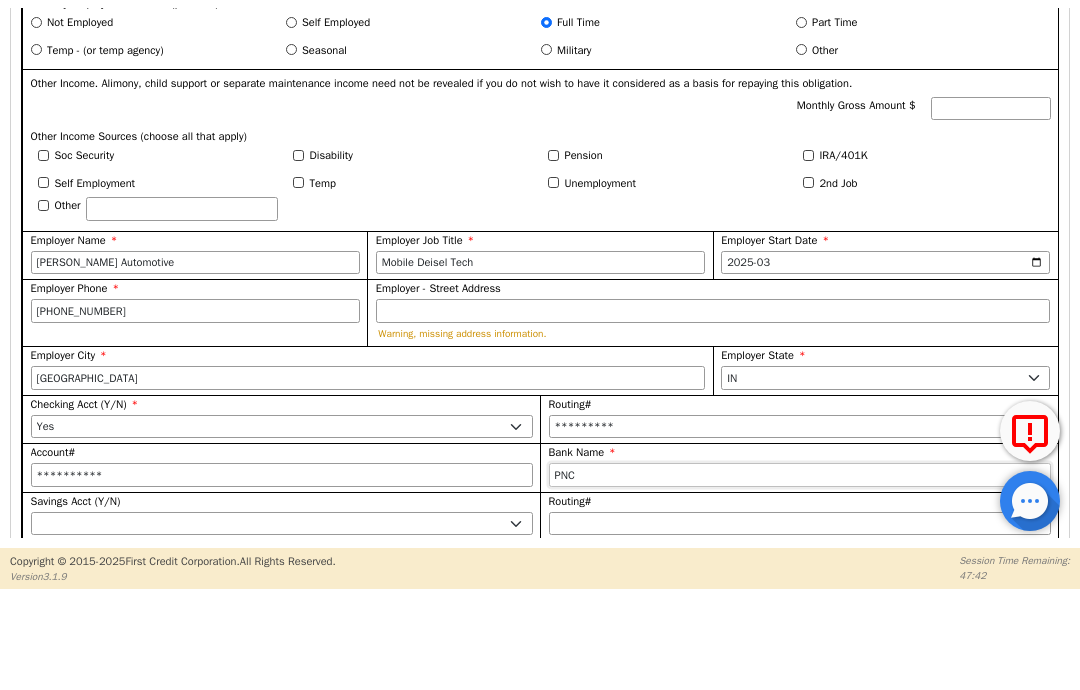 type on "PNC" 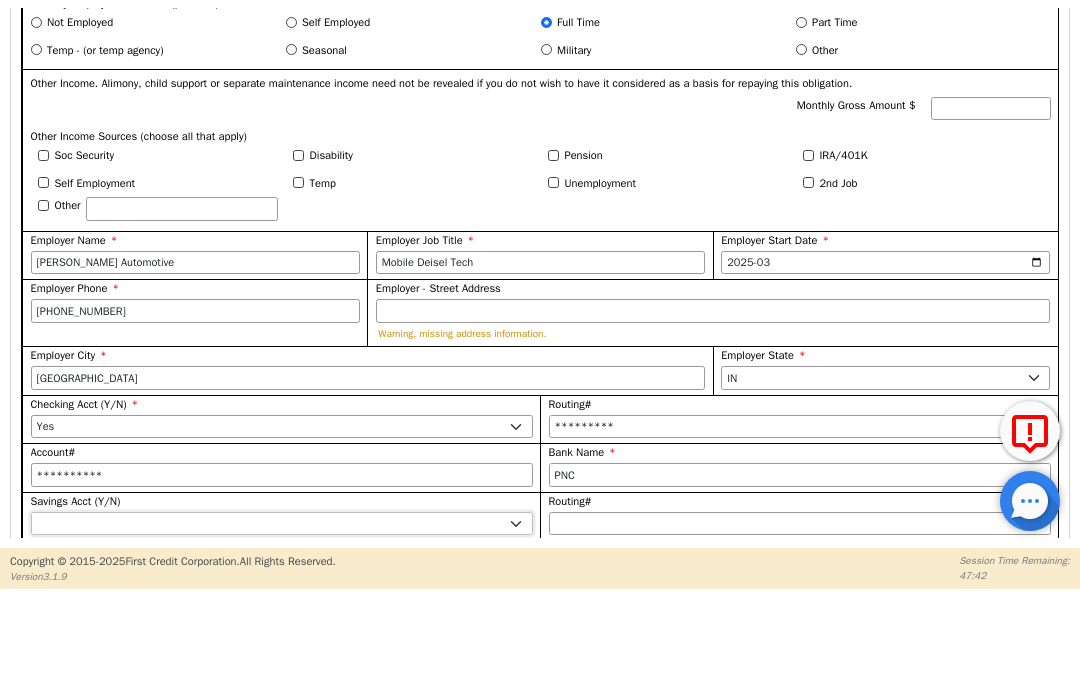 scroll, scrollTop: 1570, scrollLeft: 0, axis: vertical 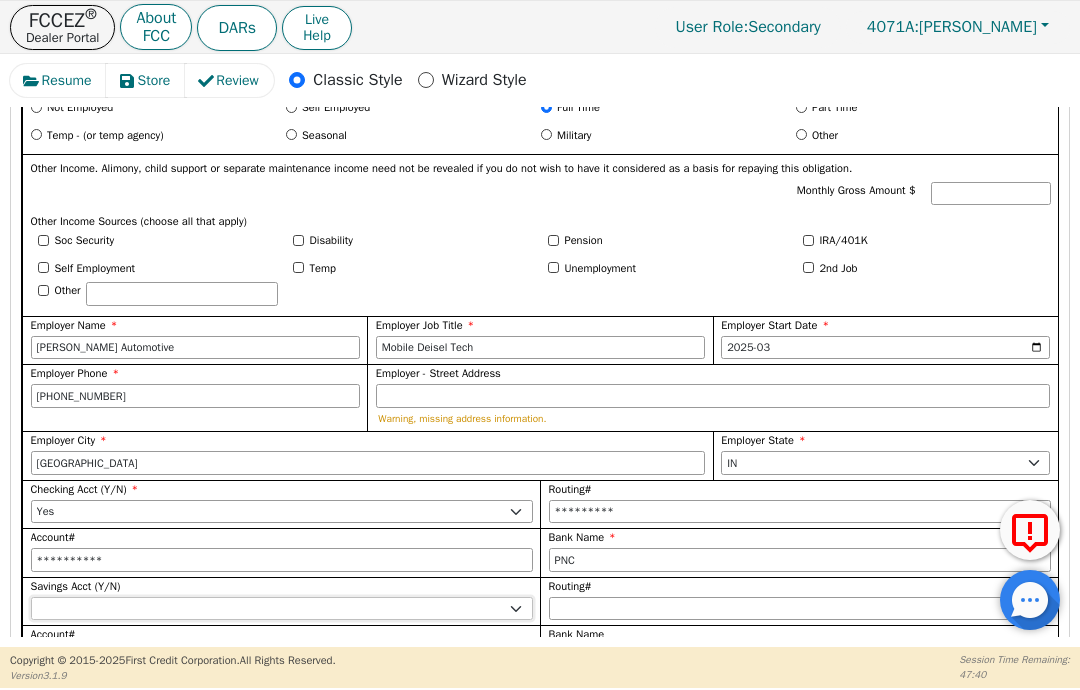select on "n" 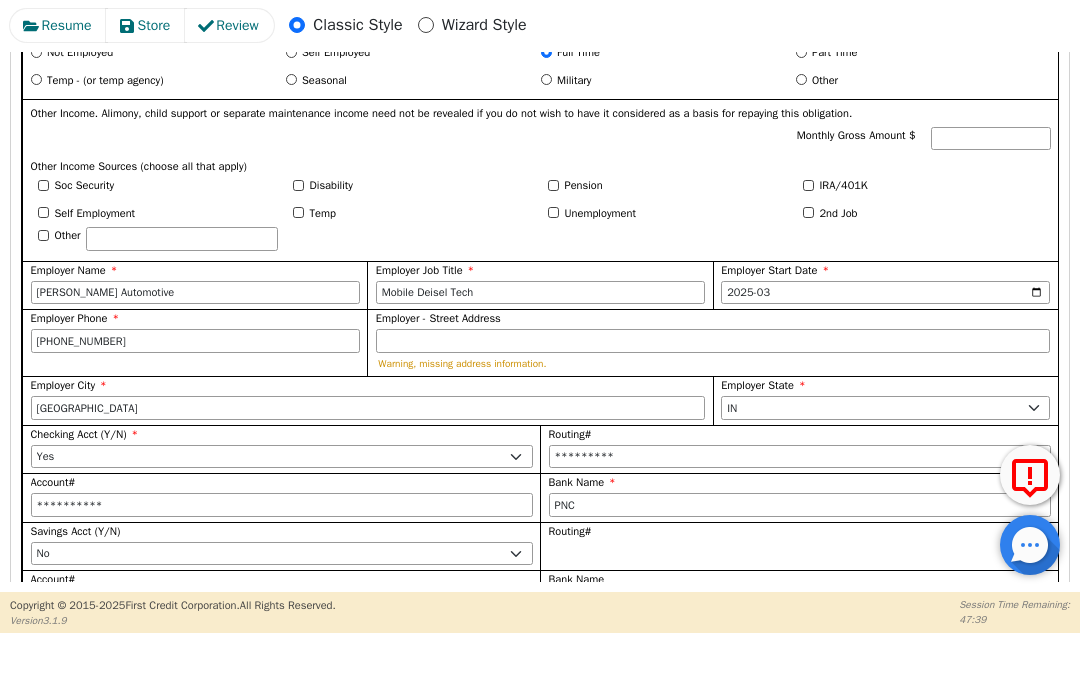 scroll, scrollTop: 1923, scrollLeft: 0, axis: vertical 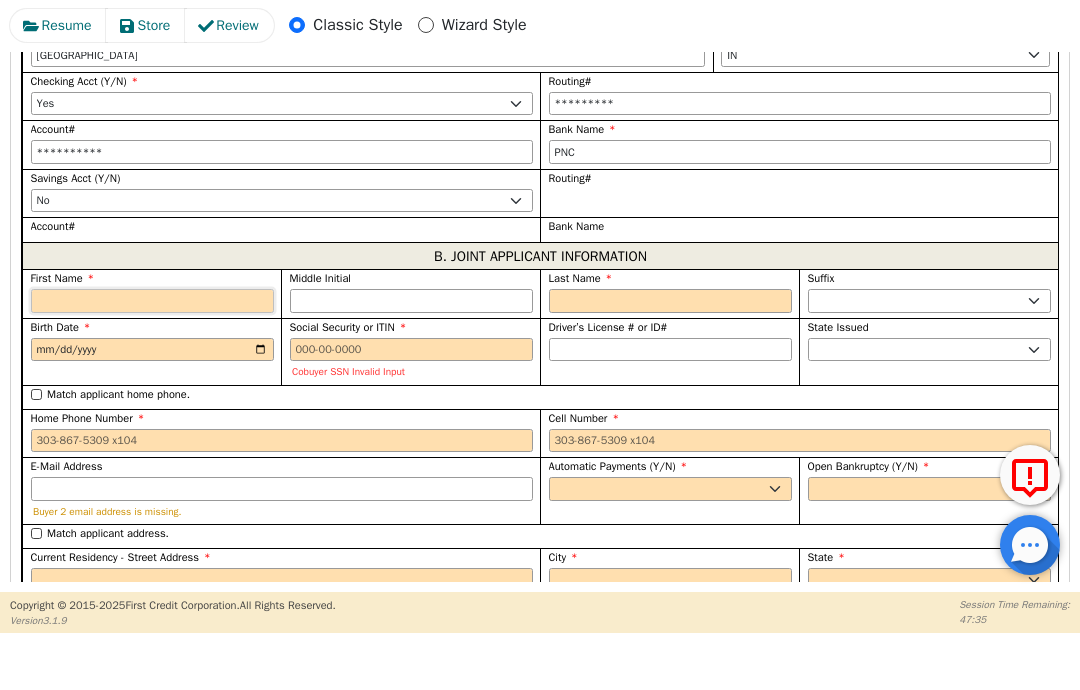type on "D" 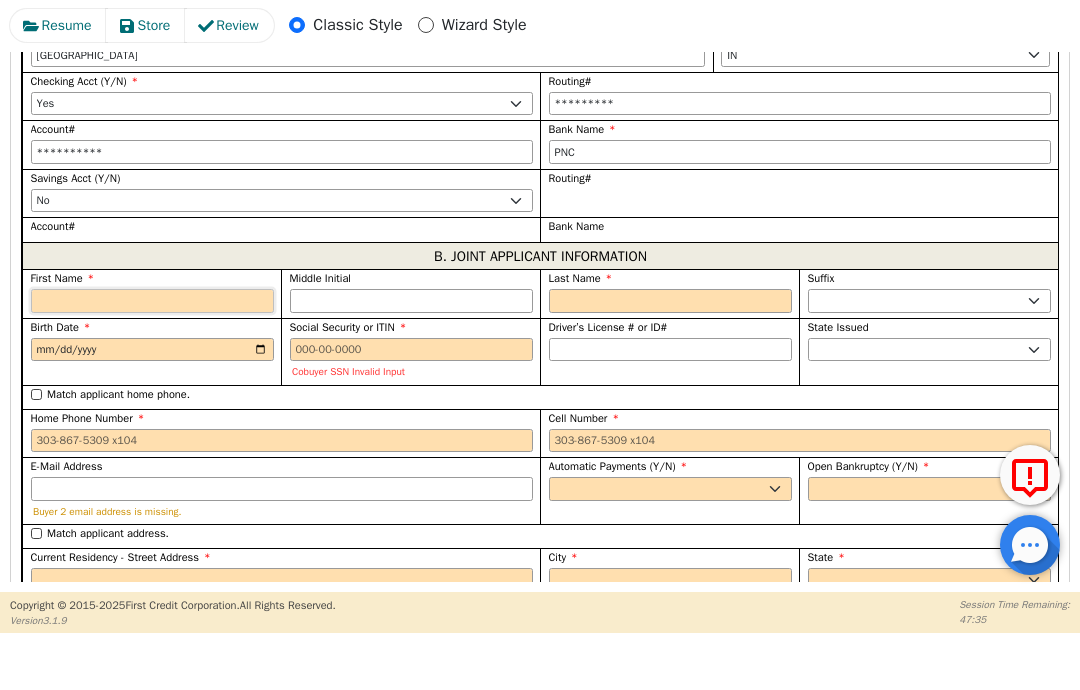 type on "D" 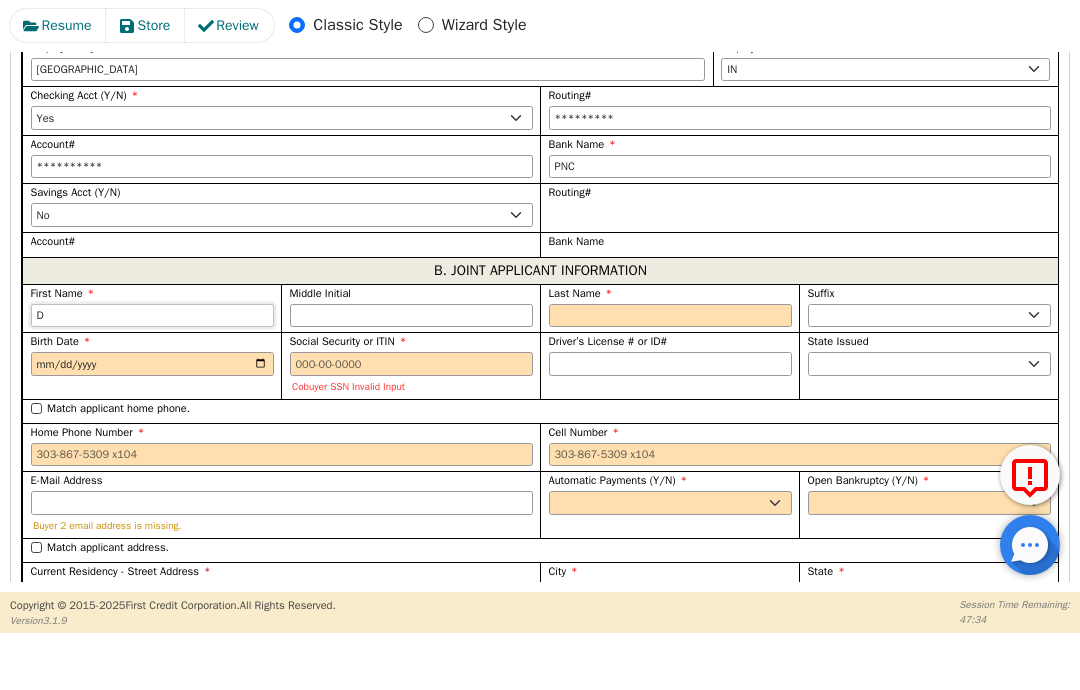 type on "Da" 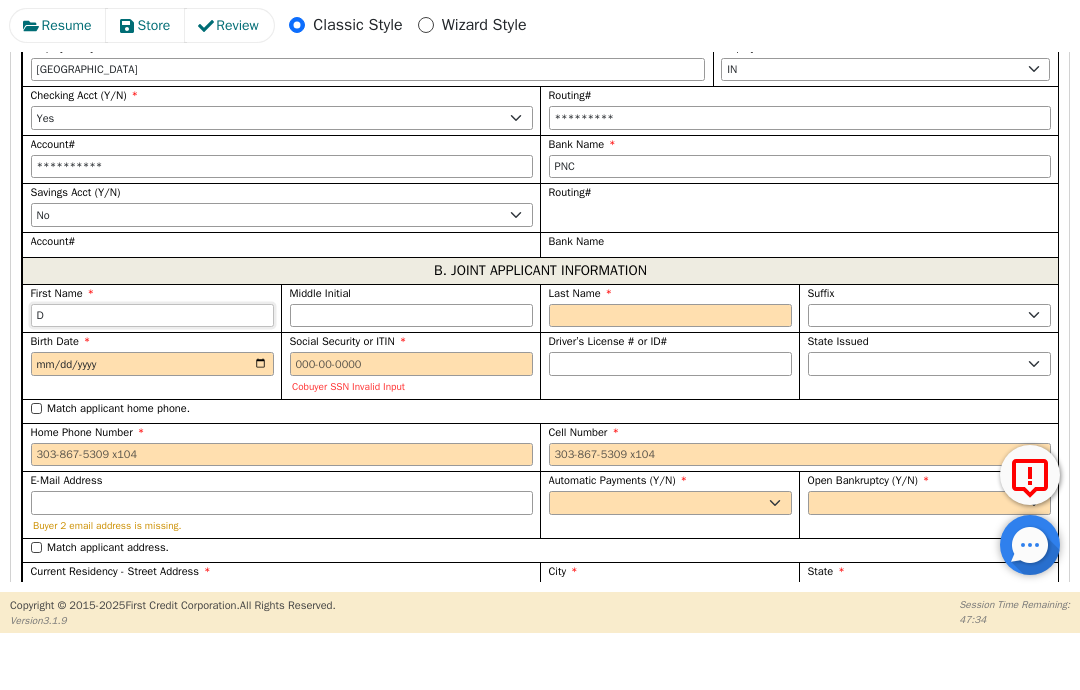 type on "Da" 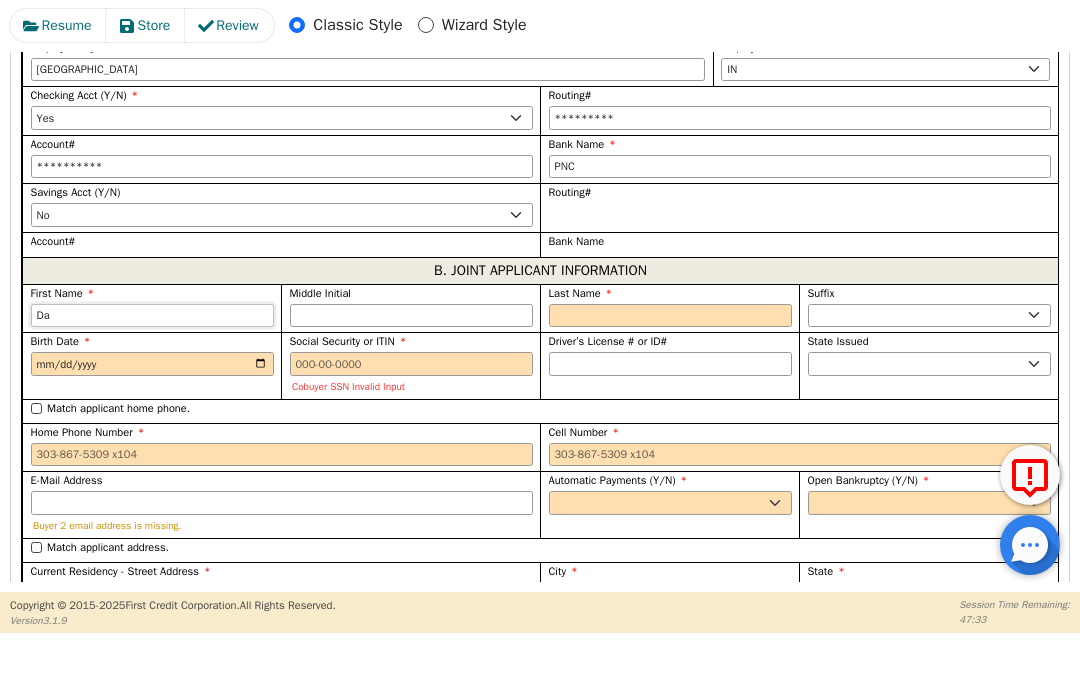 type on "Dam" 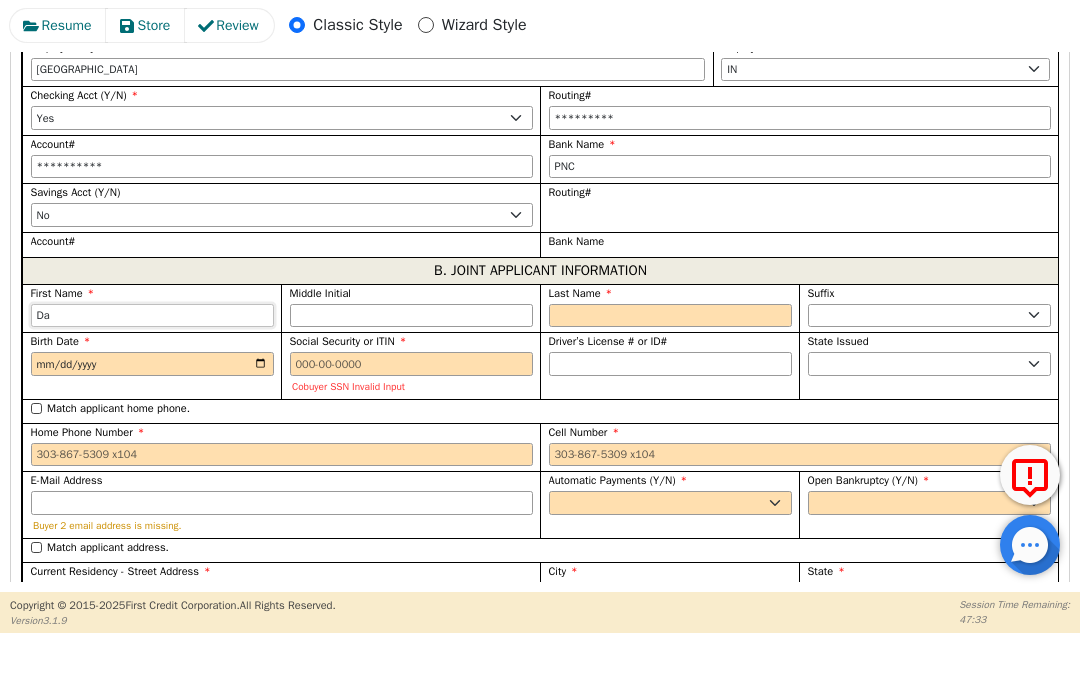 type on "Dam" 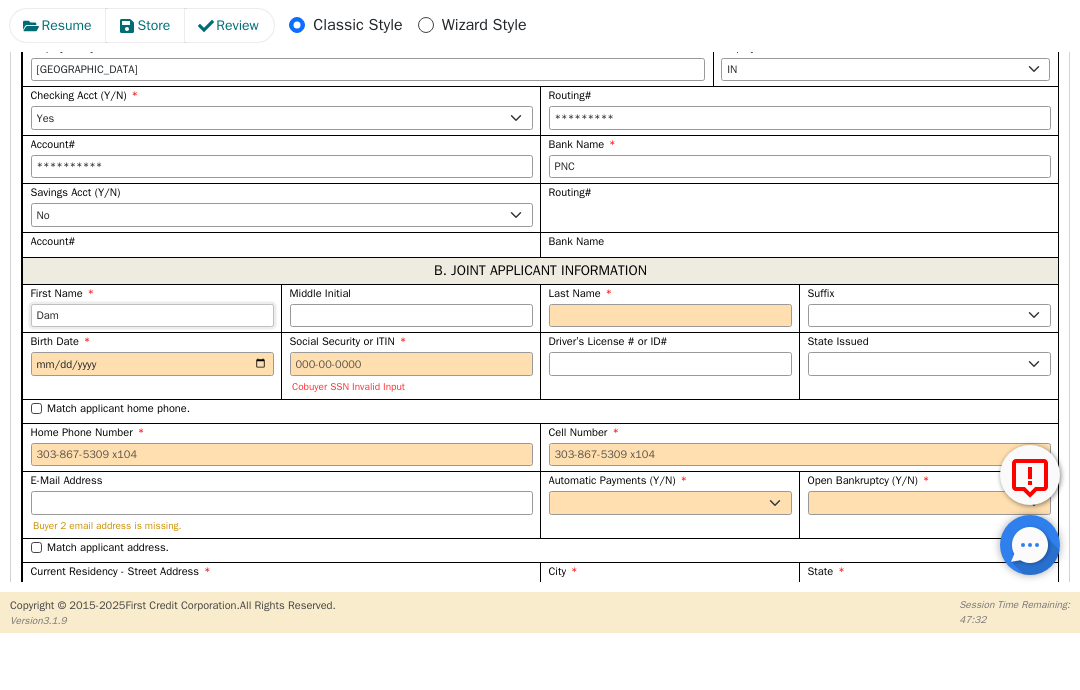 type on "Dami" 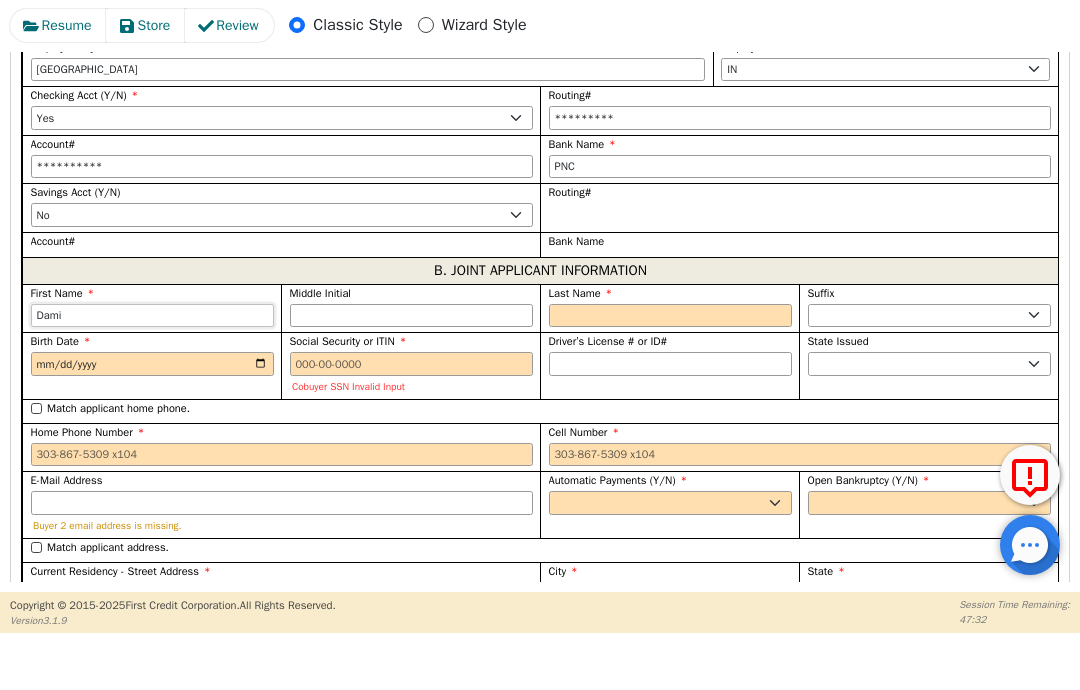 type on "Damie" 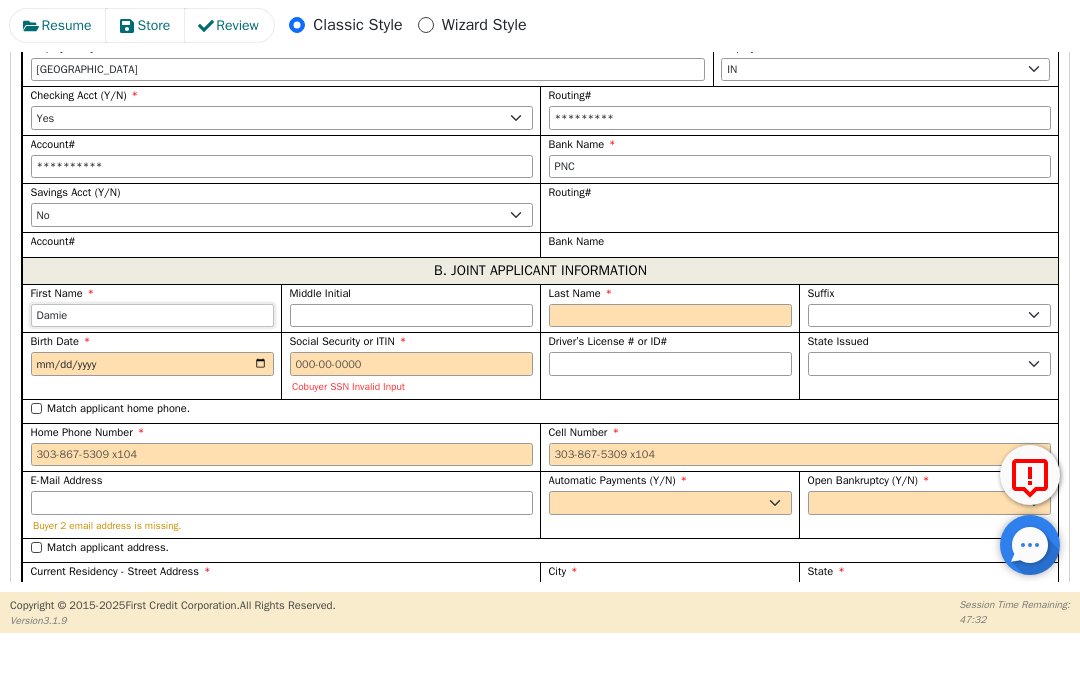 type on "Damiek" 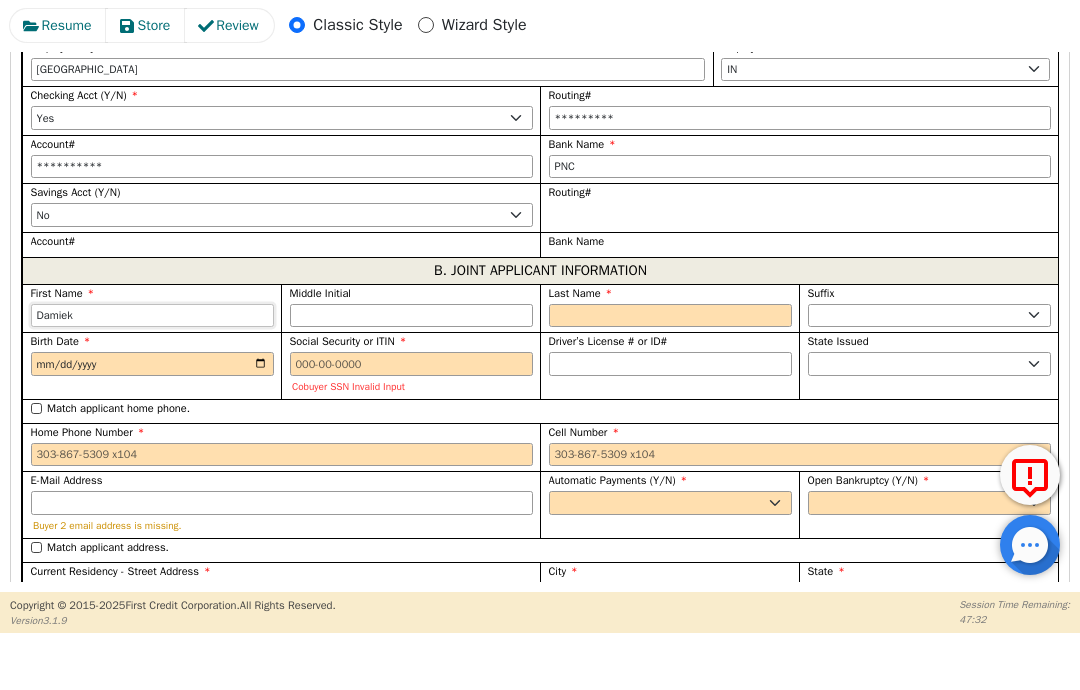 type on "Damieka" 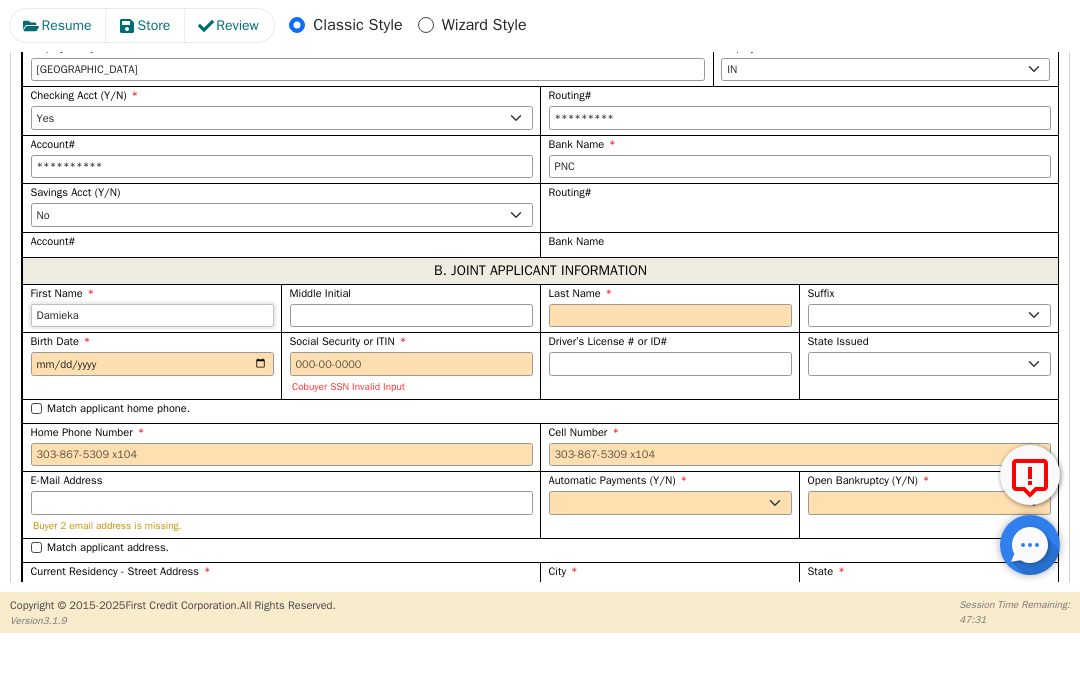 type on "Damieka" 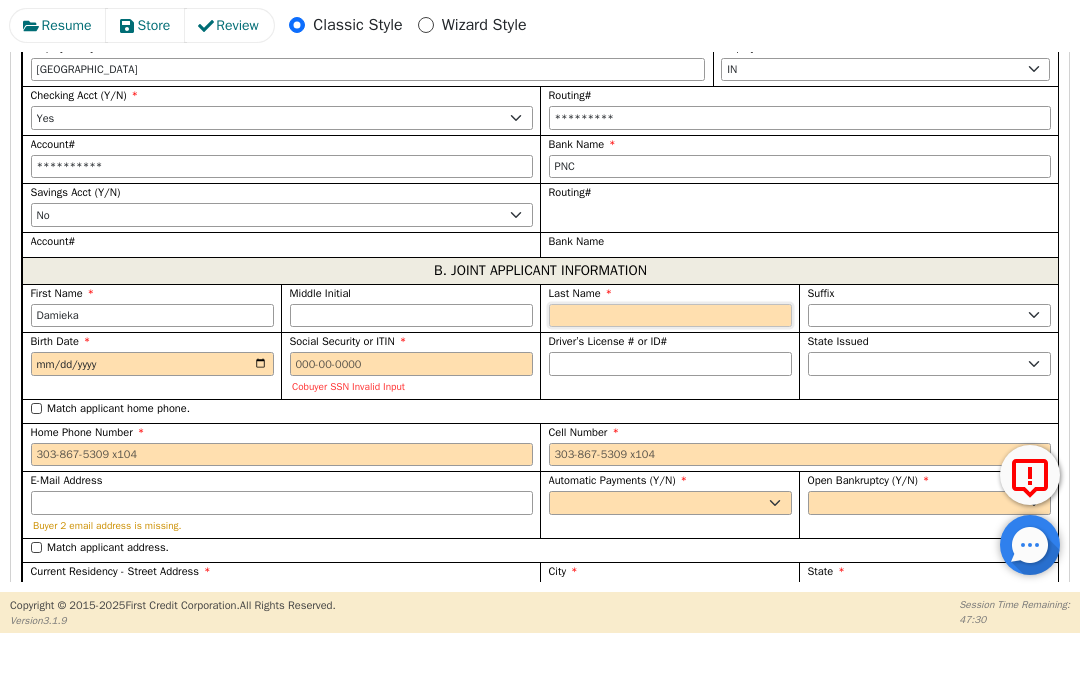 type on "C" 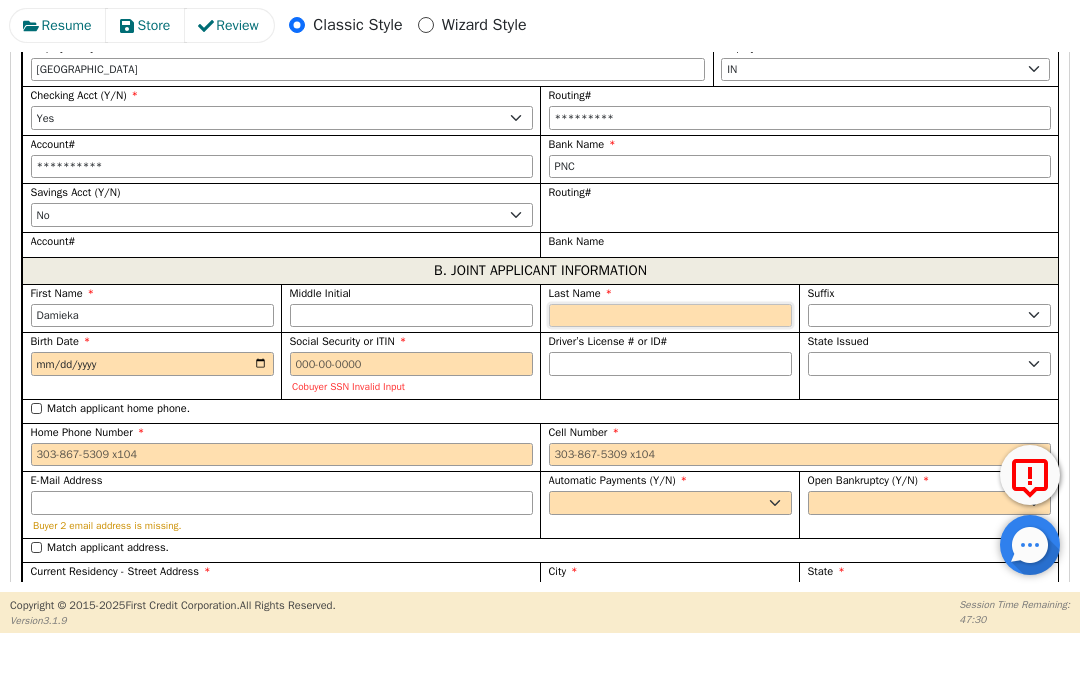 type on "DC" 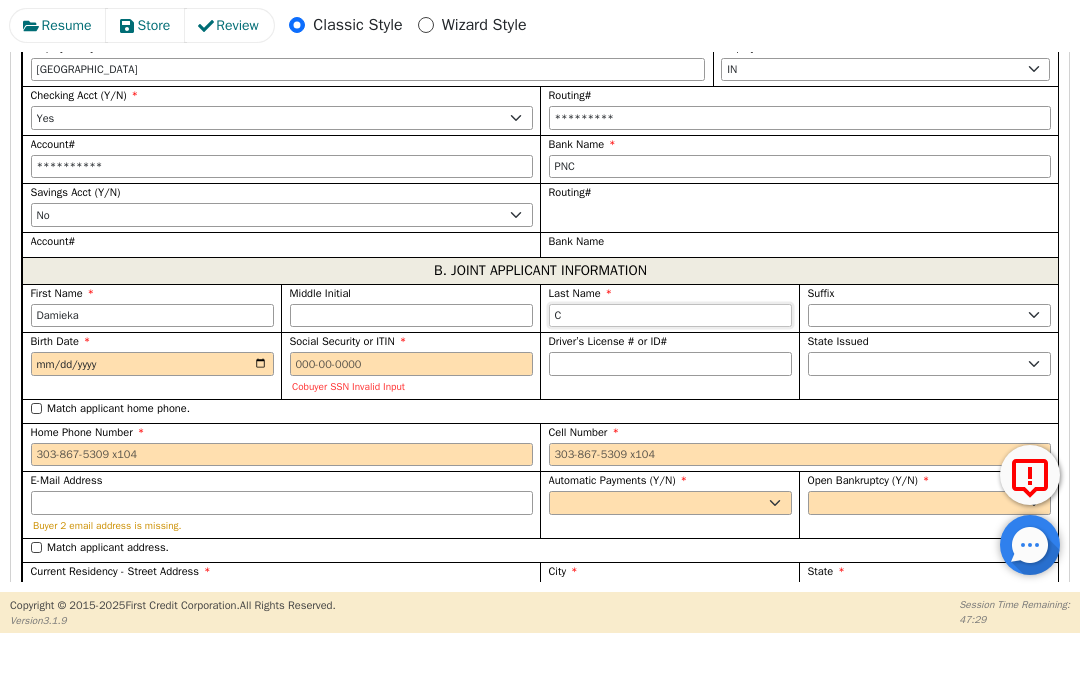 type on "Co" 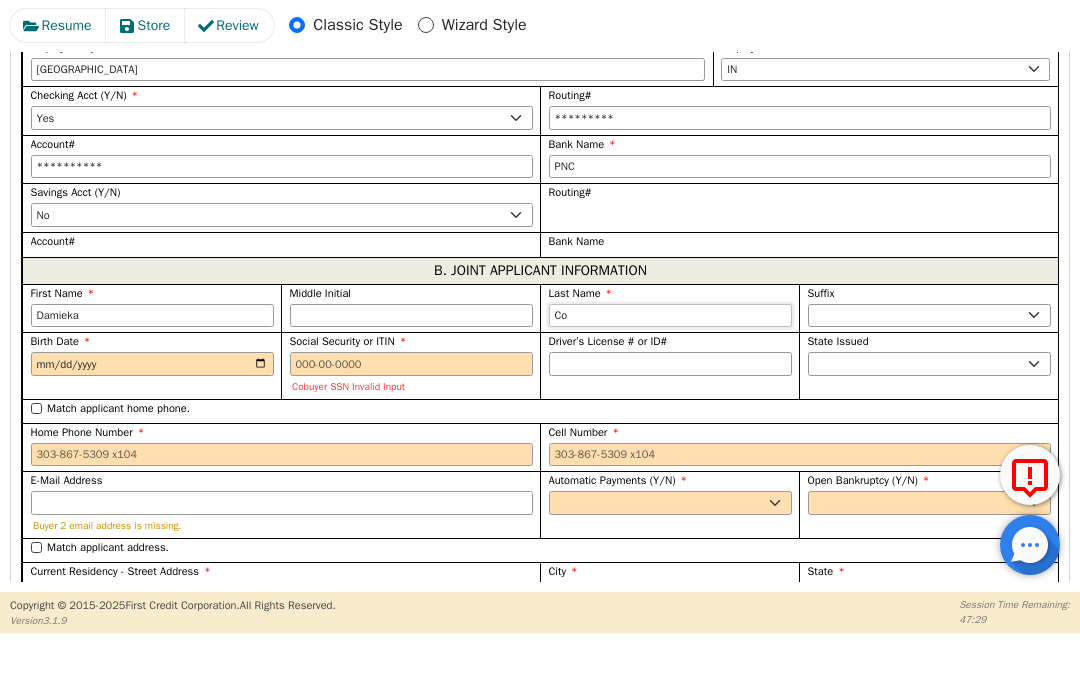 type on "Cor" 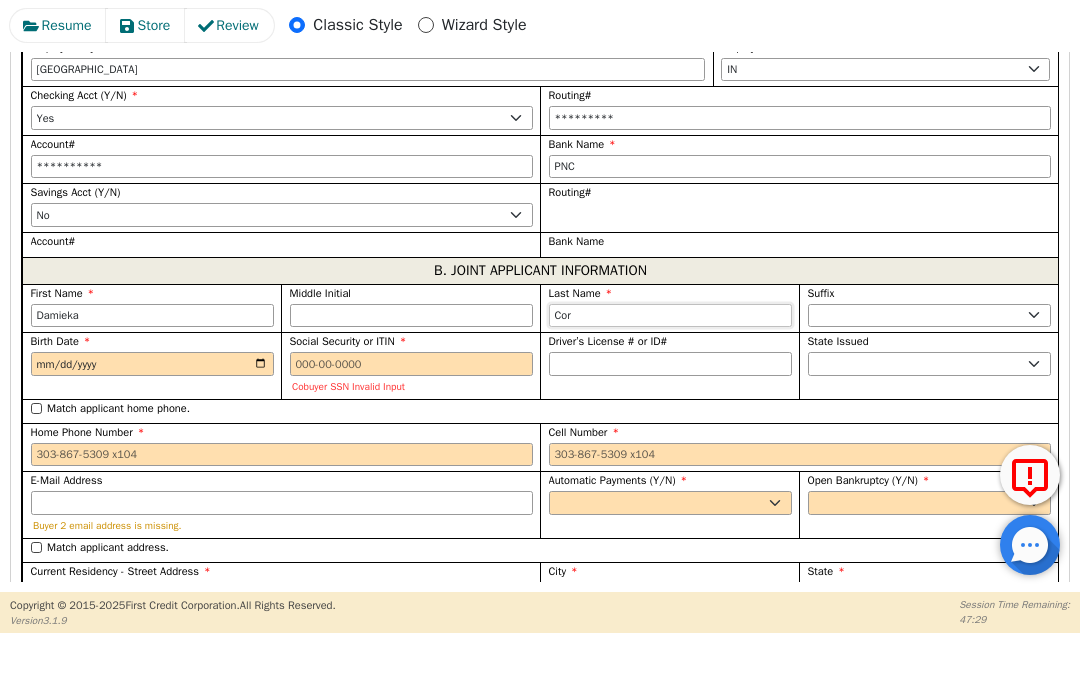 type on "Corn" 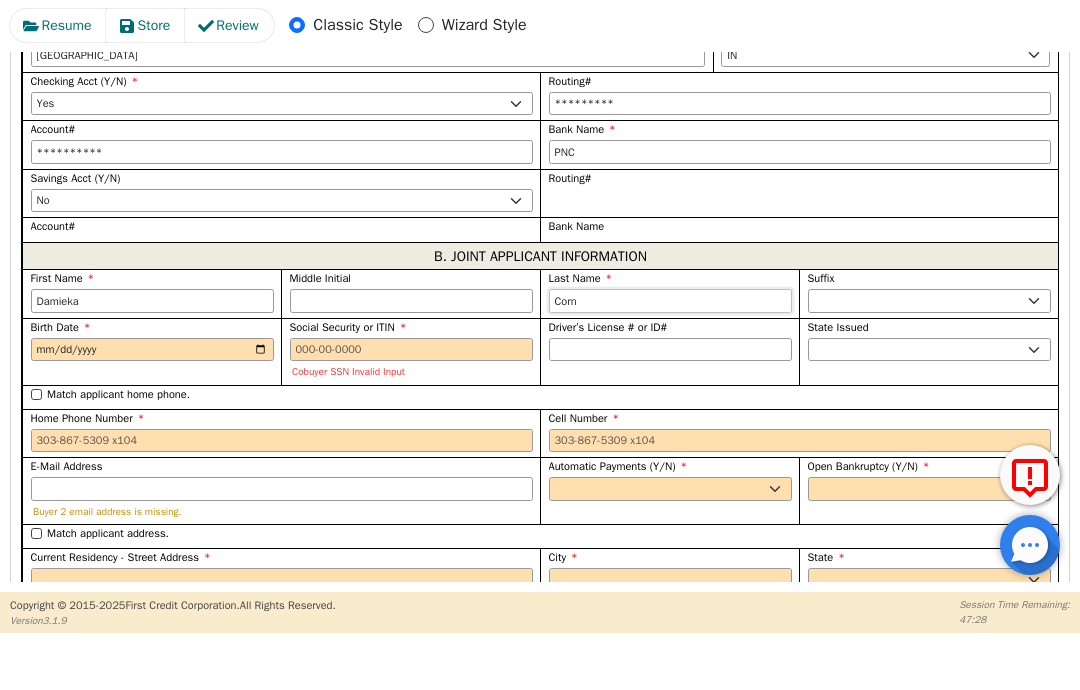 type on "Cornw" 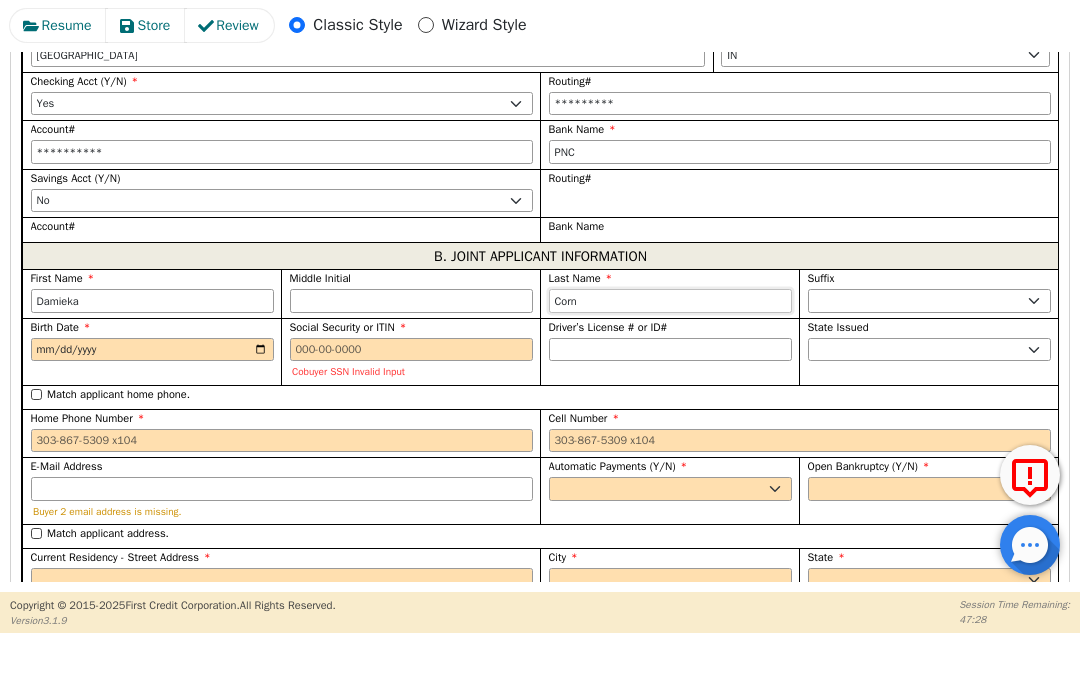type on "Damieka Cornw" 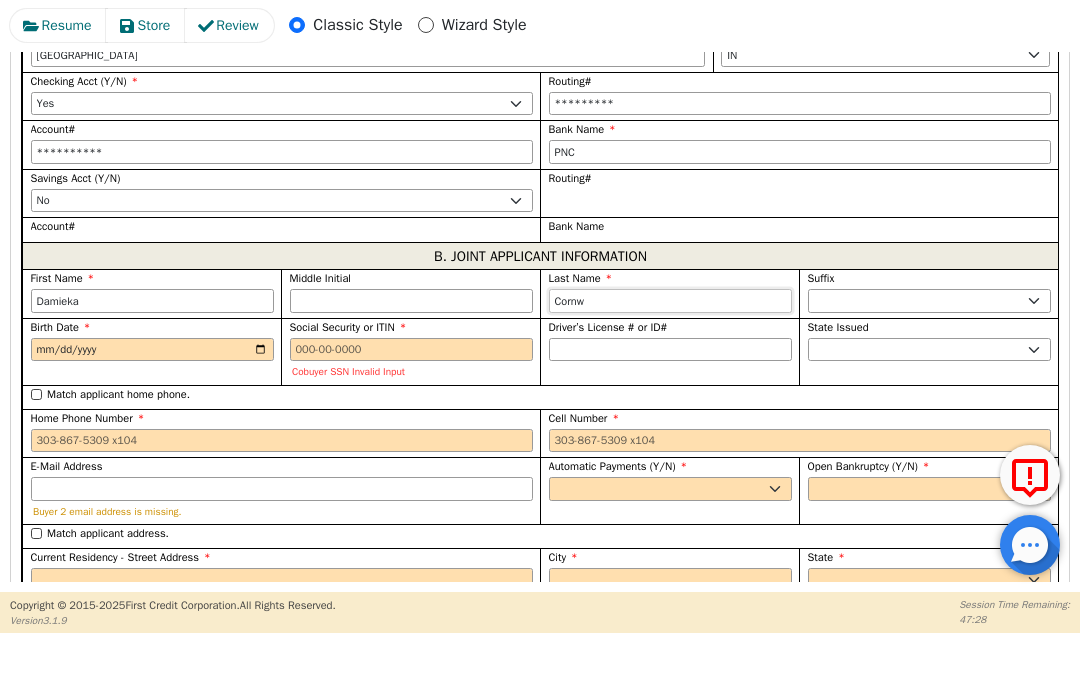 type on "Cornwe" 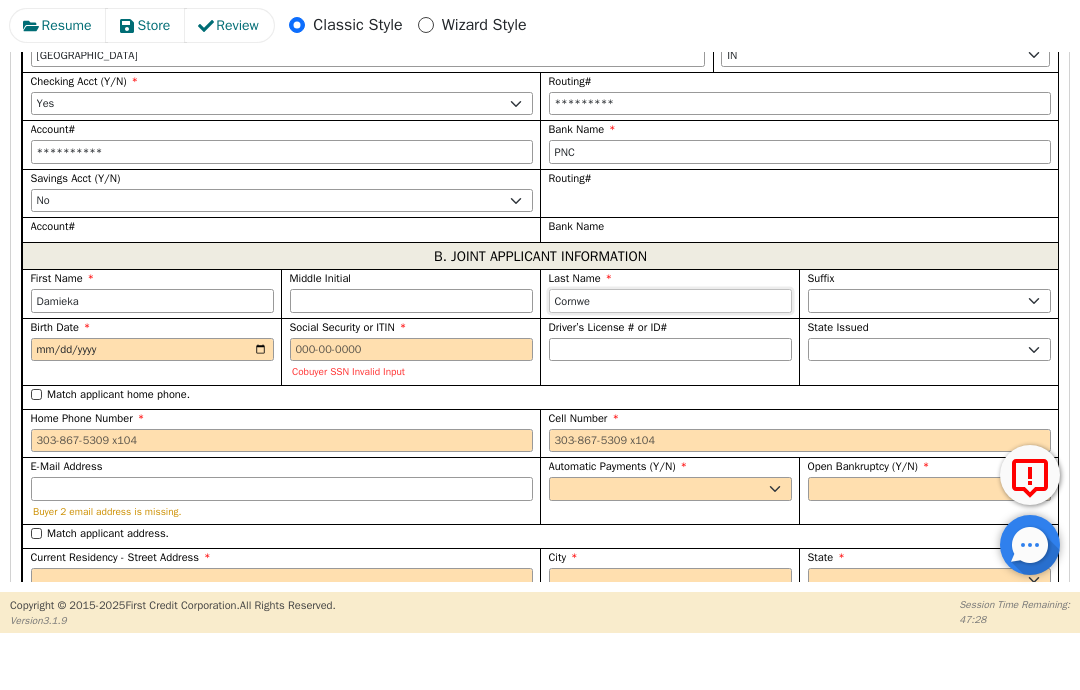 type on "Cornwel" 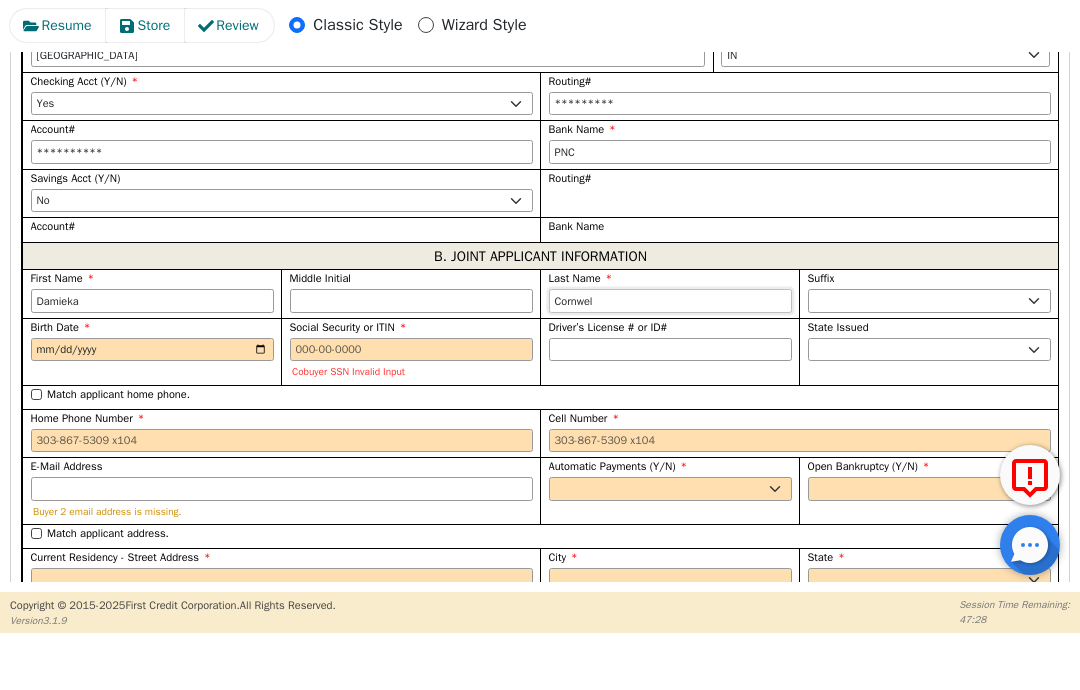 type on "Cornwell" 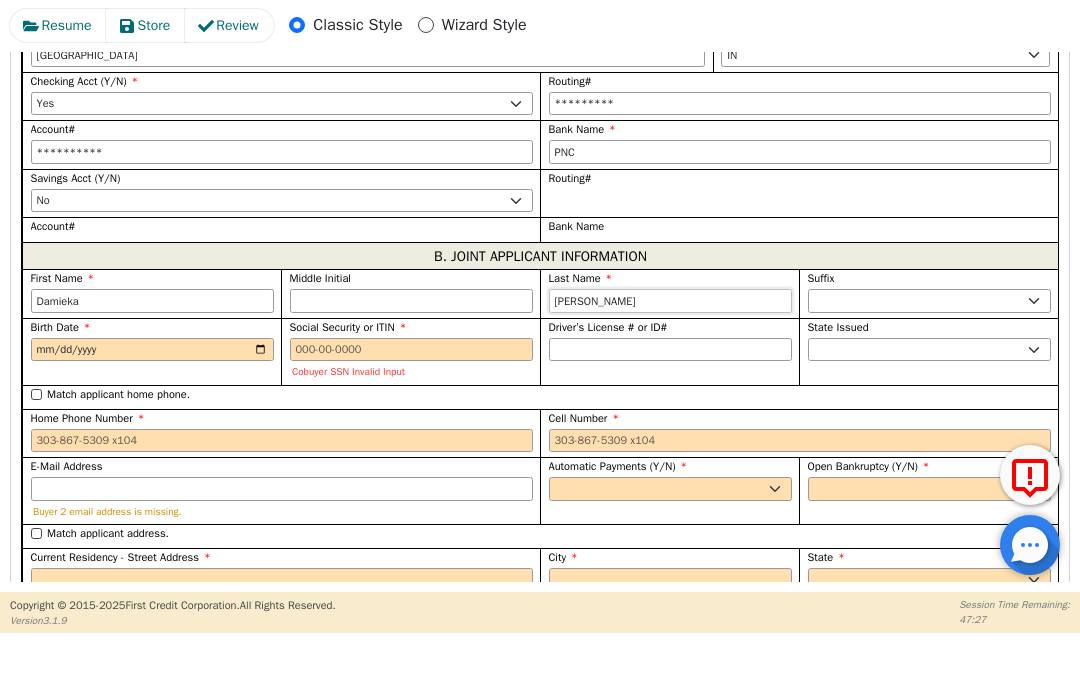 type on "Cornwell" 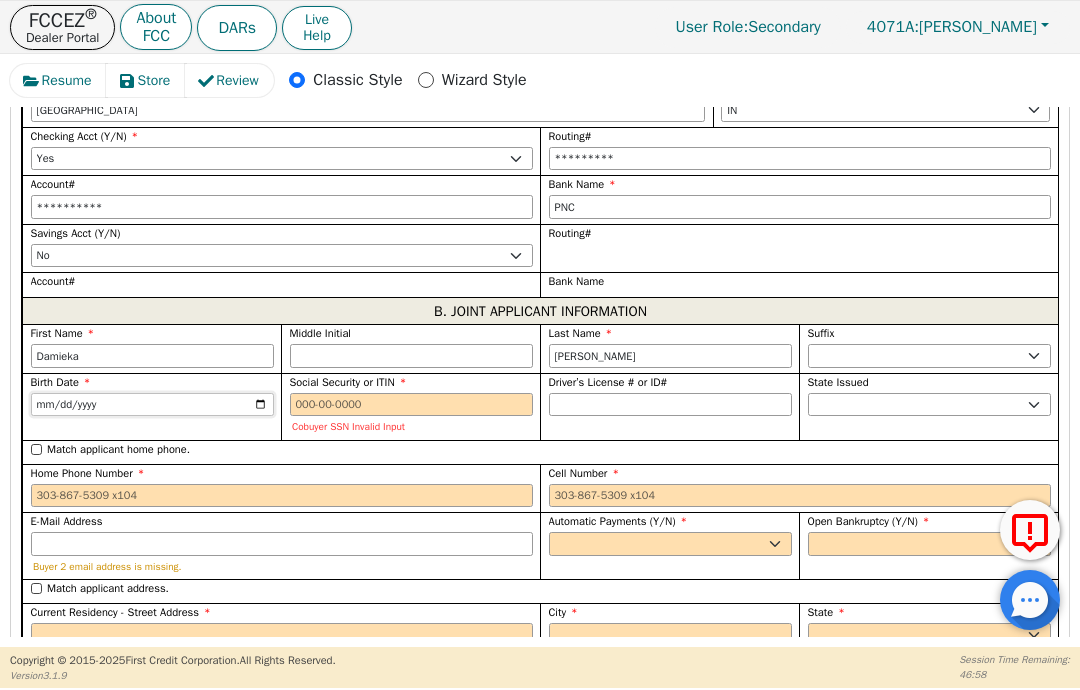 type on "1993-05-05" 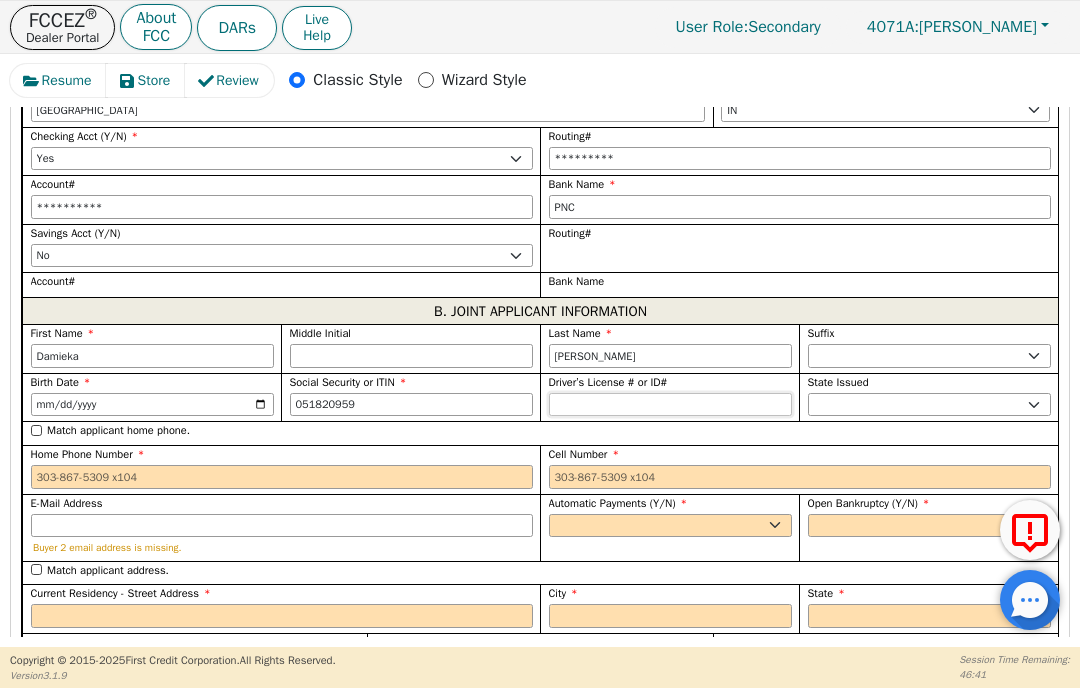 type on "***-**-0959" 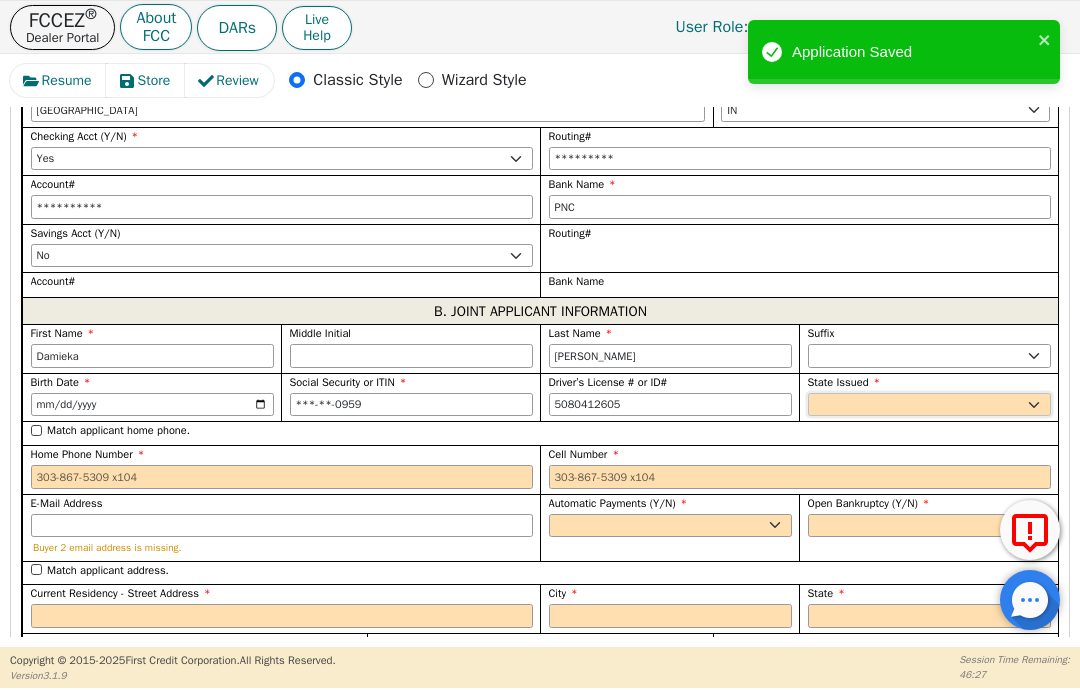 type on "**********" 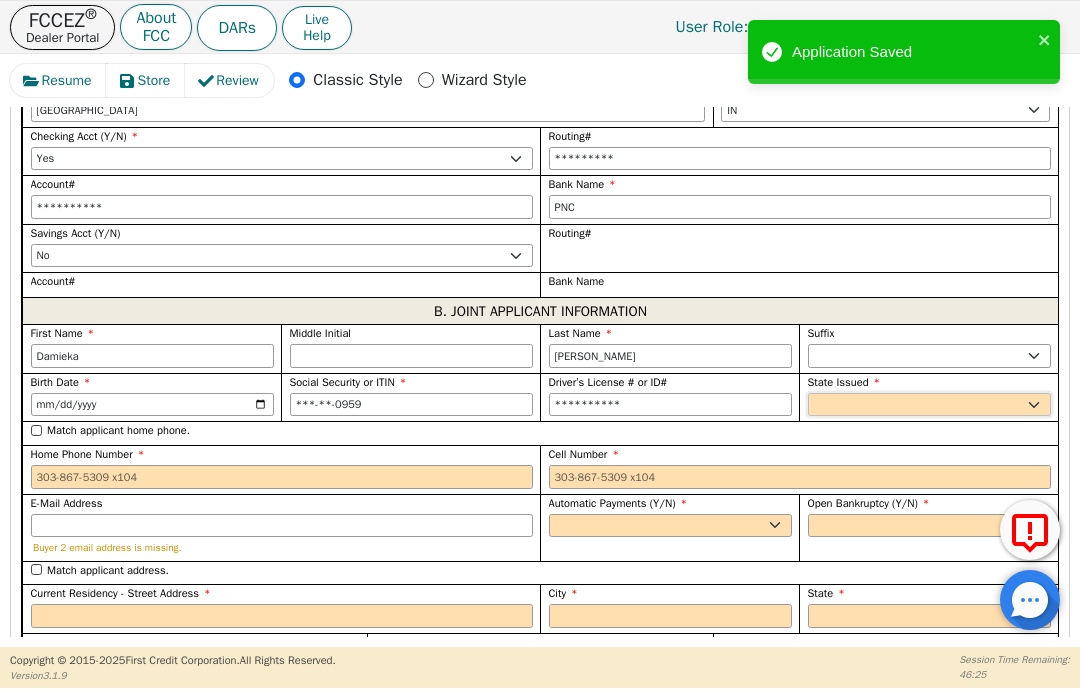 select on "IN" 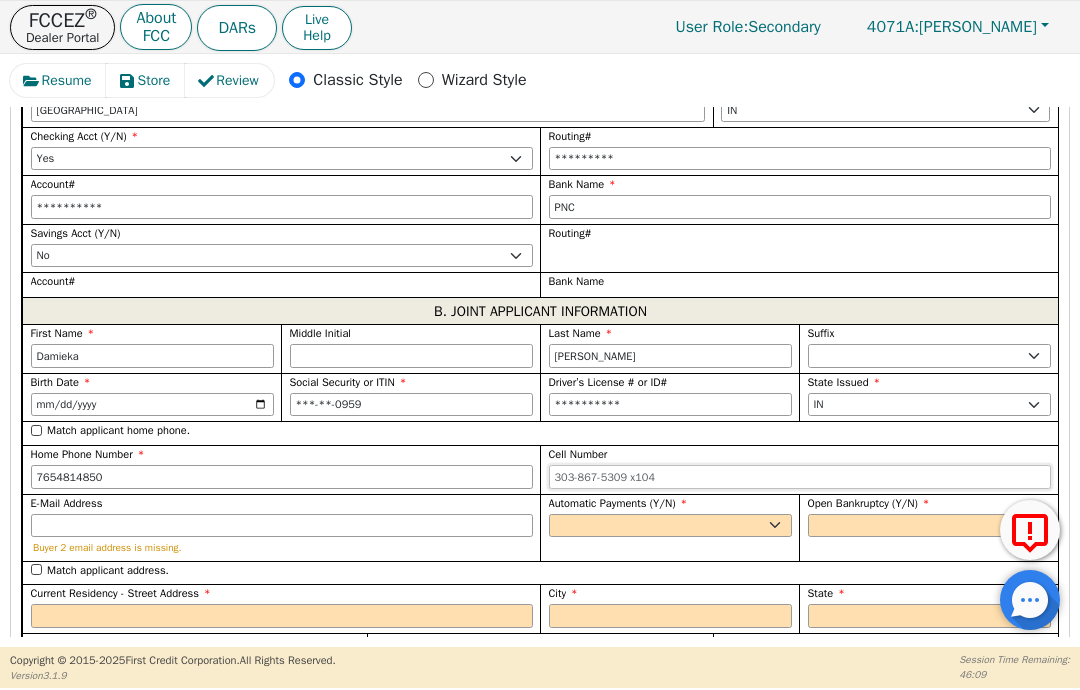 type on "765-481-4850" 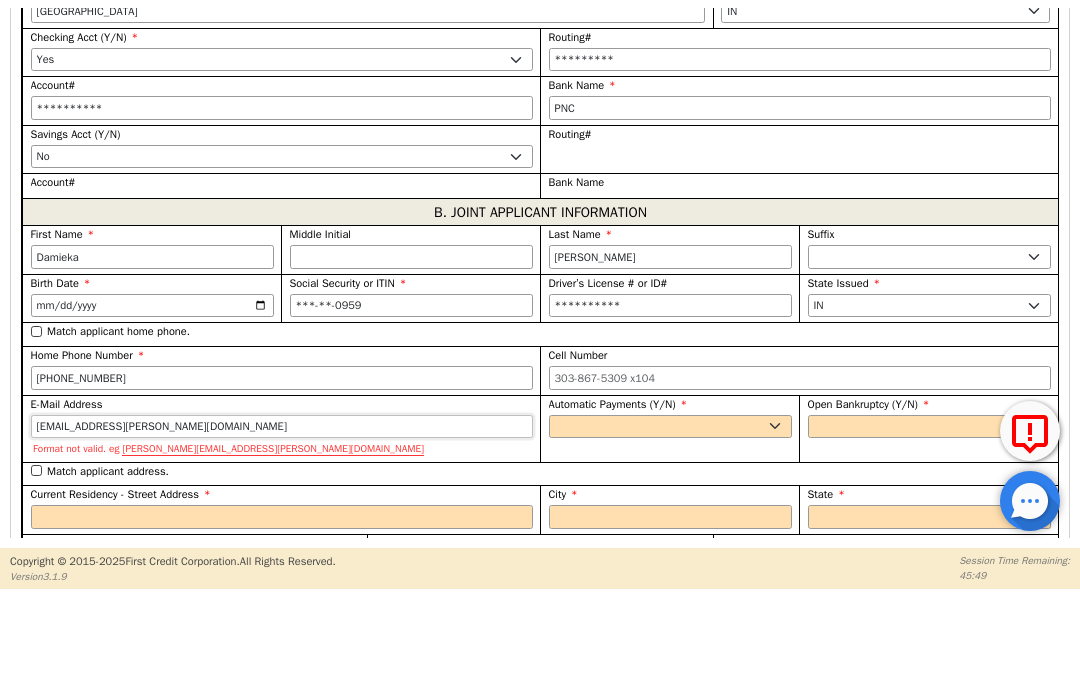 type on "dameika.m.cornwell@gmail.com" 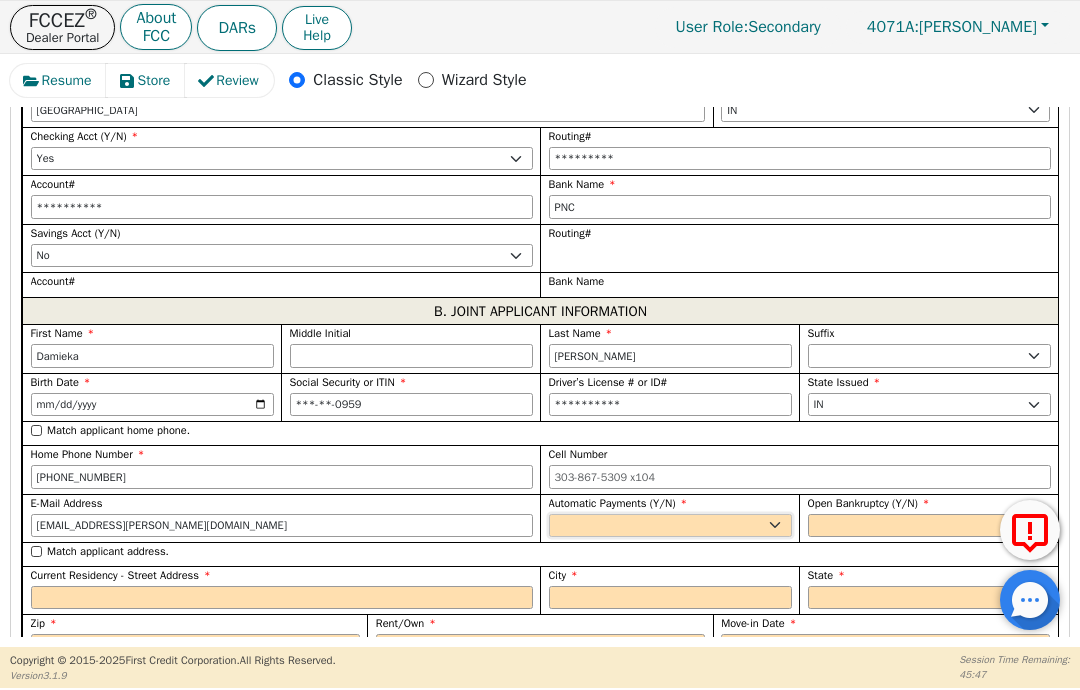select on "y" 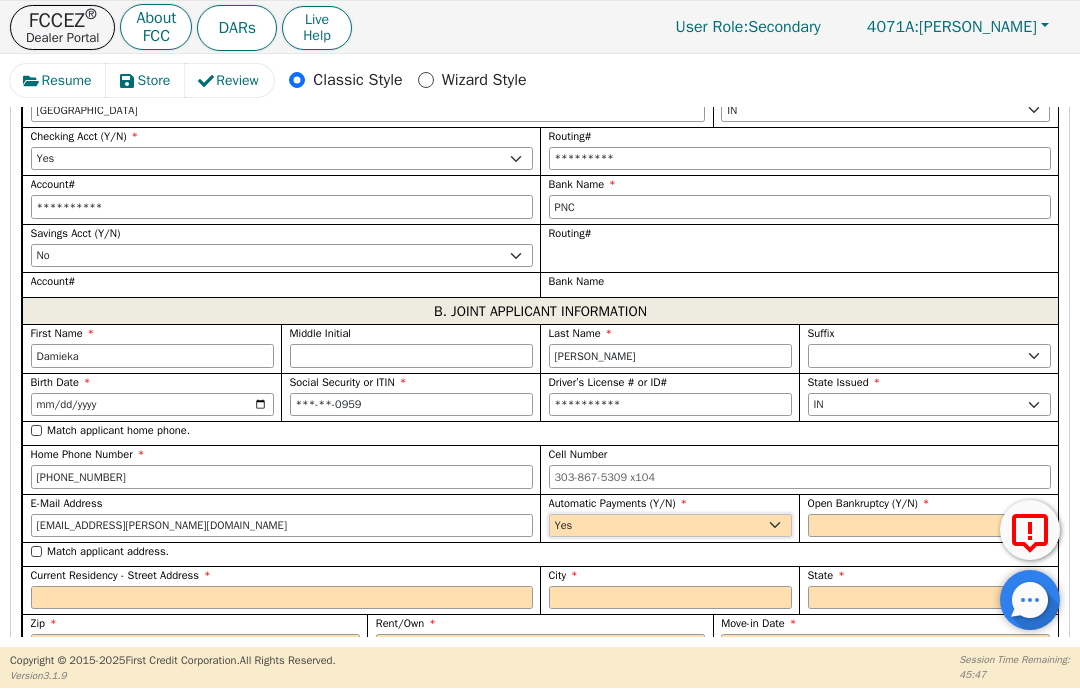 type on "Damieka Cornwell" 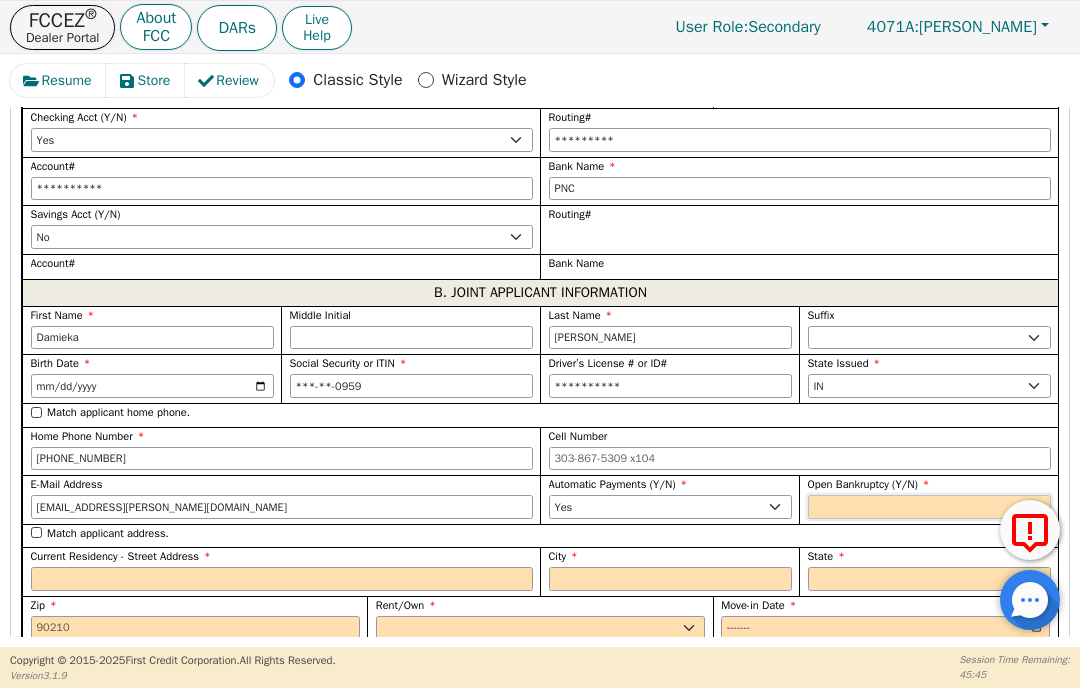 select on "n" 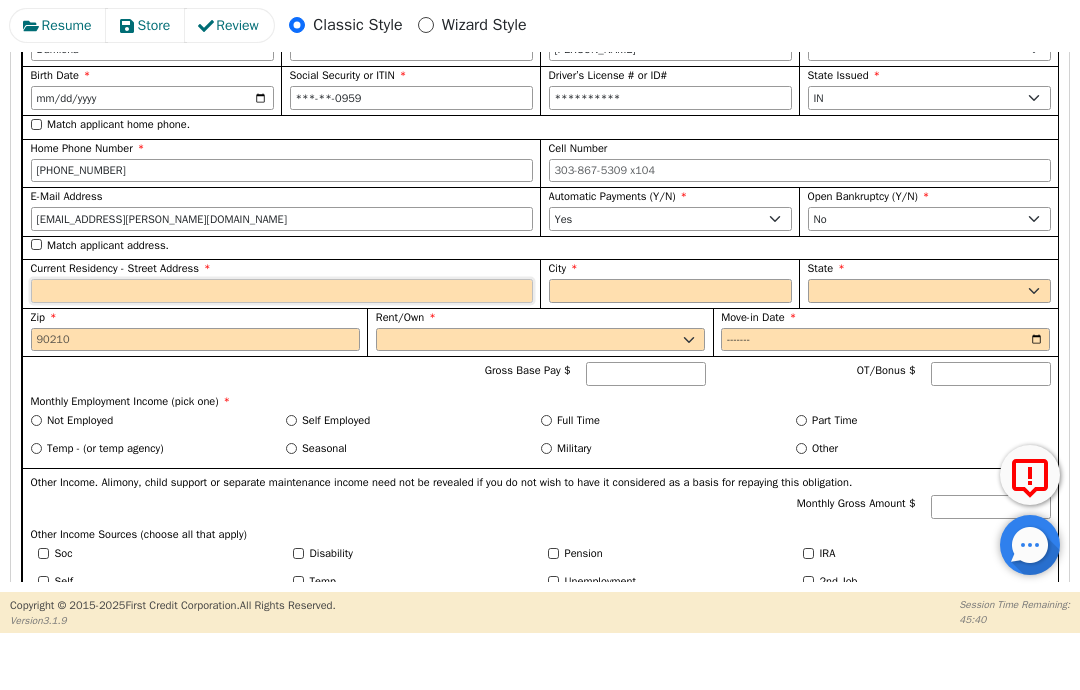 scroll, scrollTop: 2165, scrollLeft: 0, axis: vertical 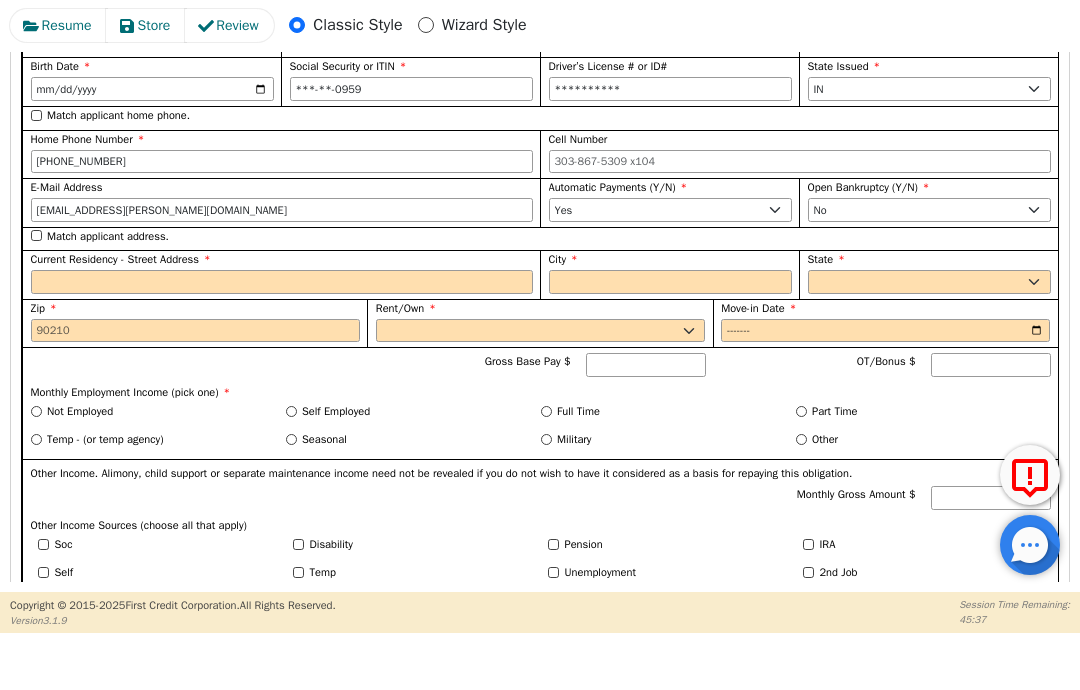 click on "Match applicant address." at bounding box center (36, 290) 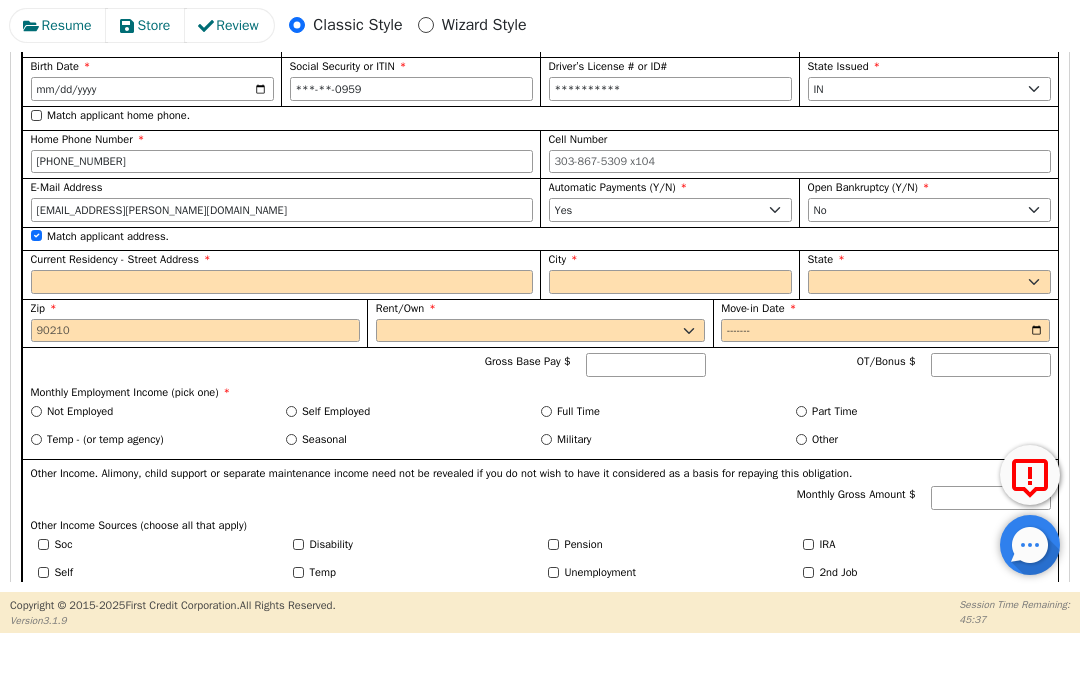checkbox on "true" 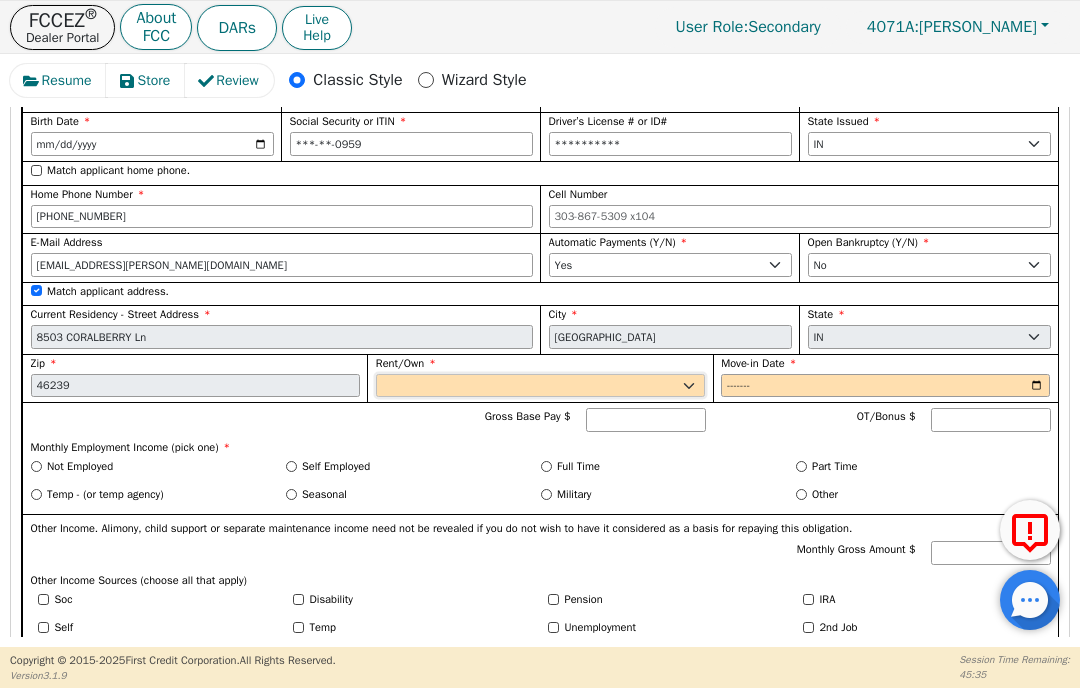 click on "Rent Own" at bounding box center [540, 386] 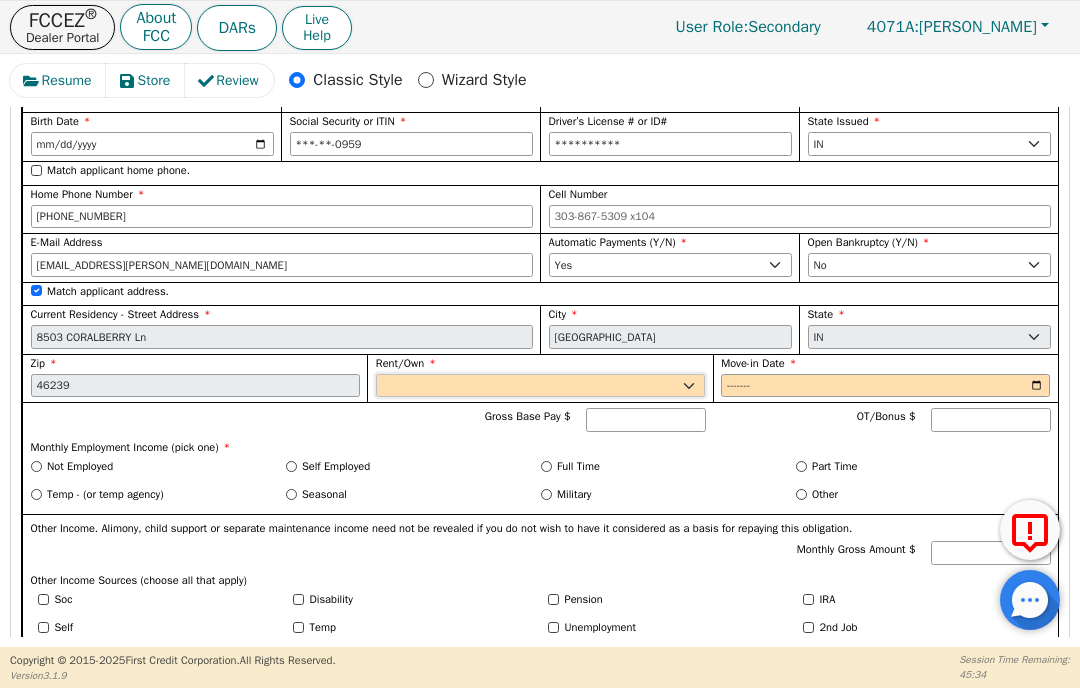 select on "Own" 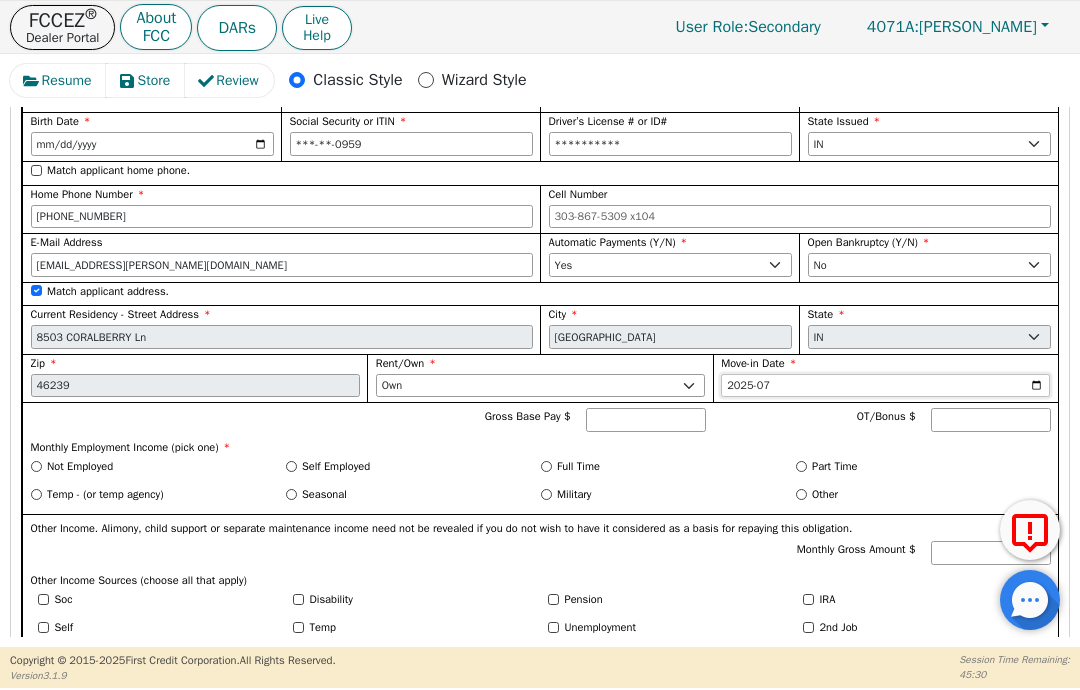 type on "2023-07" 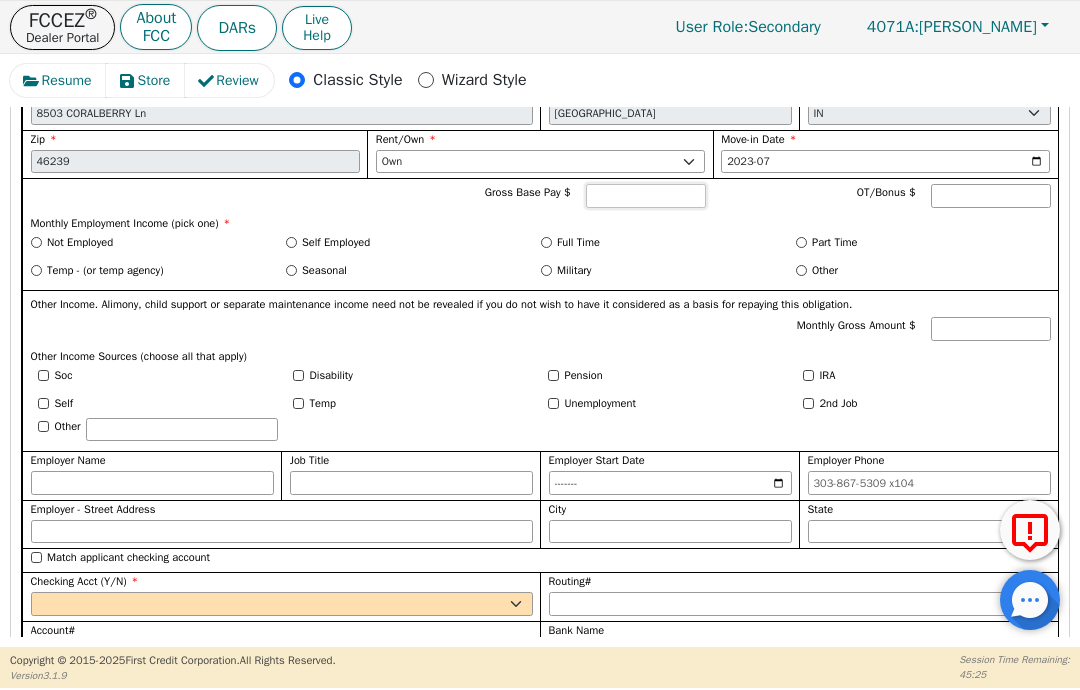 scroll, scrollTop: 2401, scrollLeft: 0, axis: vertical 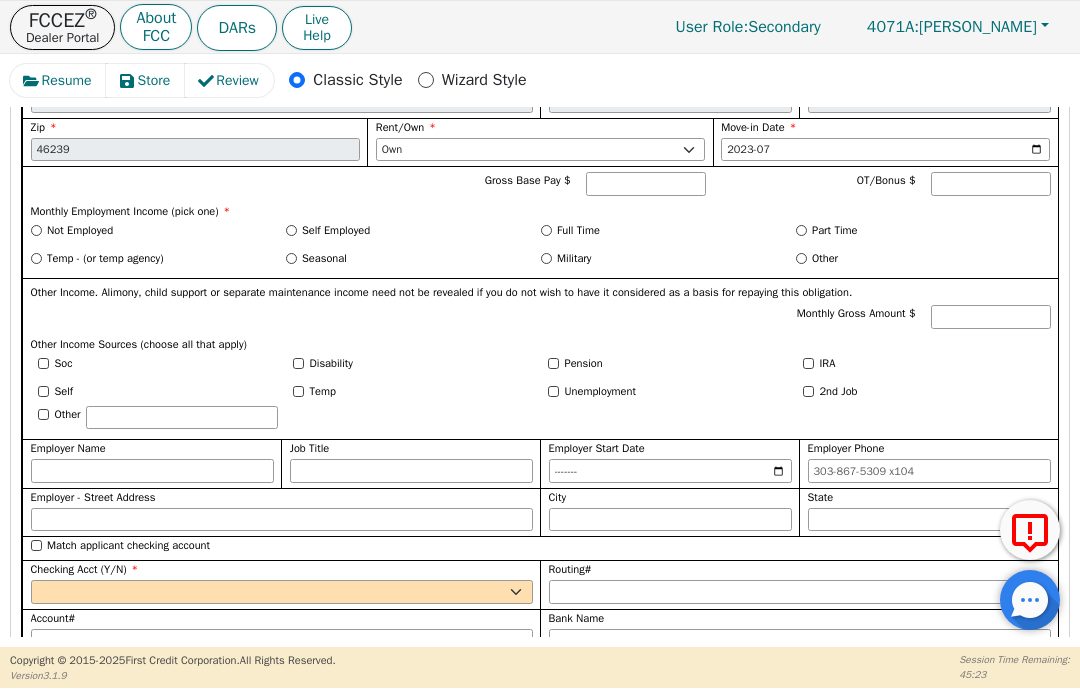 click on "Not Employed" at bounding box center (80, 230) 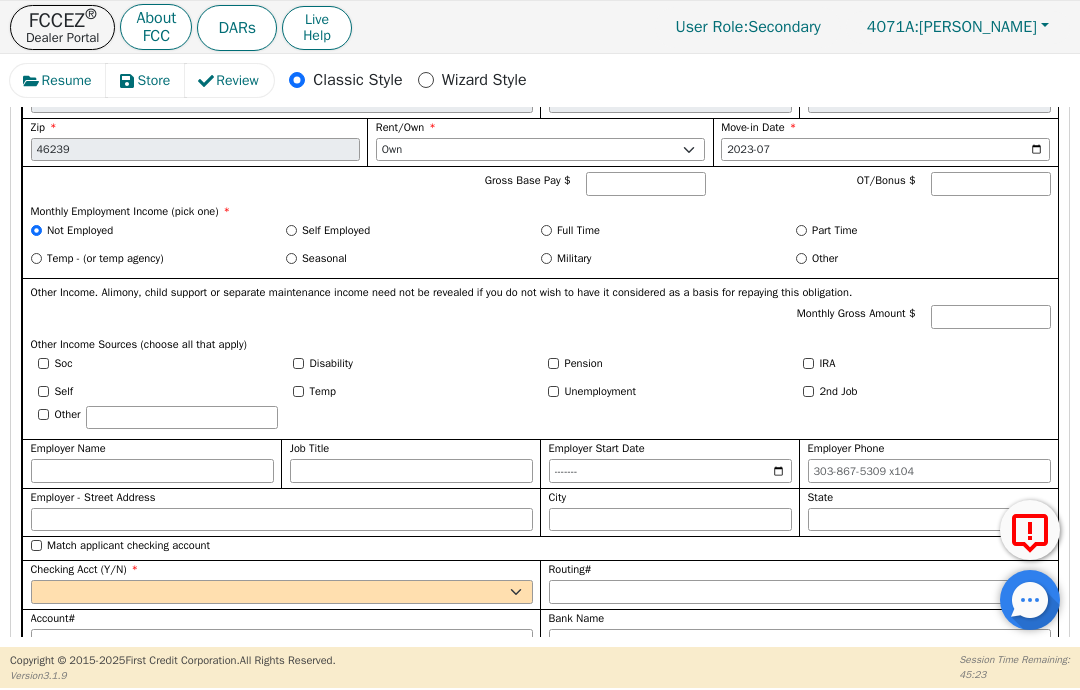 radio on "true" 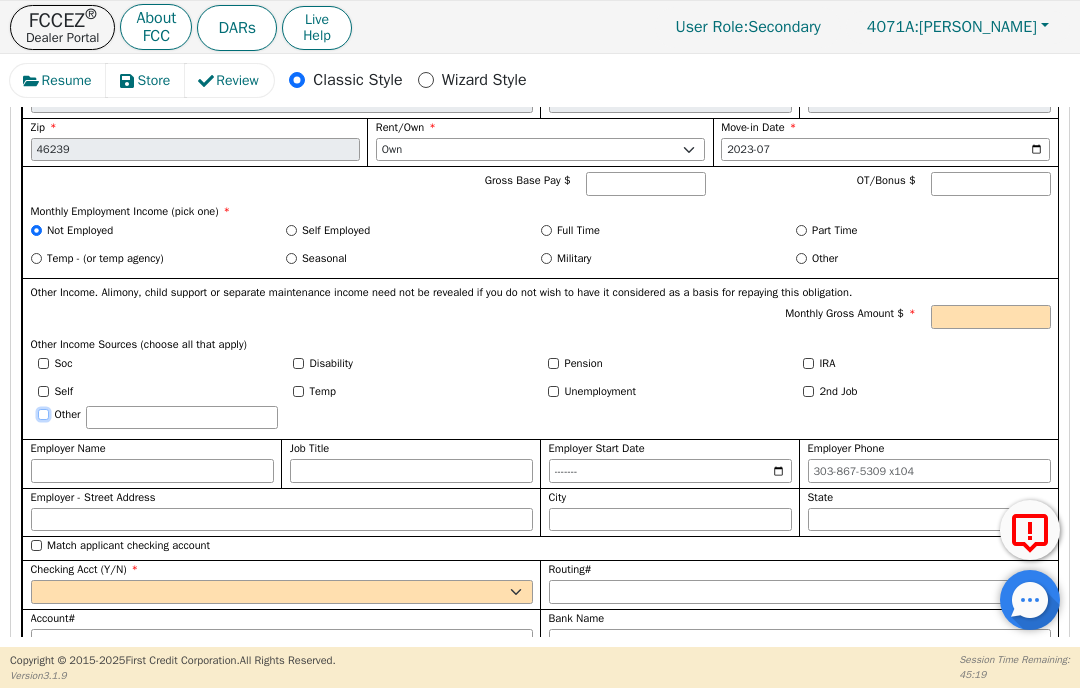 click on "Other" at bounding box center [43, 414] 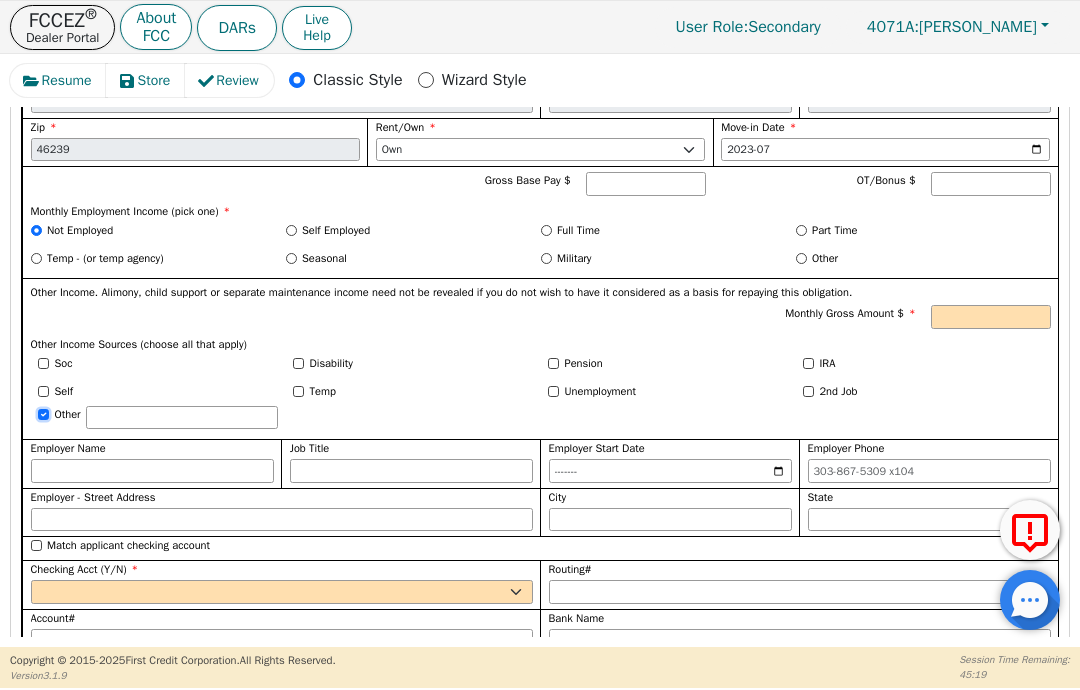 checkbox on "true" 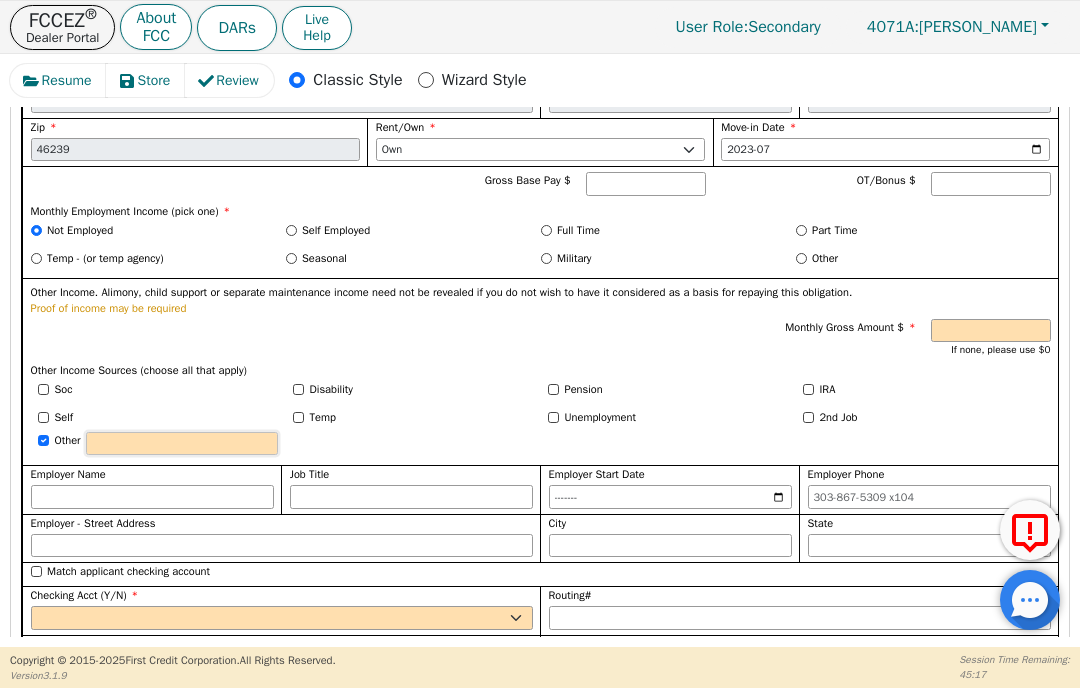 click at bounding box center (182, 444) 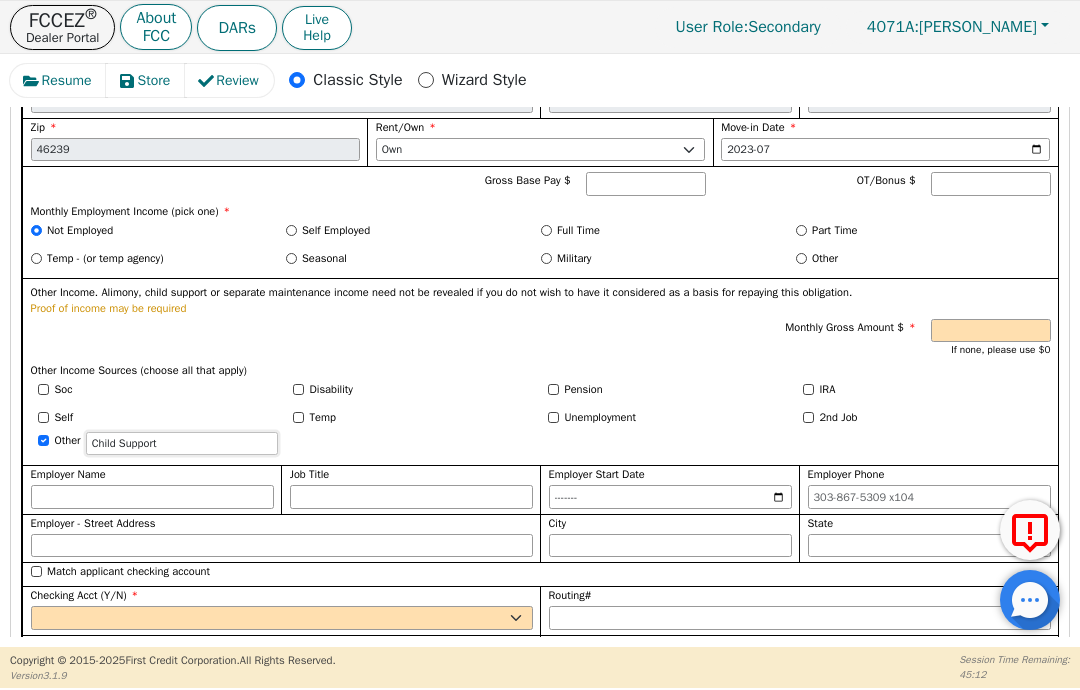 type on "Child Support" 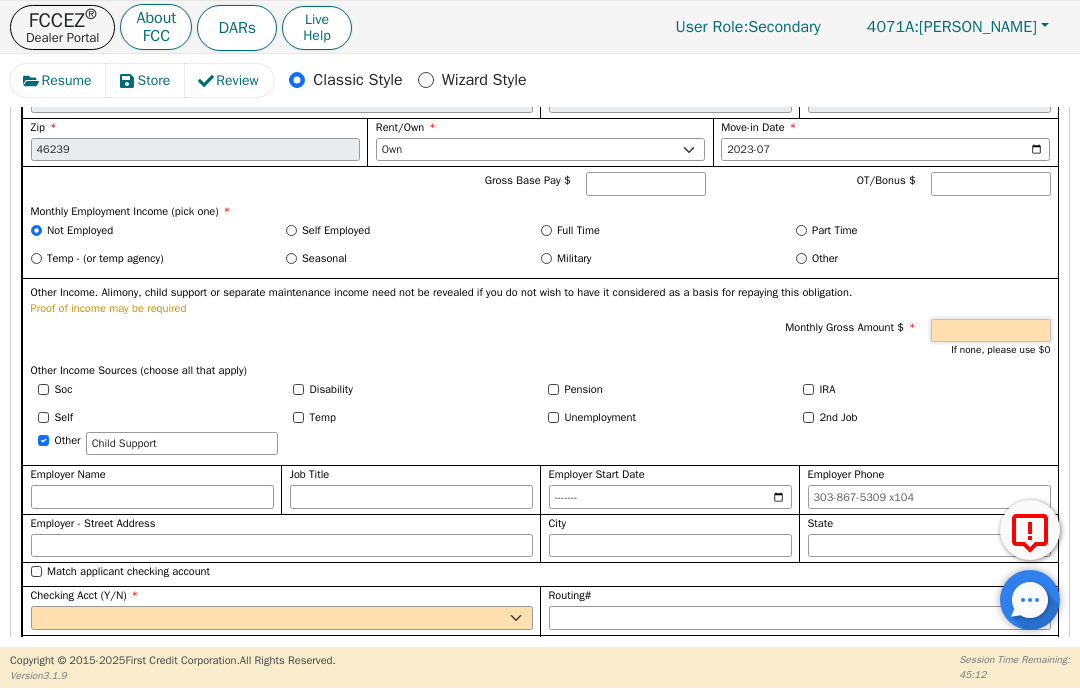 click on "Monthly Gross Amount $" at bounding box center [991, 331] 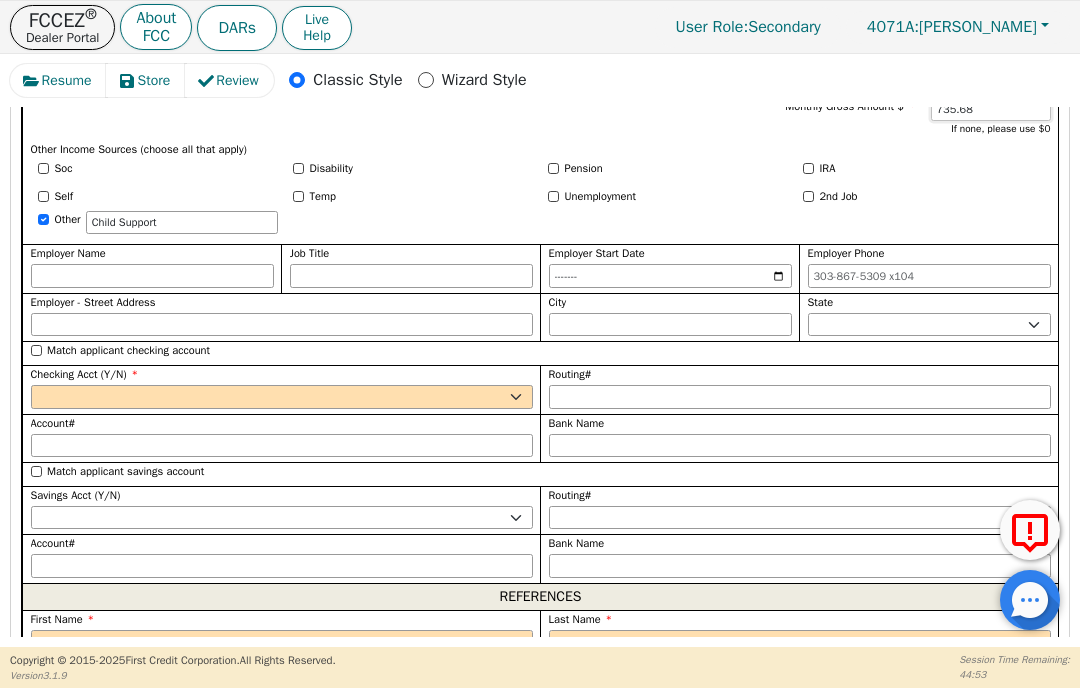scroll, scrollTop: 2634, scrollLeft: 0, axis: vertical 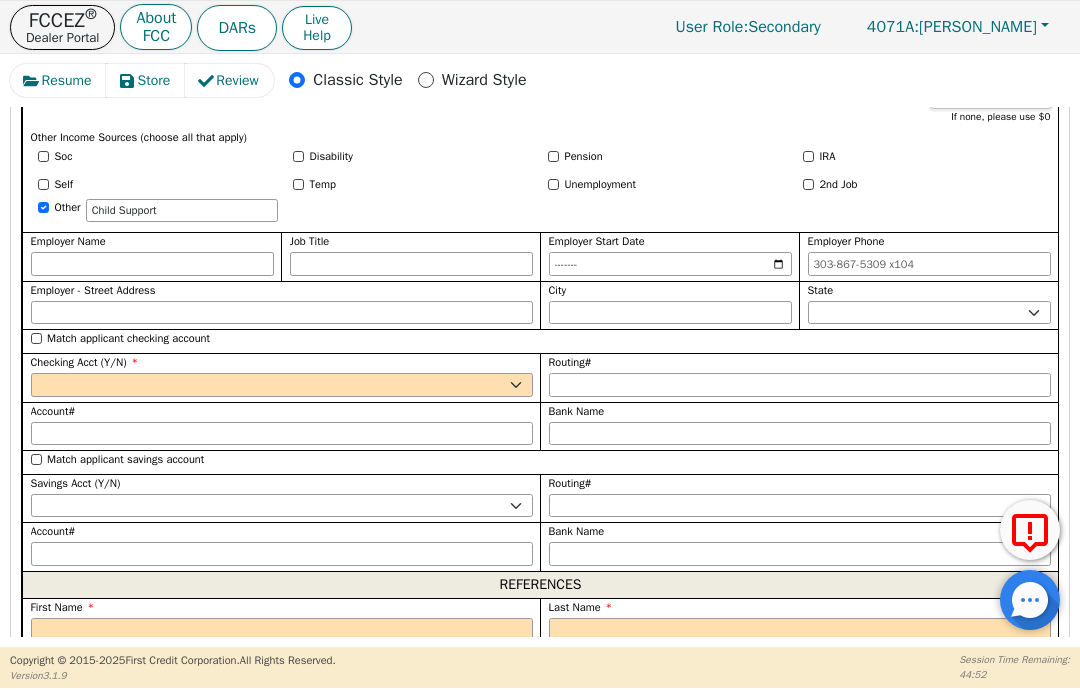 type on "735.68" 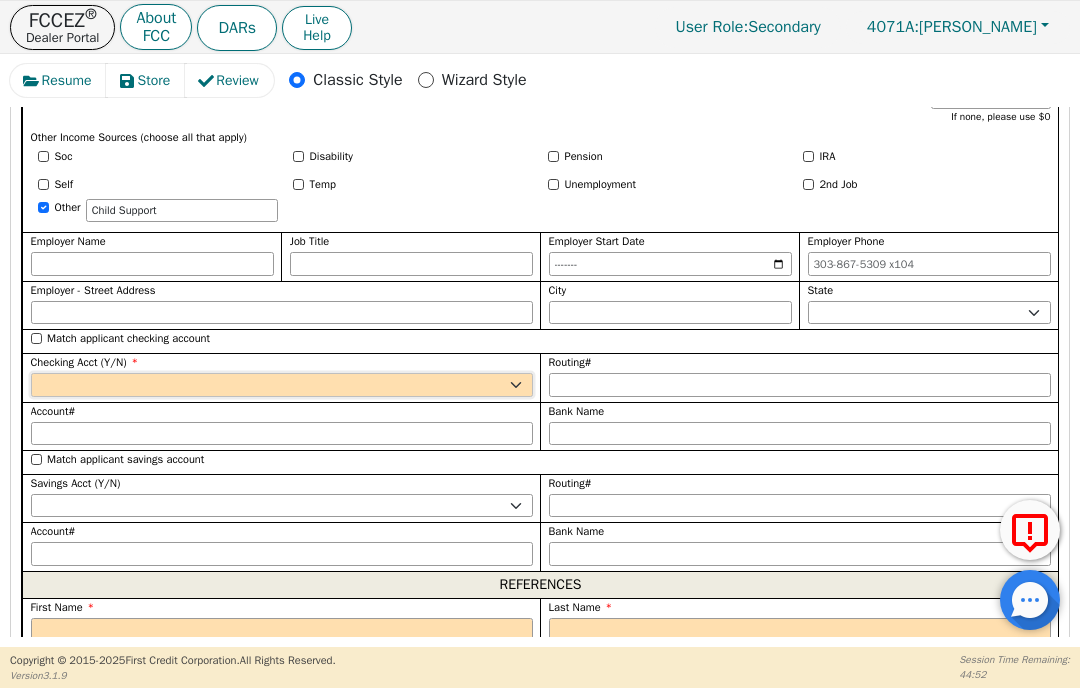 click on "Yes No" at bounding box center [282, 385] 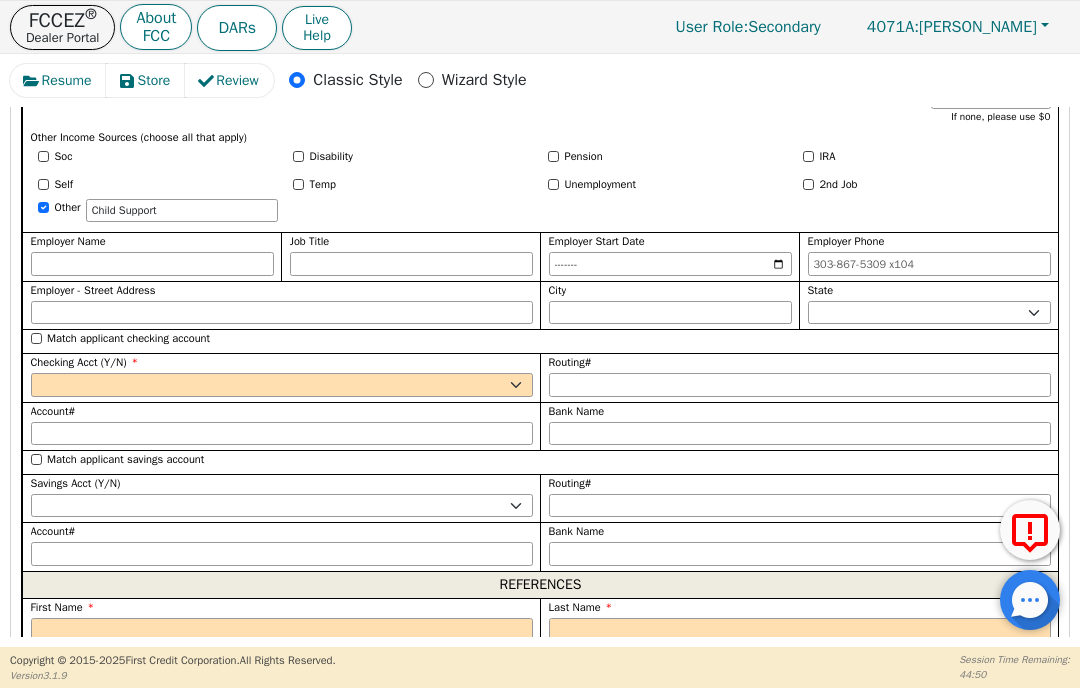 click on "Match applicant checking account" at bounding box center [128, 338] 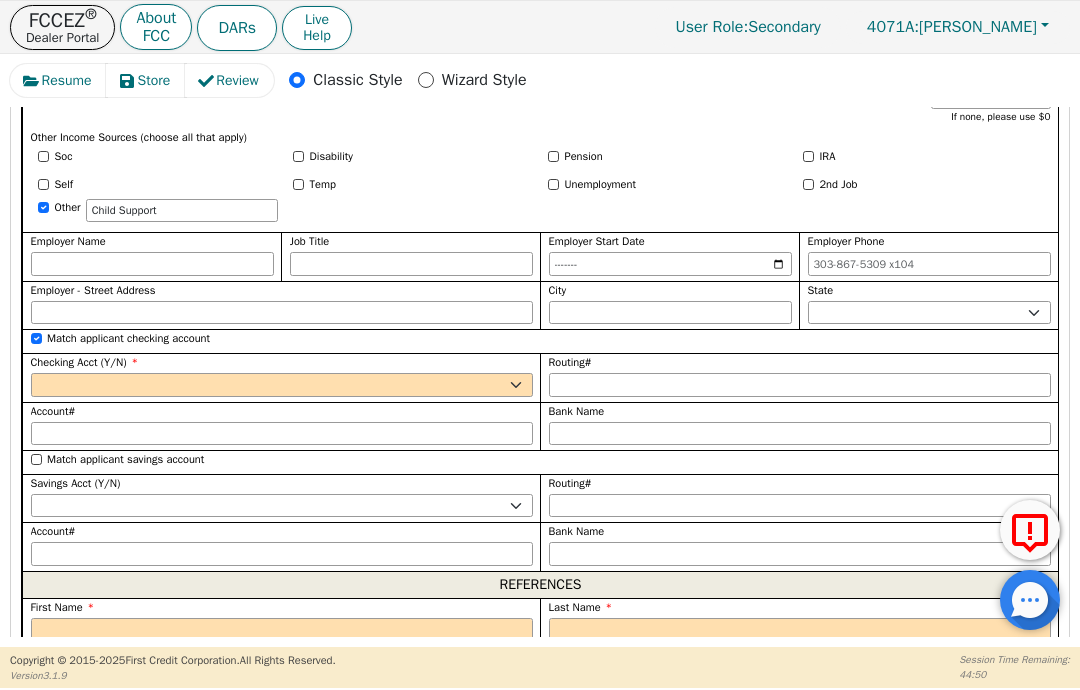 checkbox on "true" 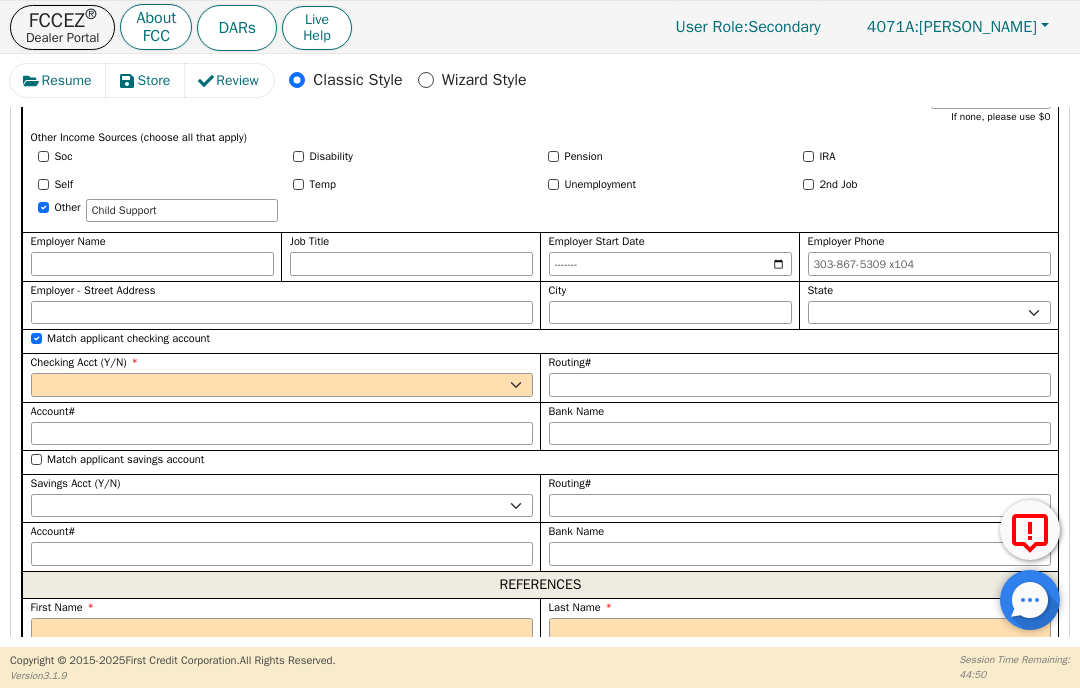 select on "y" 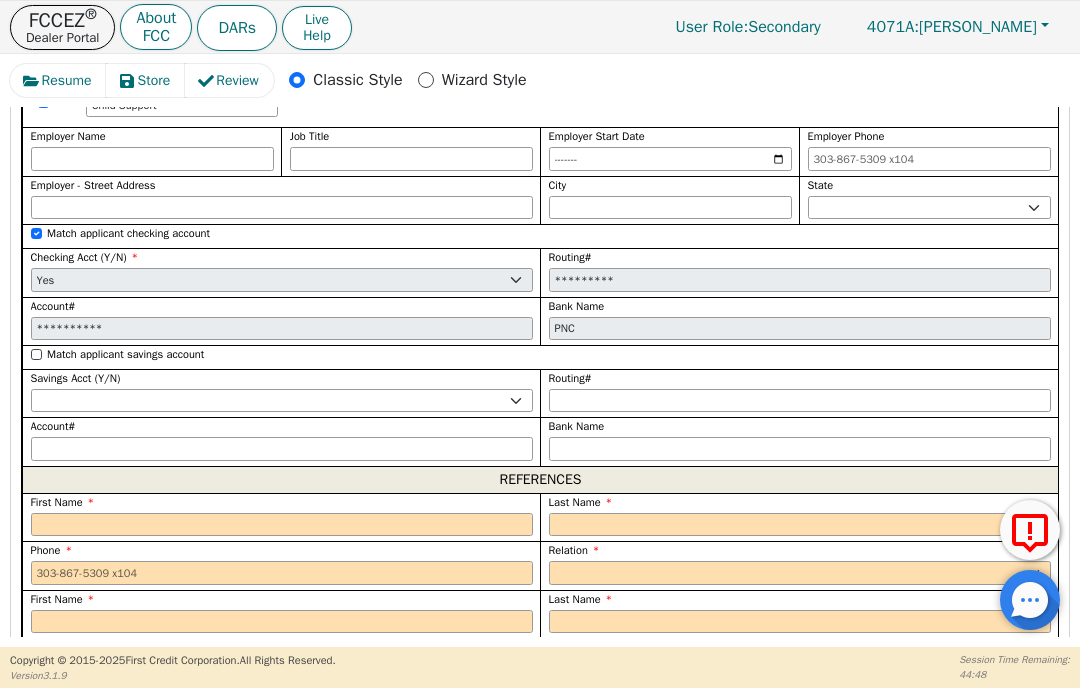 scroll, scrollTop: 2806, scrollLeft: 0, axis: vertical 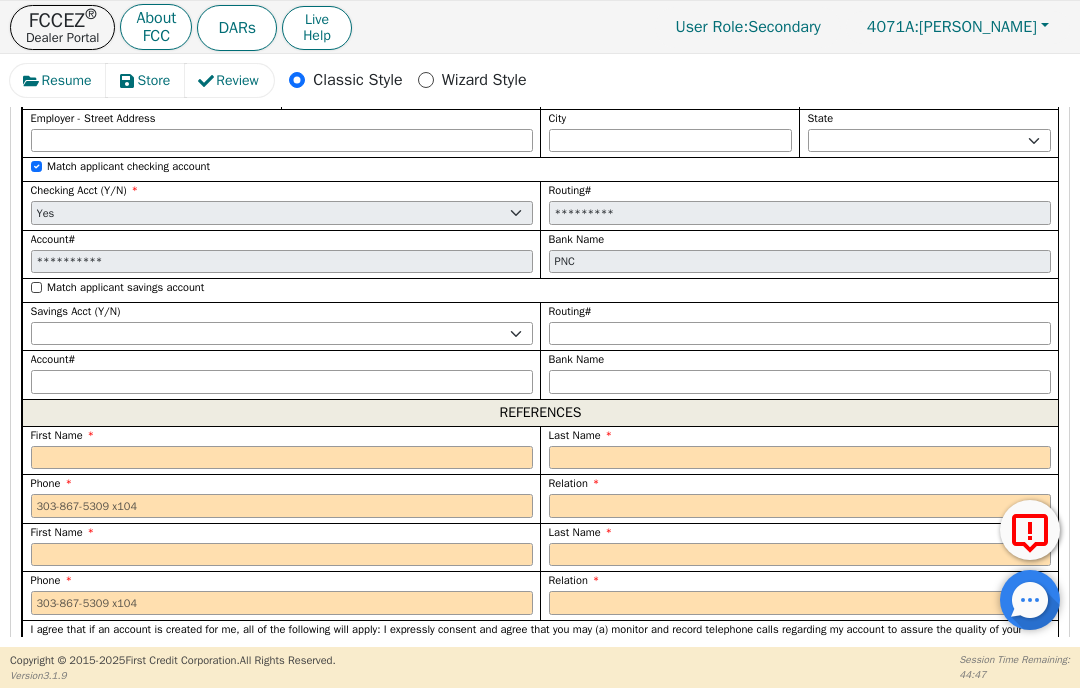 click on "Match applicant savings account" at bounding box center [125, 287] 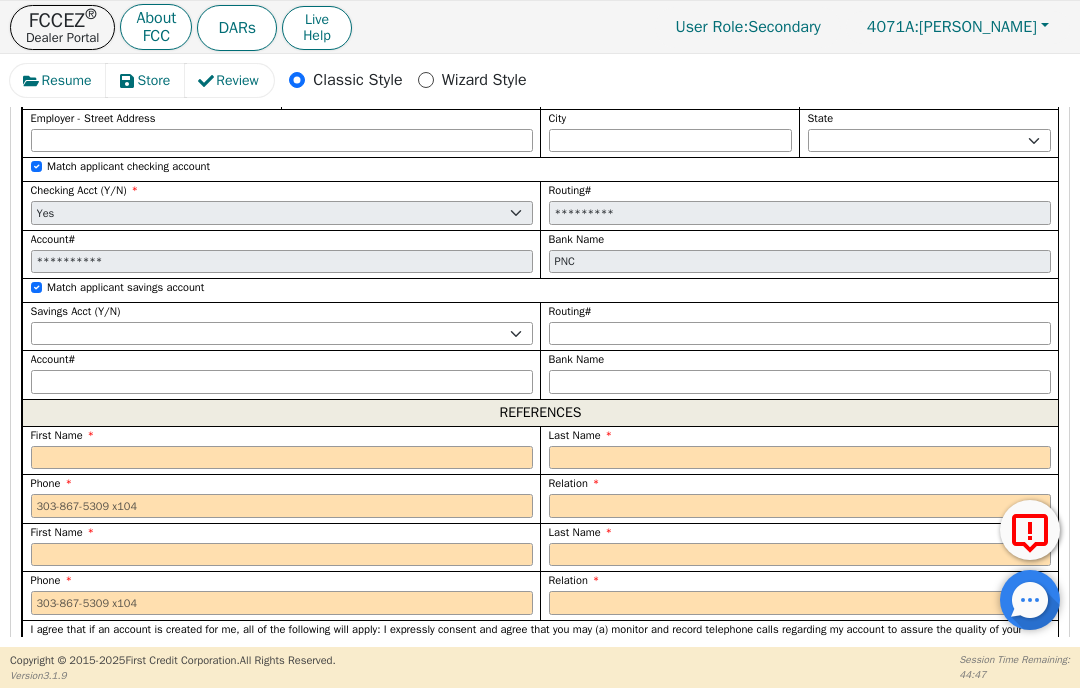 checkbox on "true" 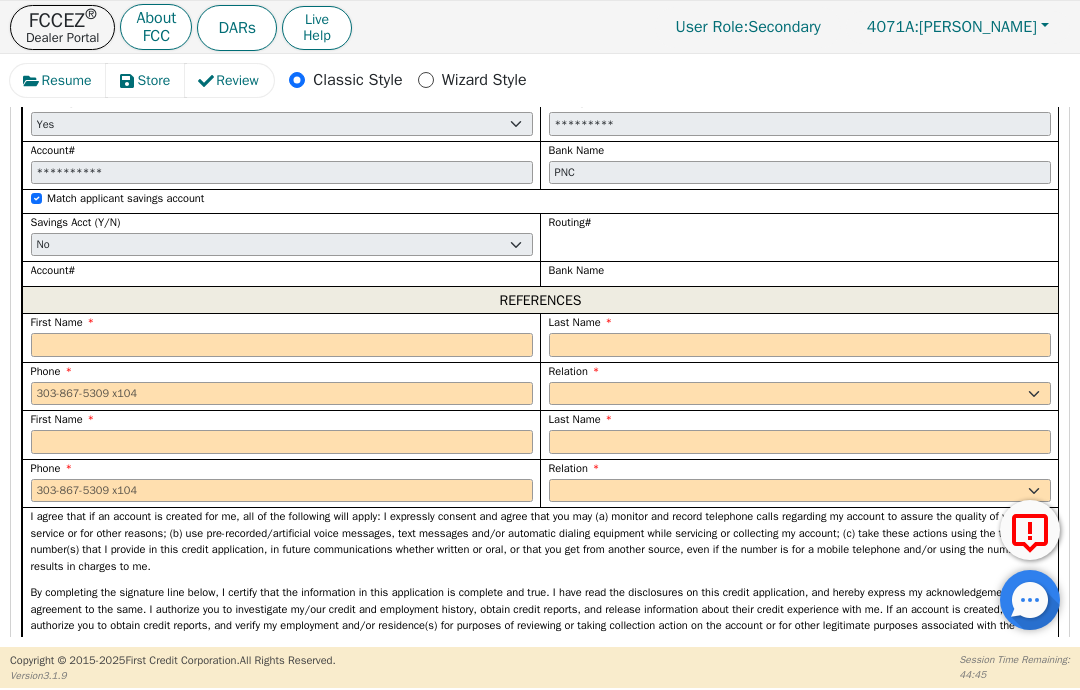scroll, scrollTop: 2941, scrollLeft: 0, axis: vertical 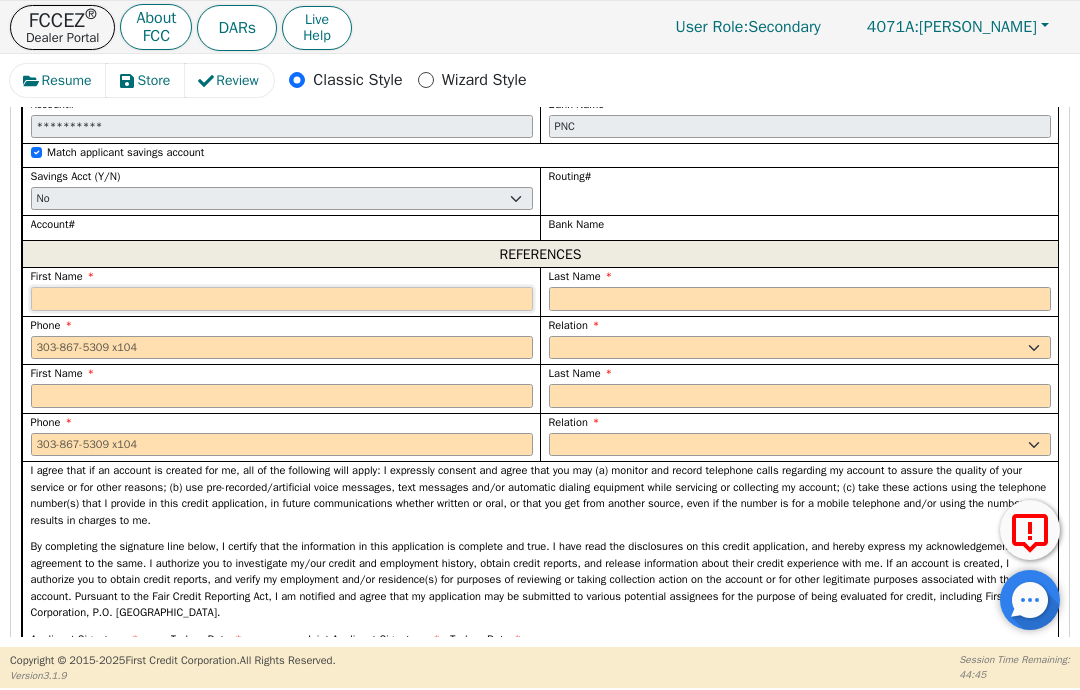 click at bounding box center [282, 299] 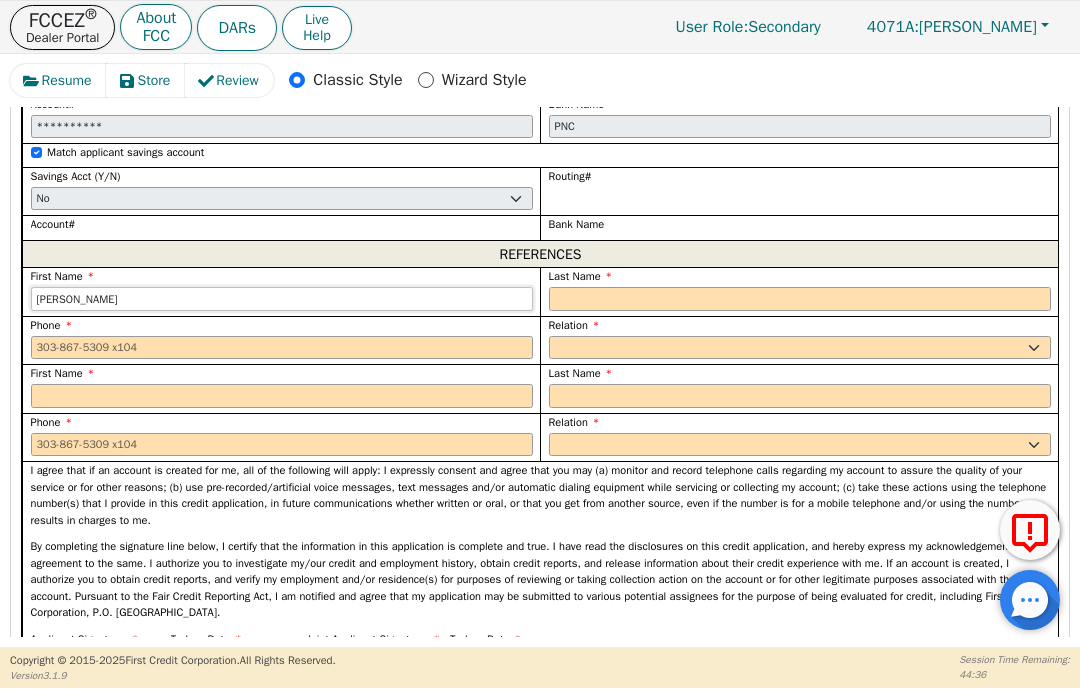 type on "Jackie" 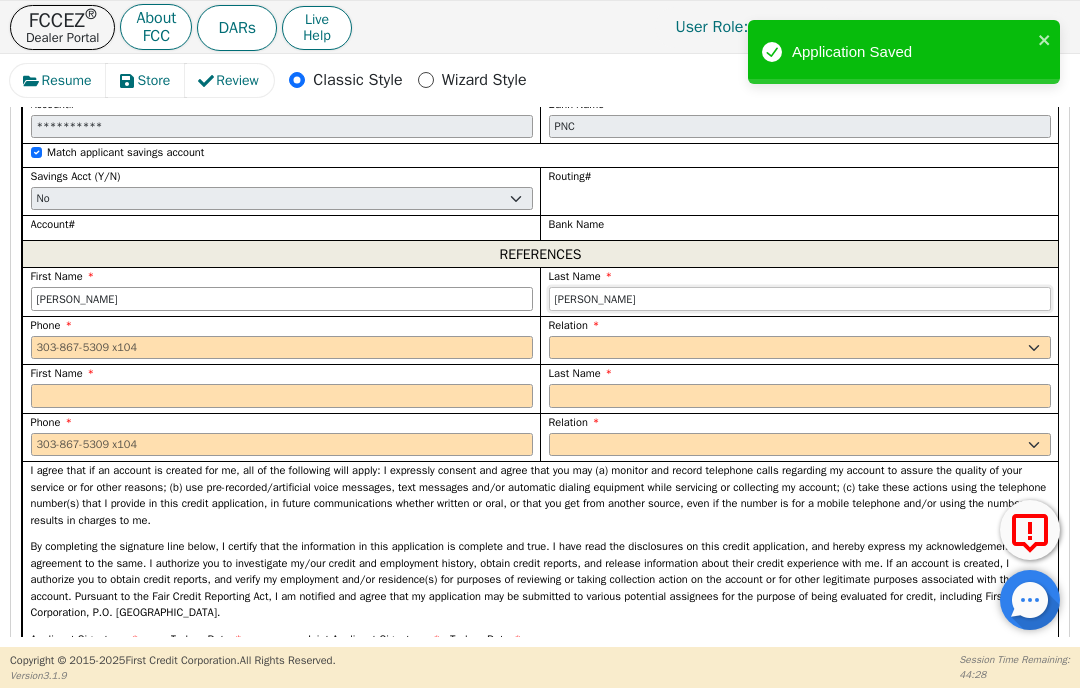 type on "Gunderman" 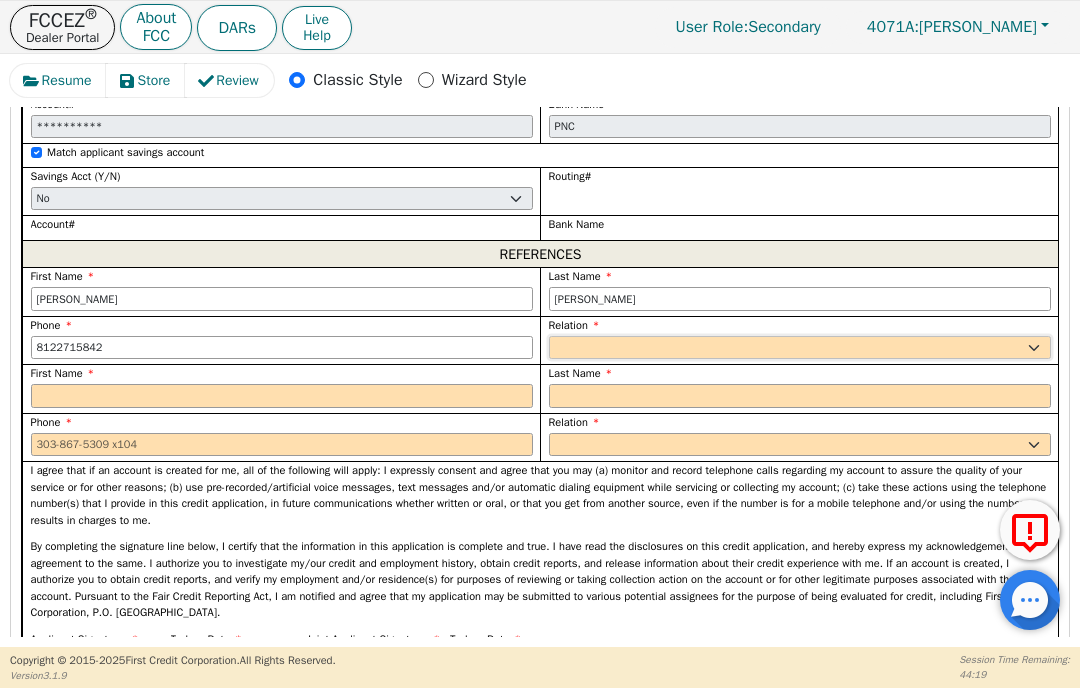 type on "812-271-5842" 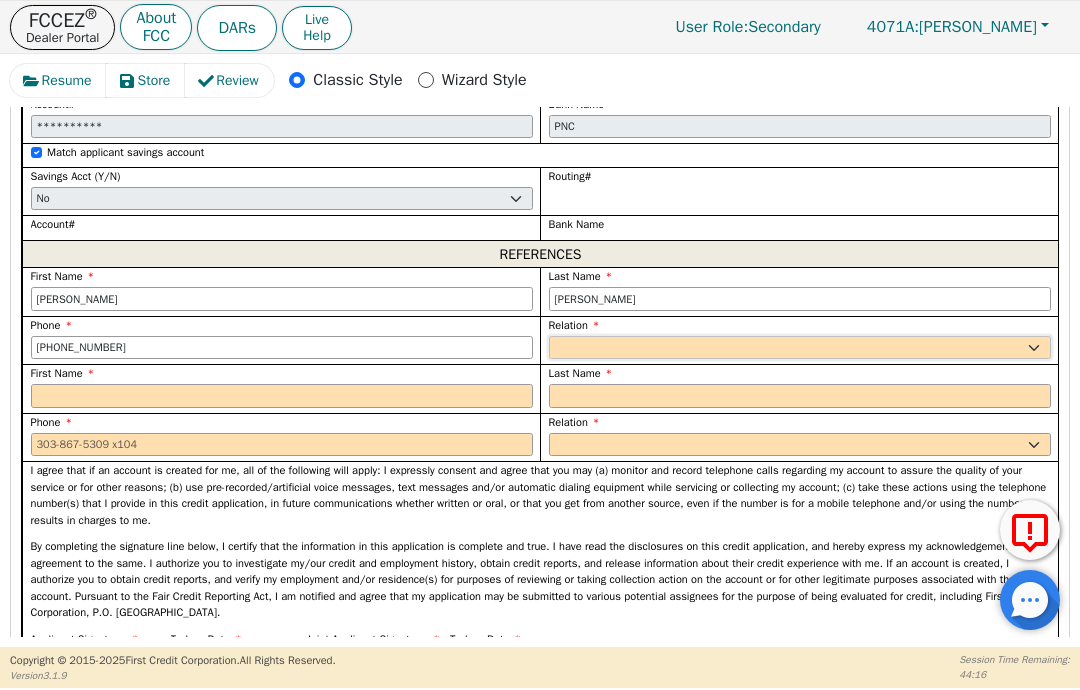 select on "MOTHER" 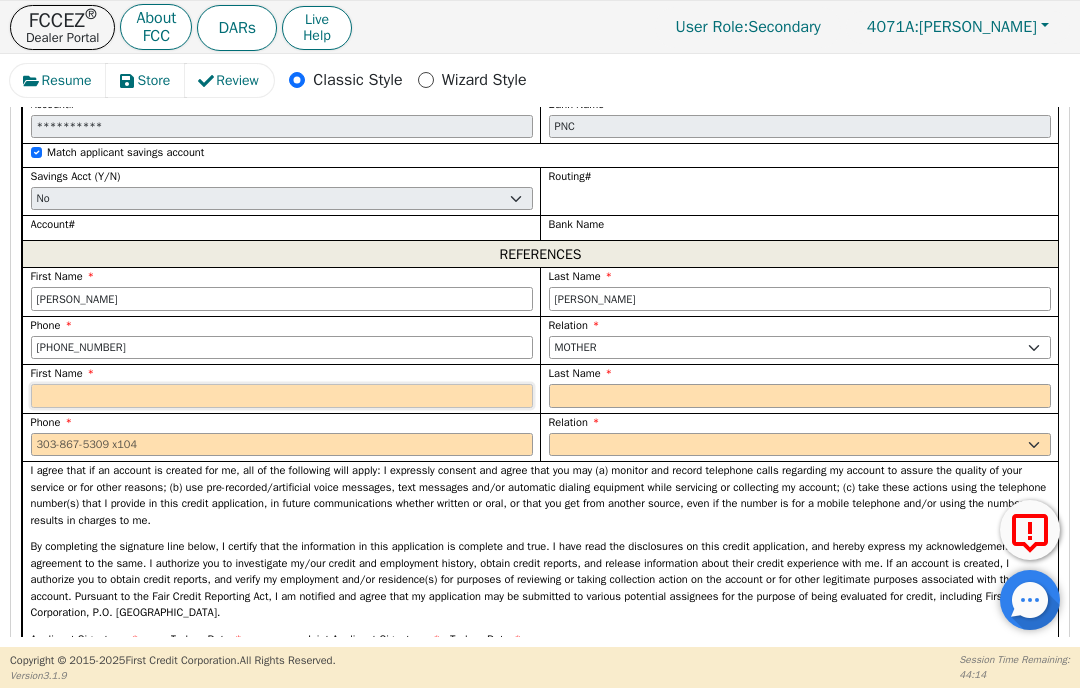 click at bounding box center [282, 396] 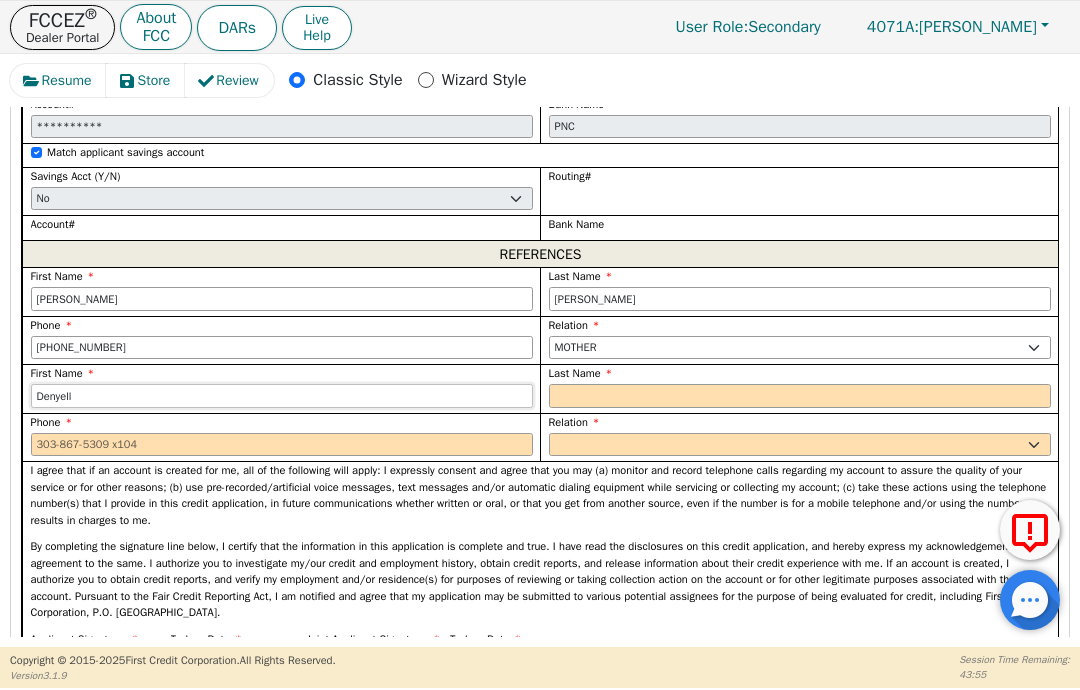 type on "Denyell" 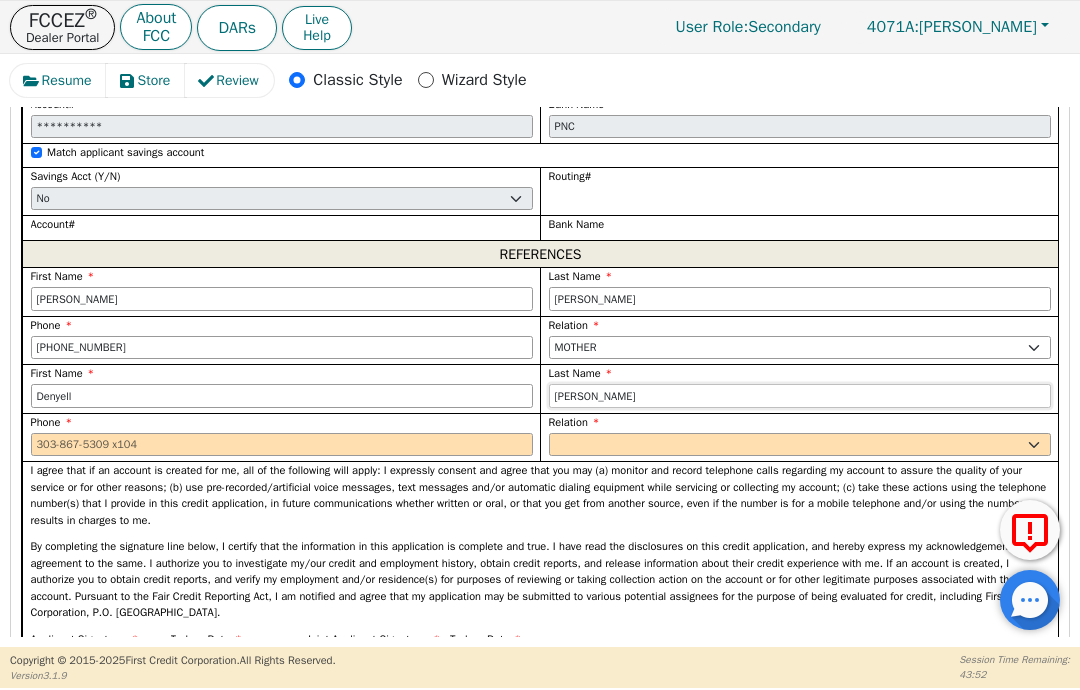 type on "Hance" 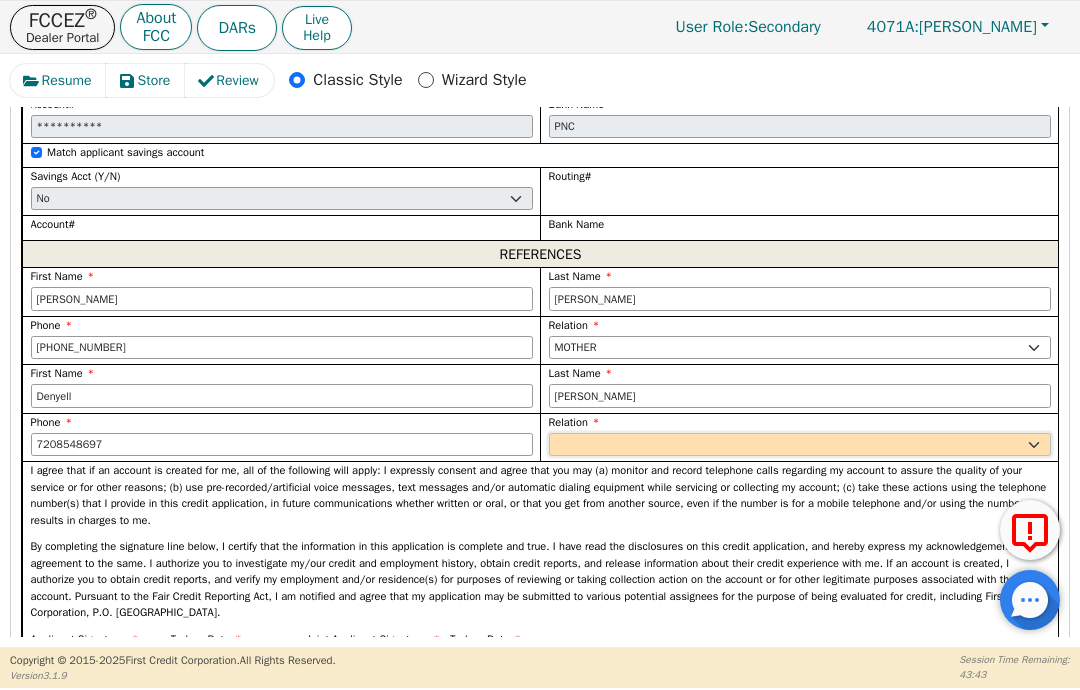 type on "720-854-8697" 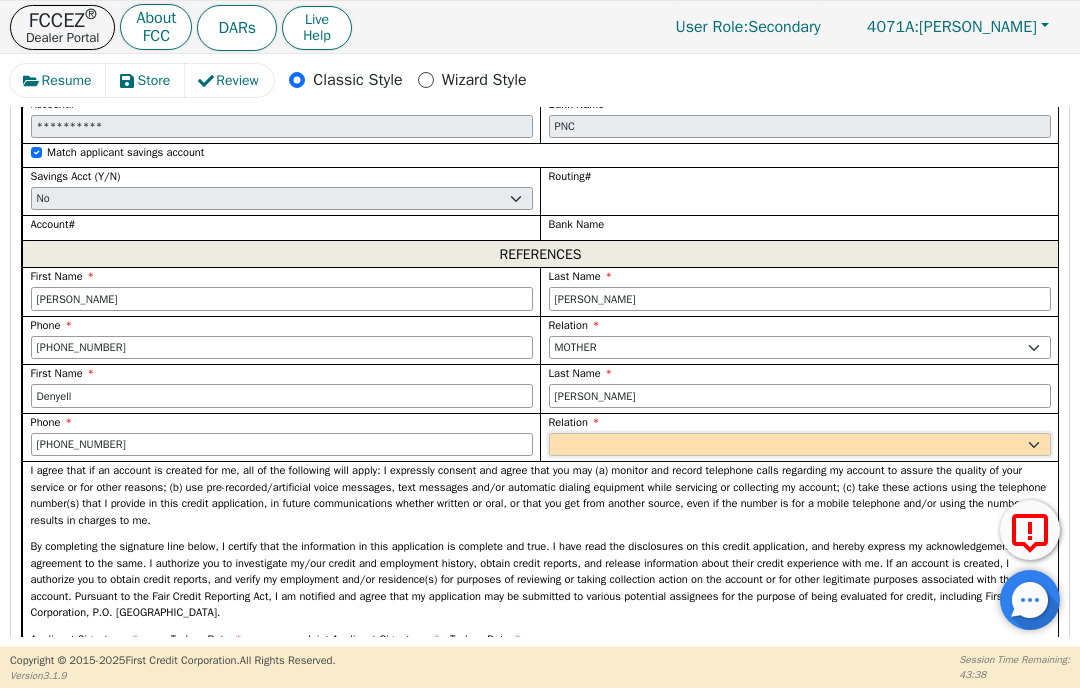 select on "M-I-L" 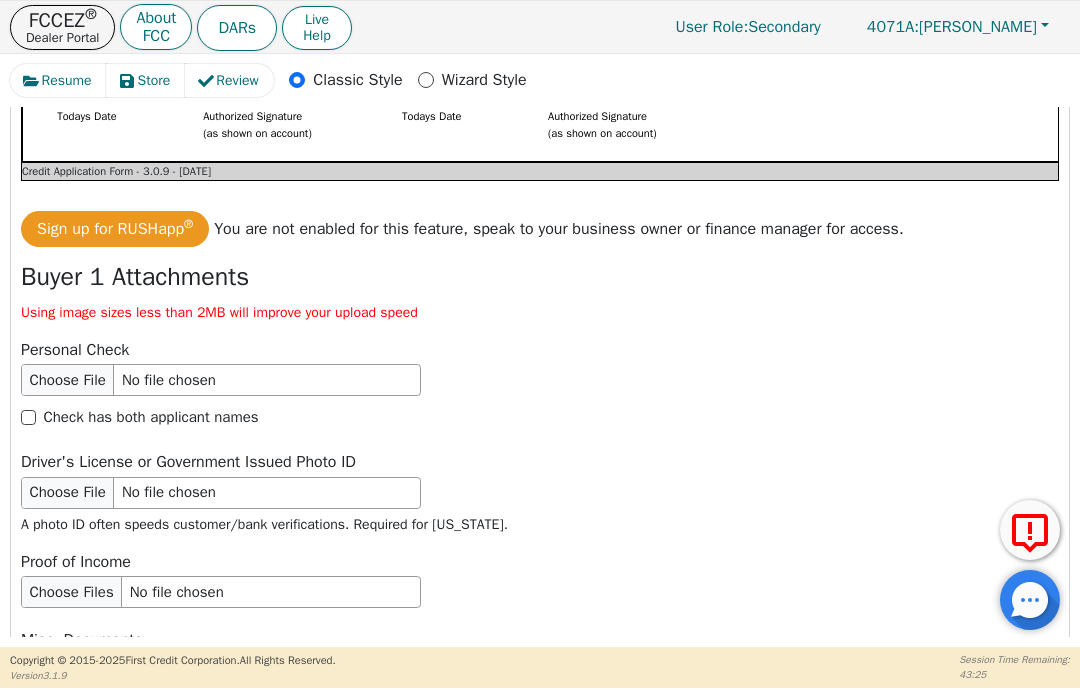 scroll, scrollTop: 3880, scrollLeft: 0, axis: vertical 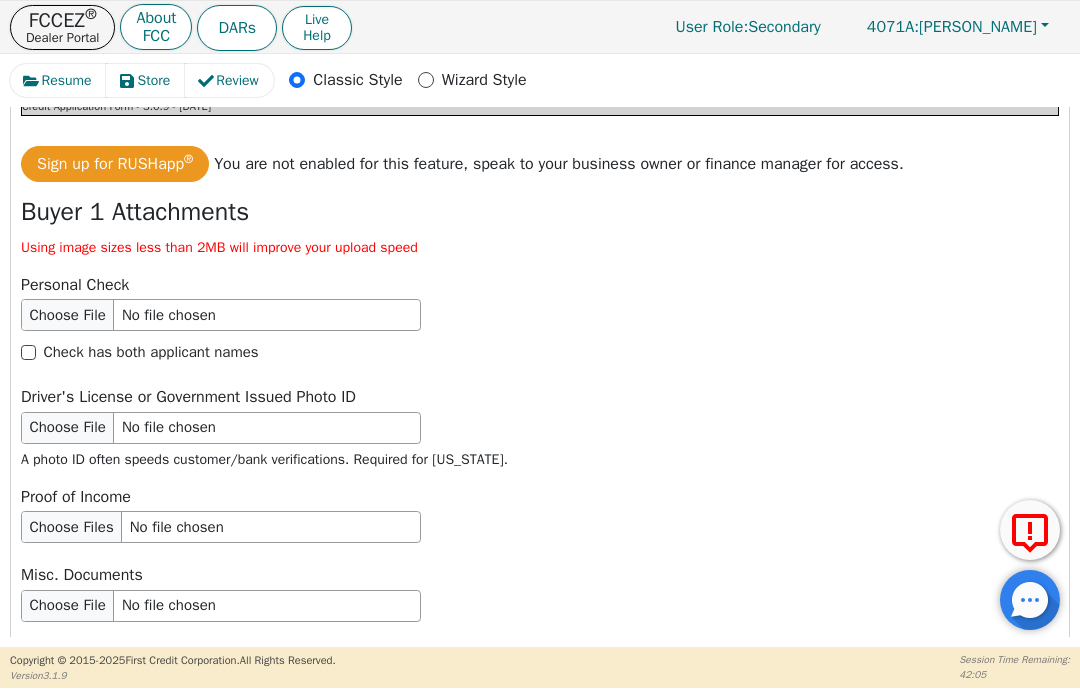 click at bounding box center (221, 315) 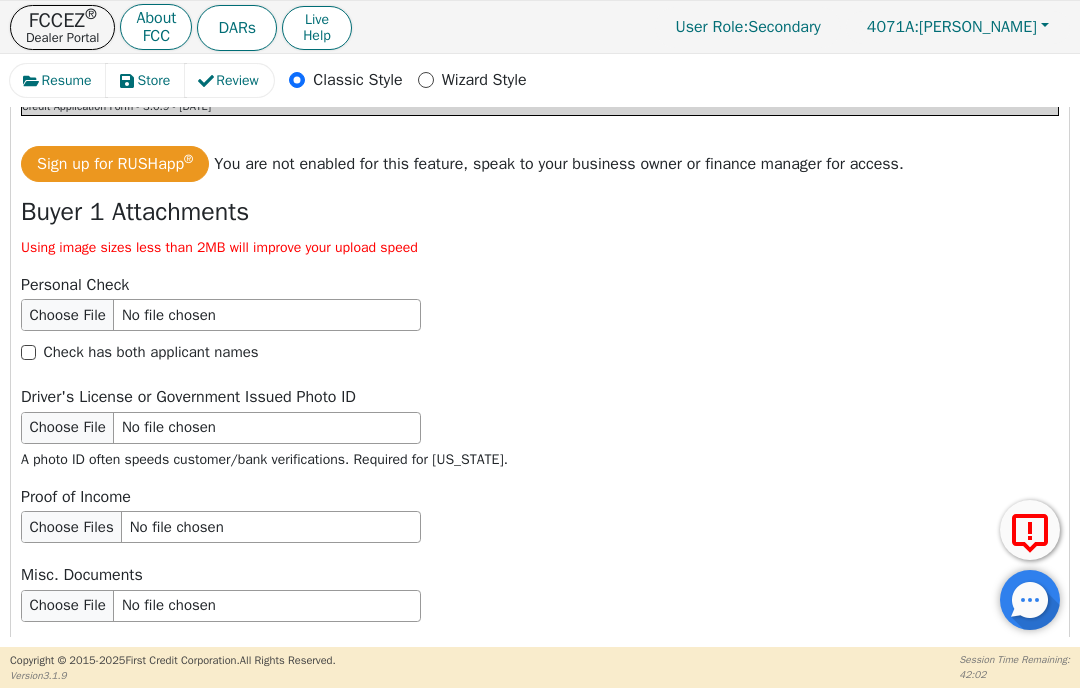 click at bounding box center [221, 315] 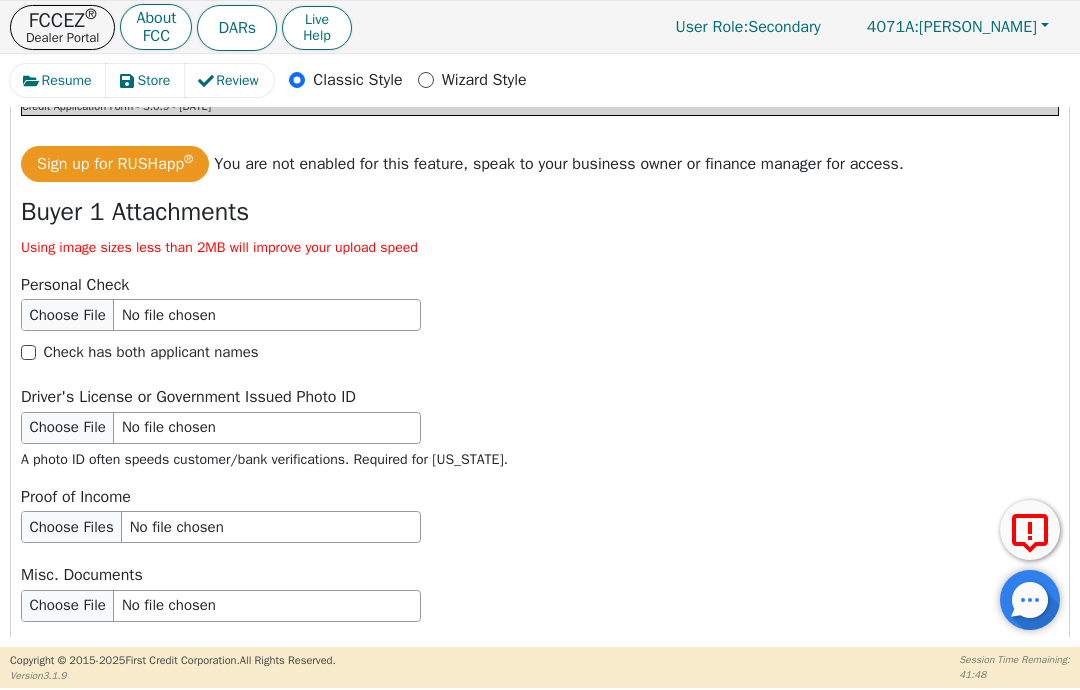 type on "C:\fakepath\image.jpg" 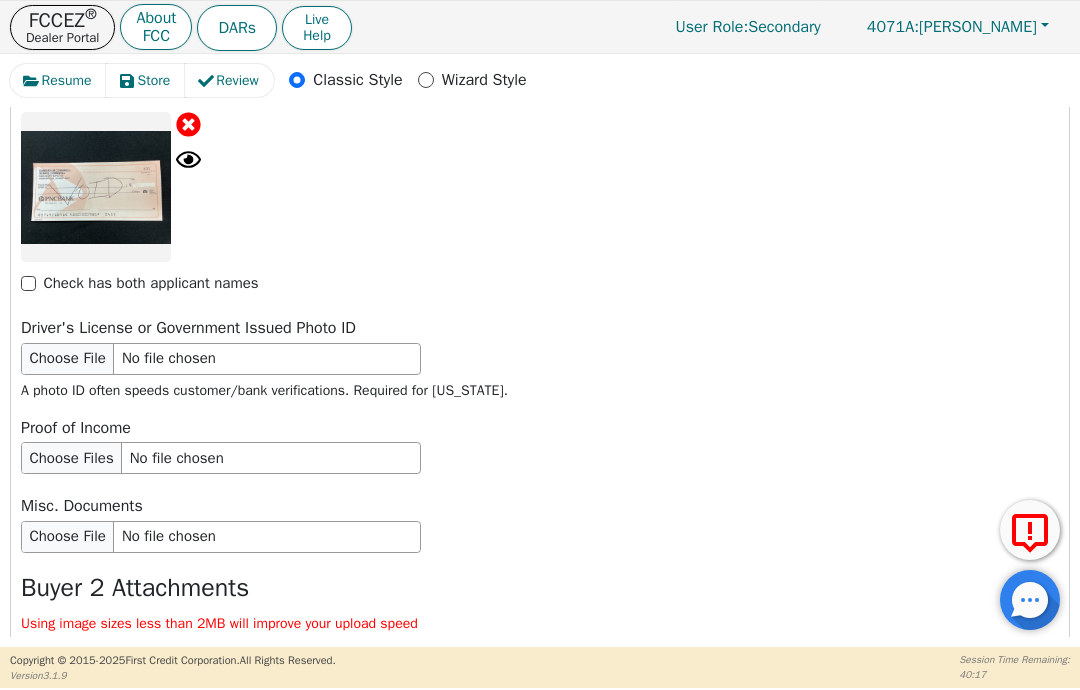 scroll, scrollTop: 4071, scrollLeft: 0, axis: vertical 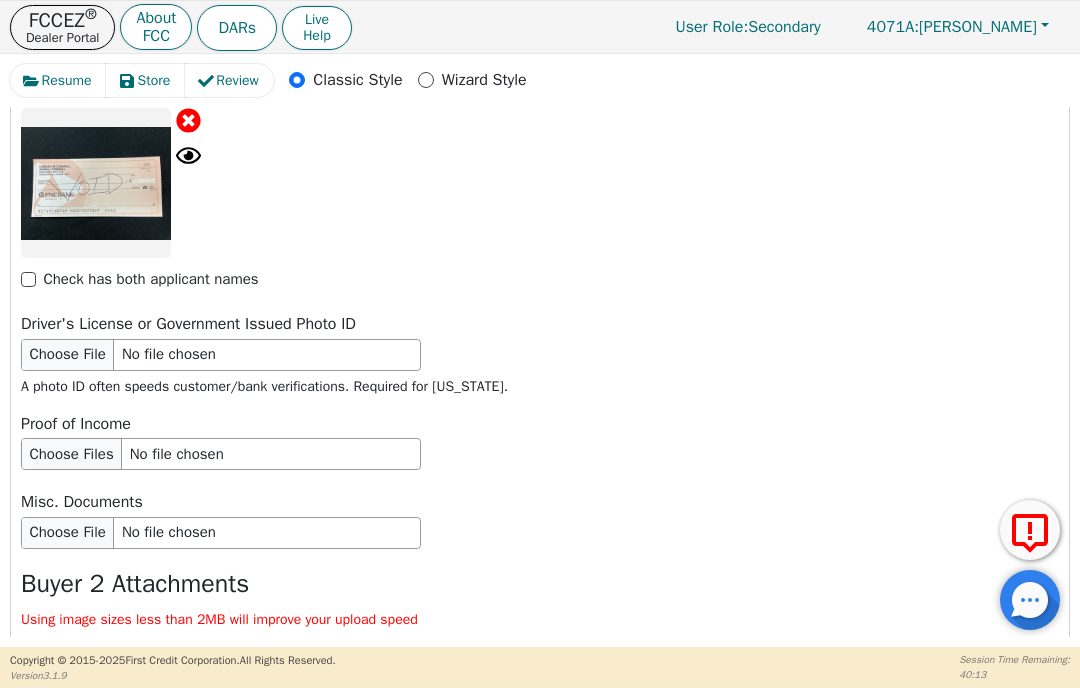 click on "Check has both applicant names" at bounding box center [151, 279] 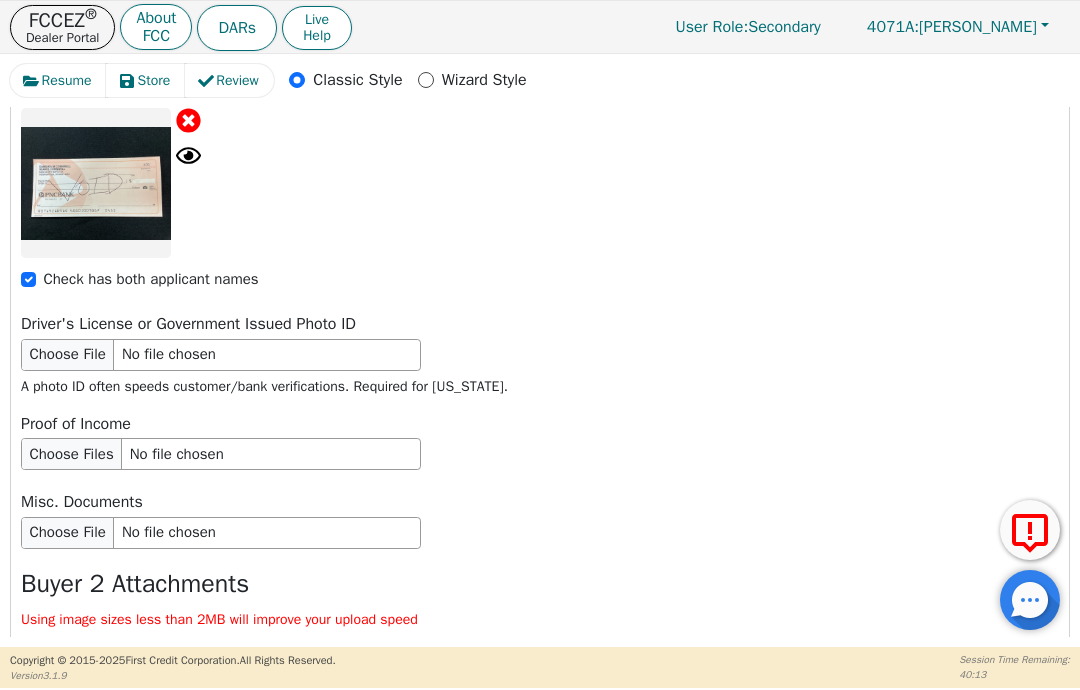 checkbox on "true" 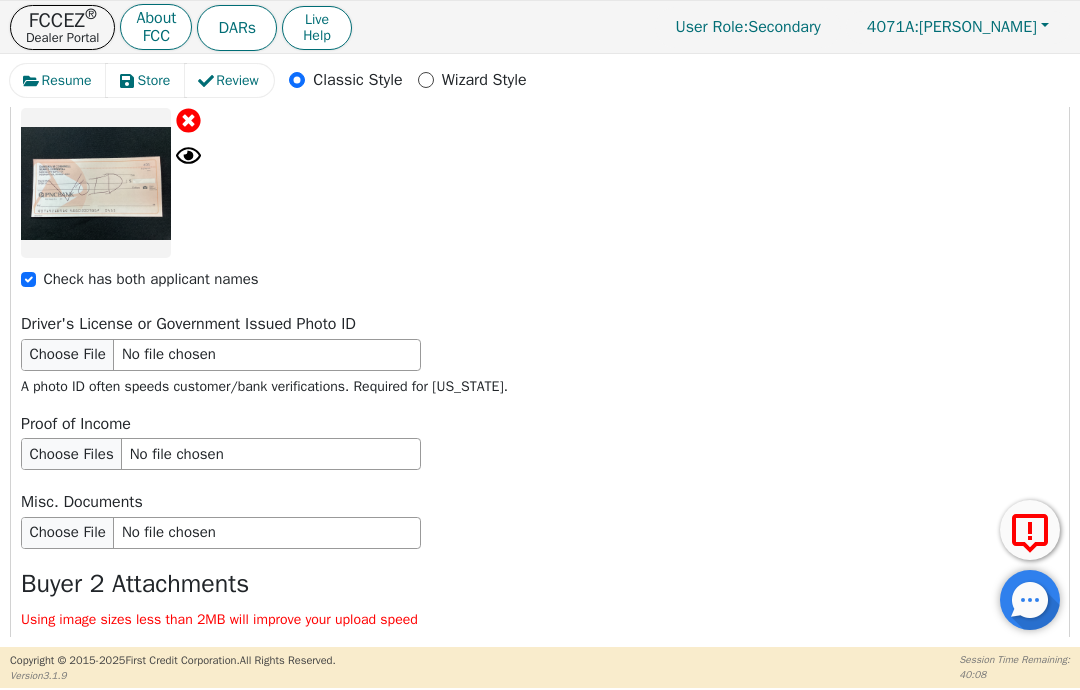click at bounding box center [221, 355] 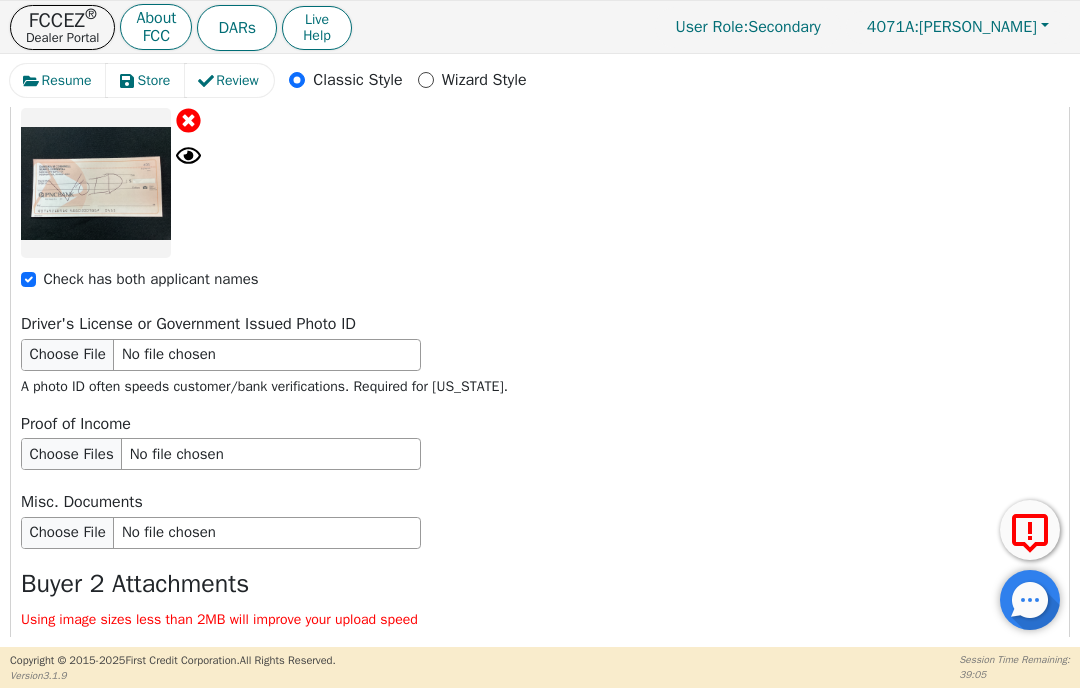 click at bounding box center (221, 355) 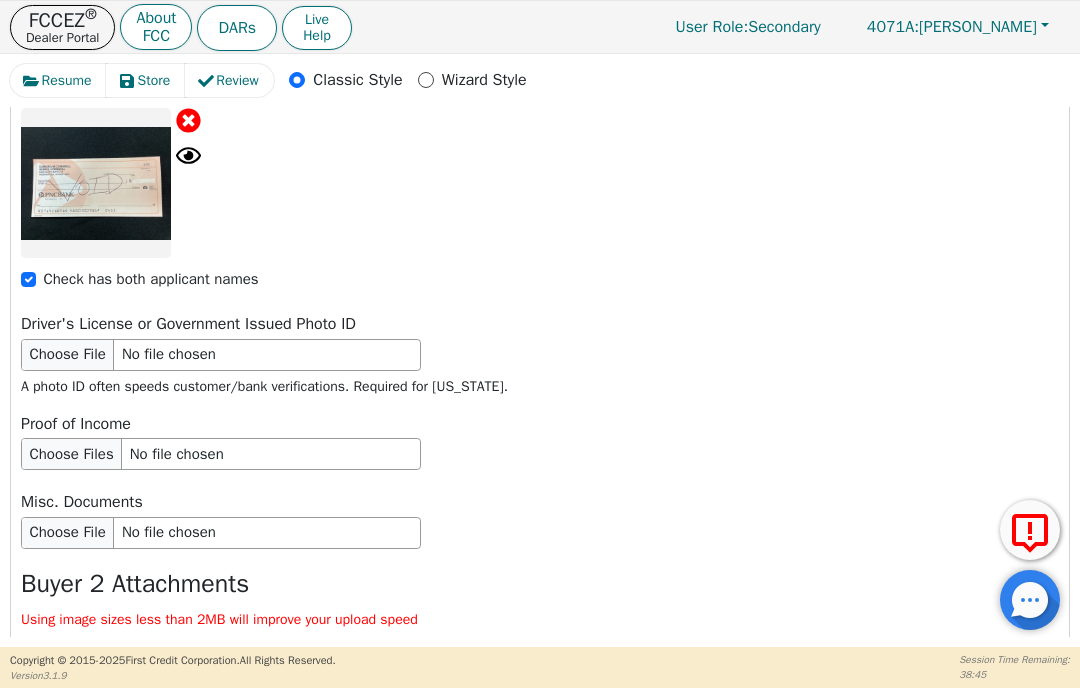 type 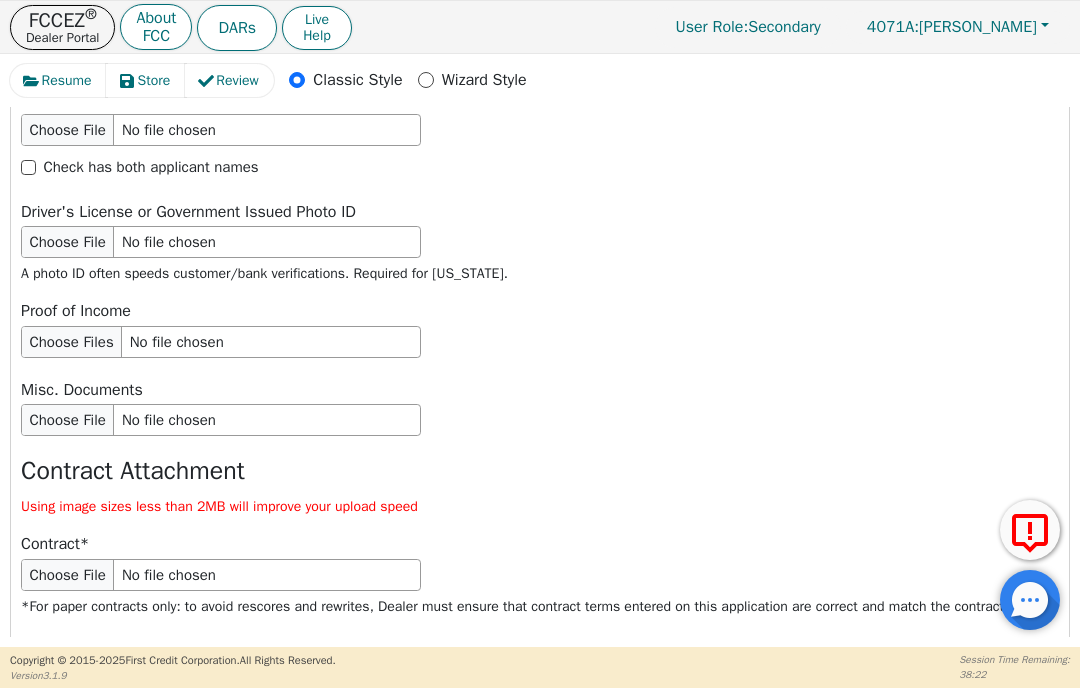 scroll, scrollTop: 4747, scrollLeft: 0, axis: vertical 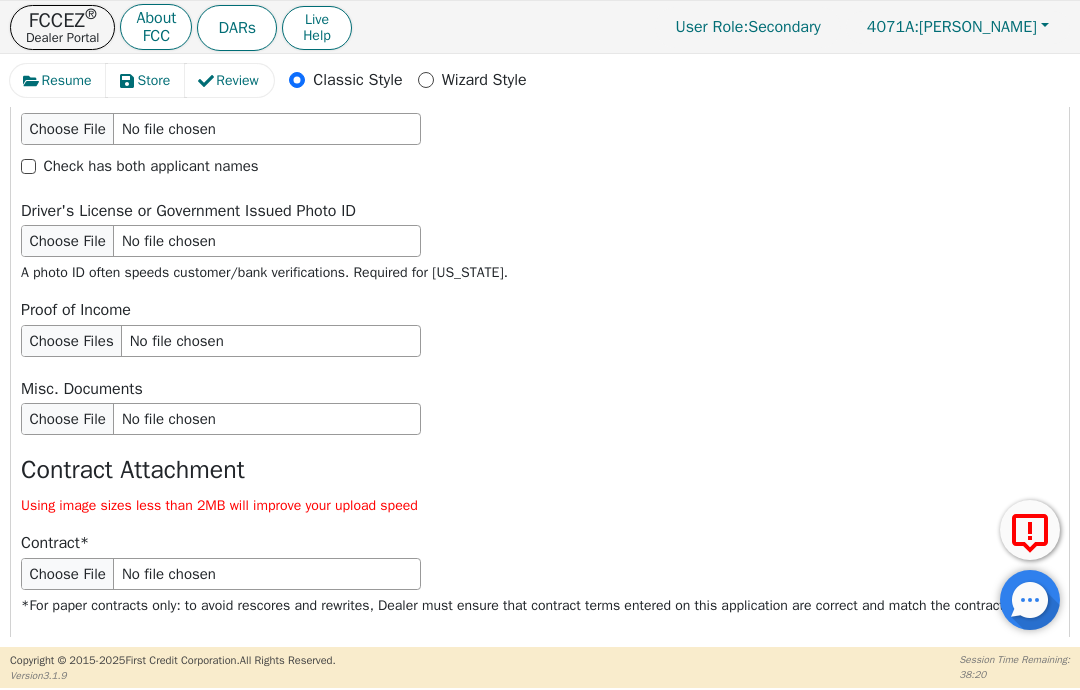 click on "Misc. Documents" at bounding box center [540, 389] 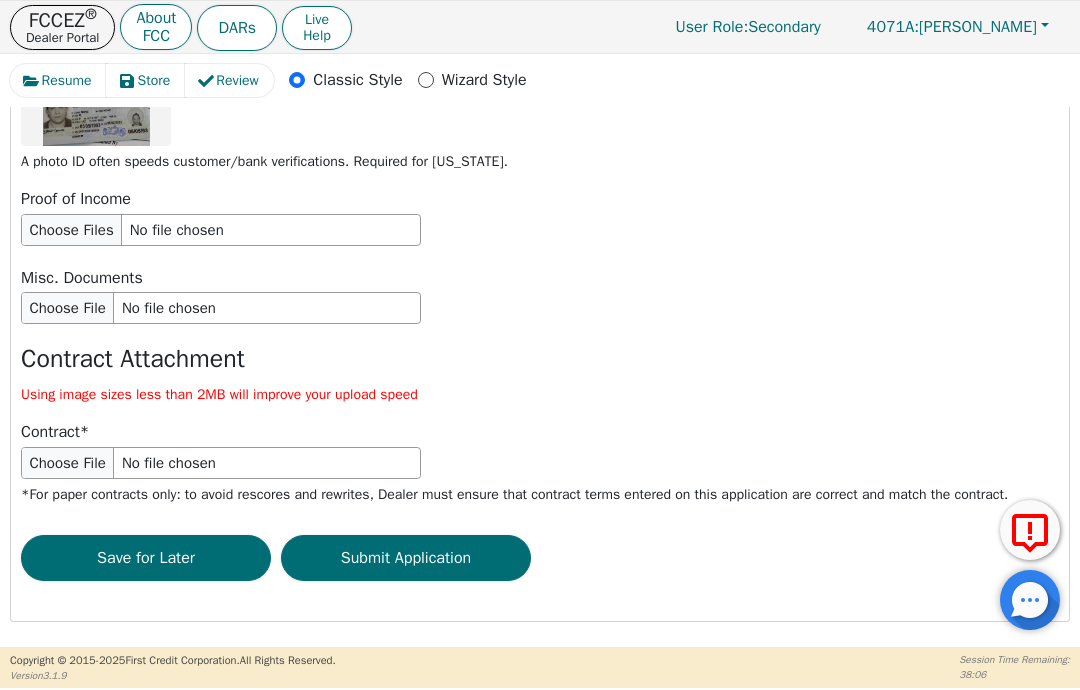scroll, scrollTop: 5004, scrollLeft: 0, axis: vertical 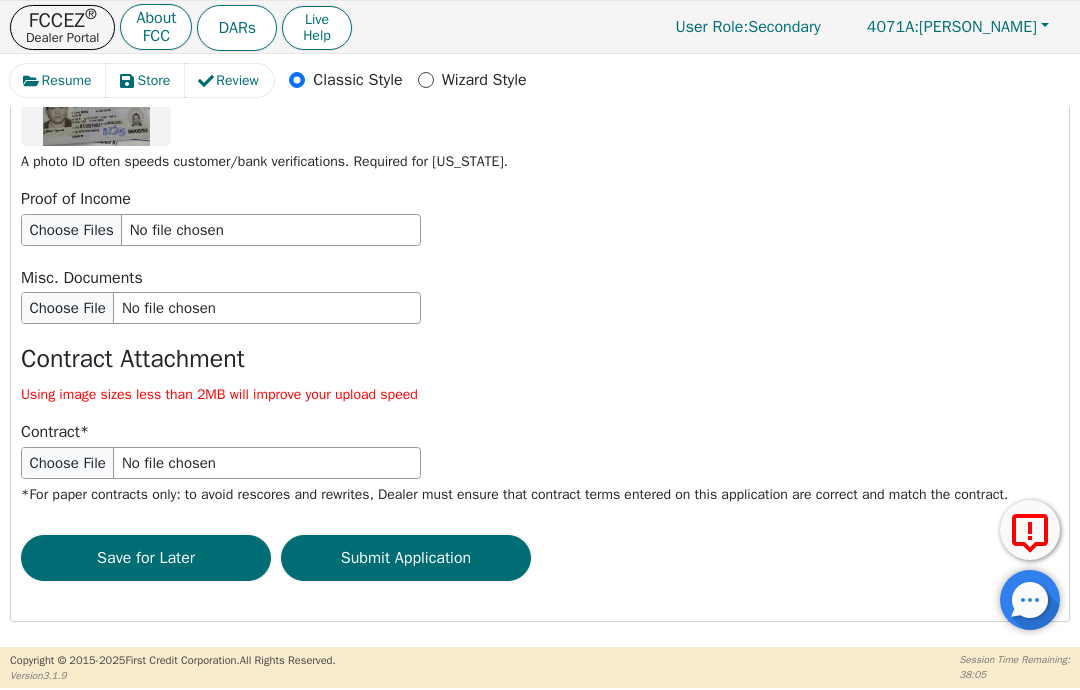 click on "Submit Application" at bounding box center (406, 558) 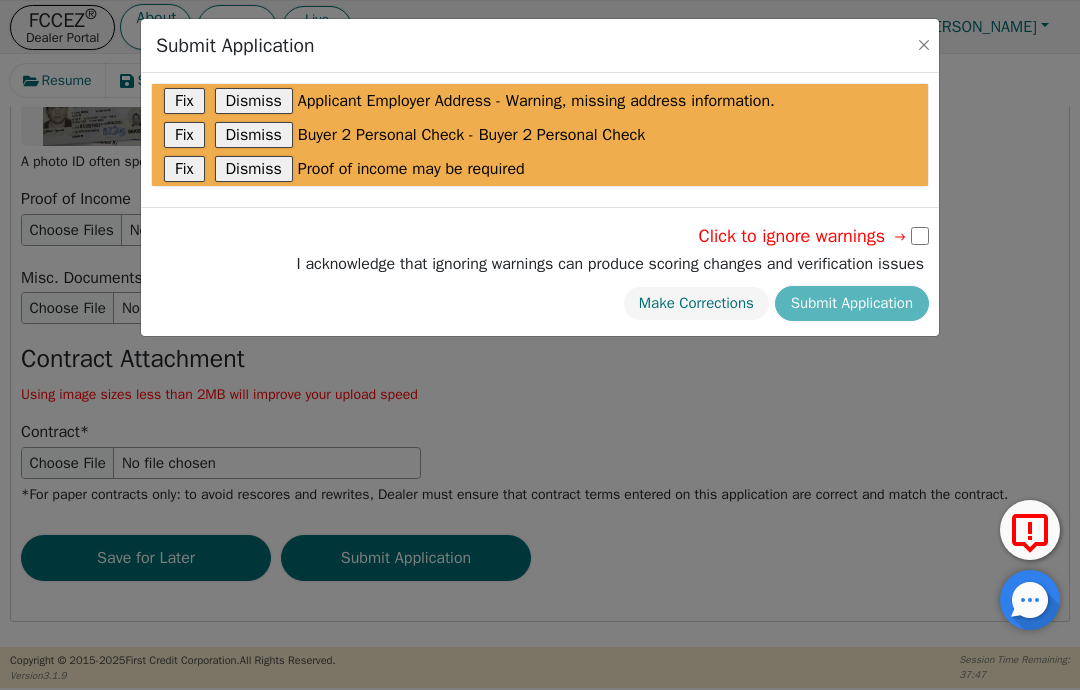 click at bounding box center (920, 236) 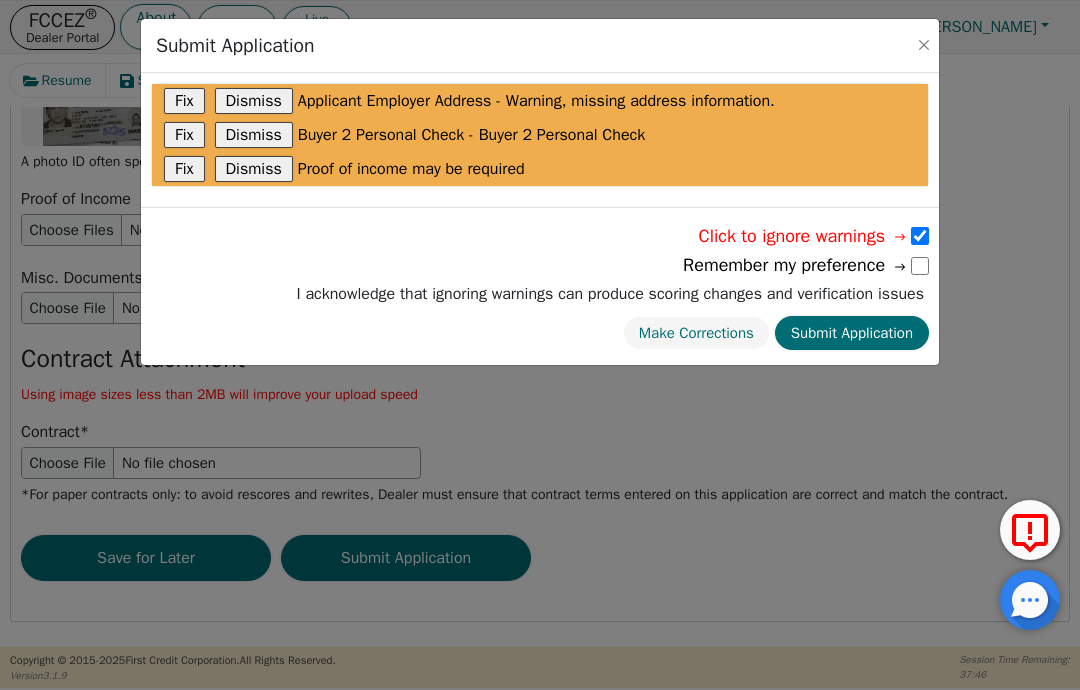 click on "Submit Application" at bounding box center (852, 333) 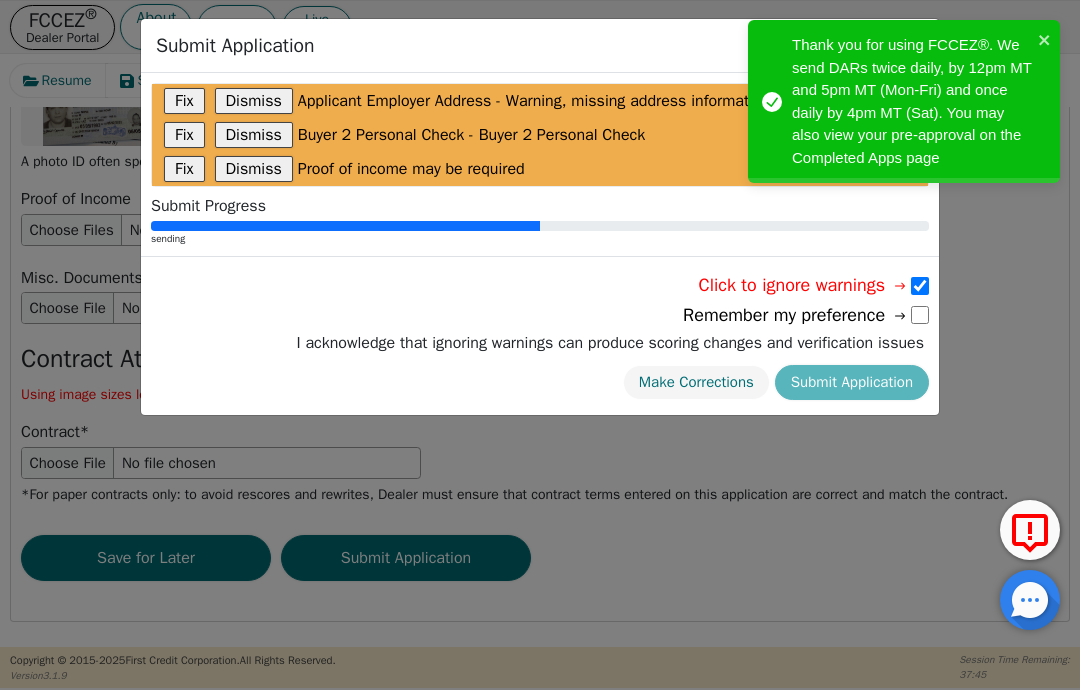 scroll, scrollTop: 0, scrollLeft: 0, axis: both 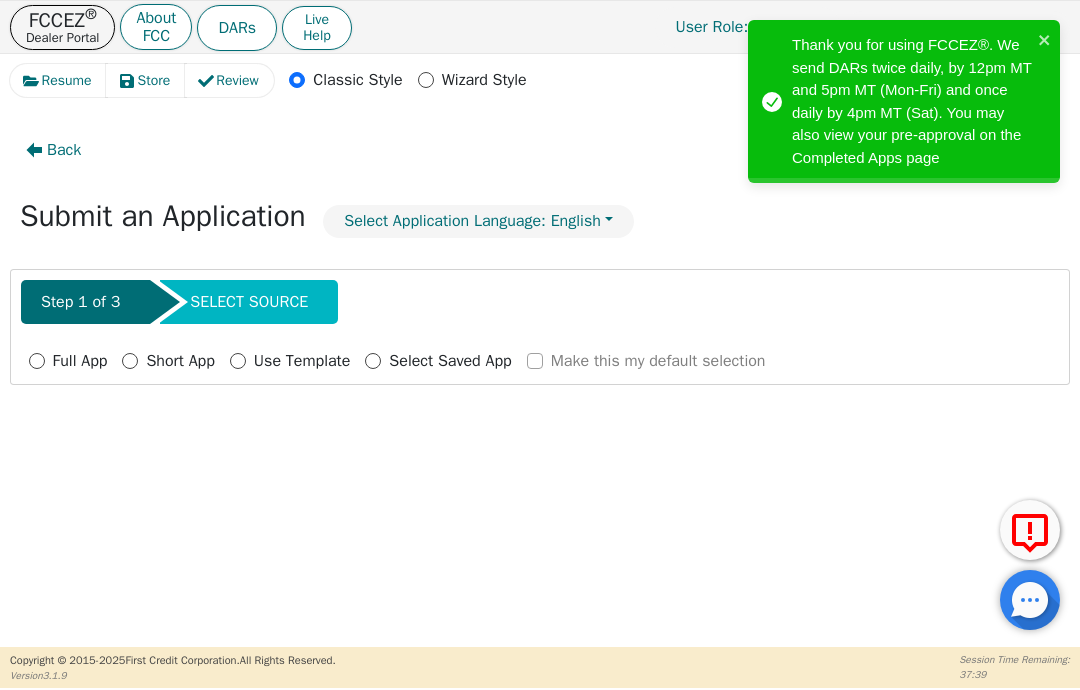 click on "Dealer Portal" at bounding box center (62, 37) 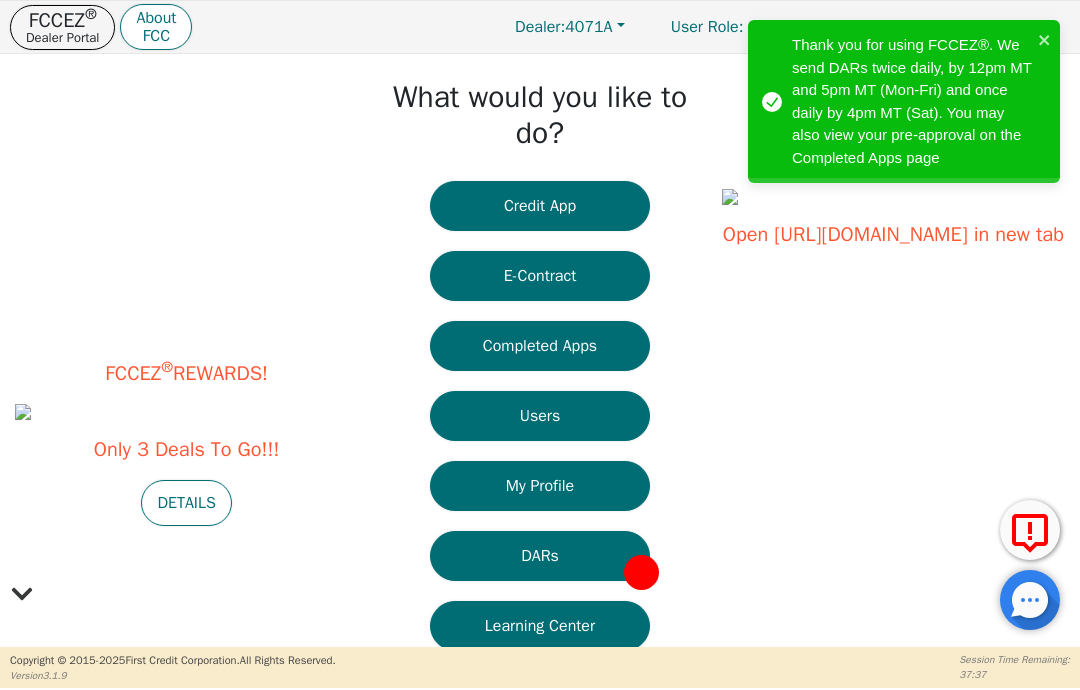 click on "E-Contract" at bounding box center [540, 276] 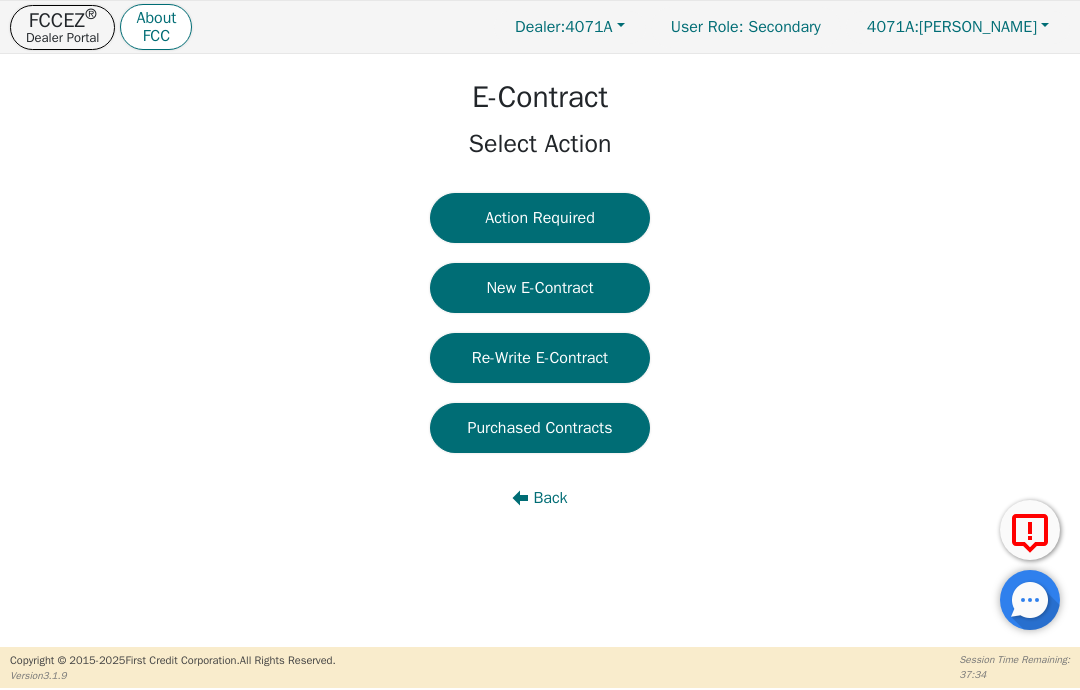 click on "Back" at bounding box center (550, 498) 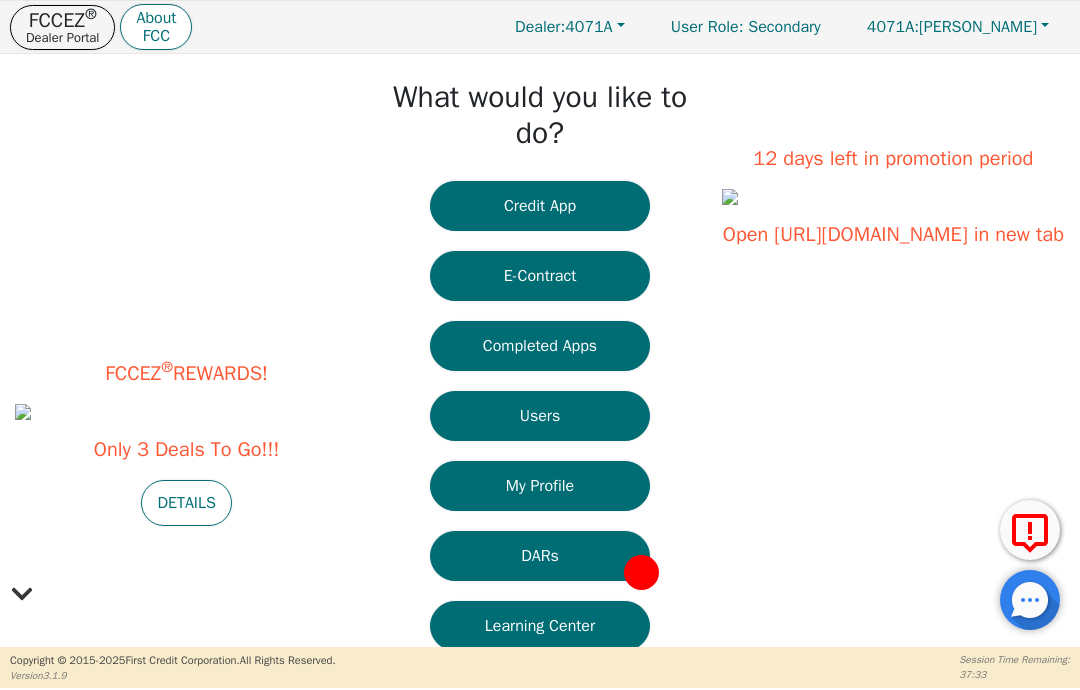 click on "Completed Apps" at bounding box center [540, 346] 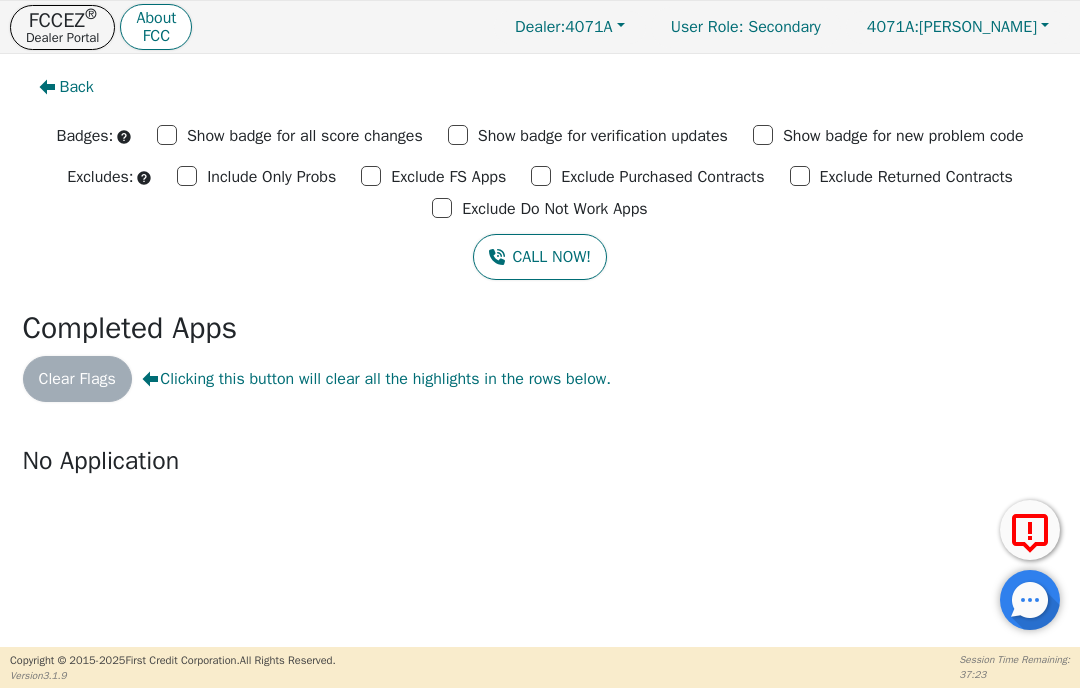 click on "FCCEZ ®" at bounding box center [62, 21] 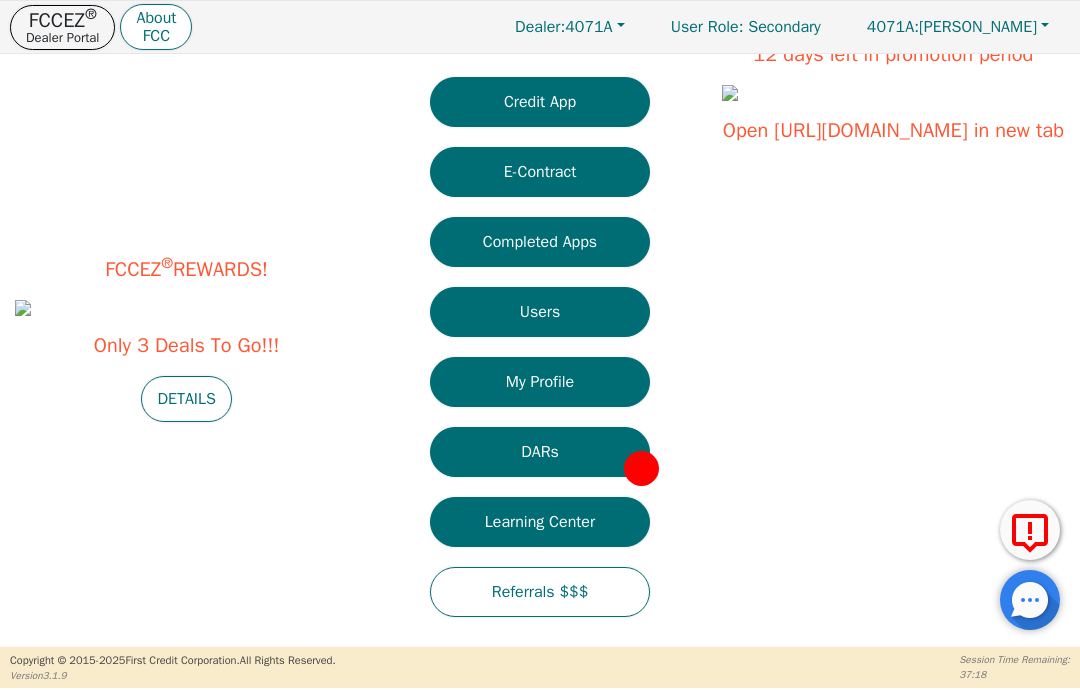 scroll, scrollTop: 104, scrollLeft: 0, axis: vertical 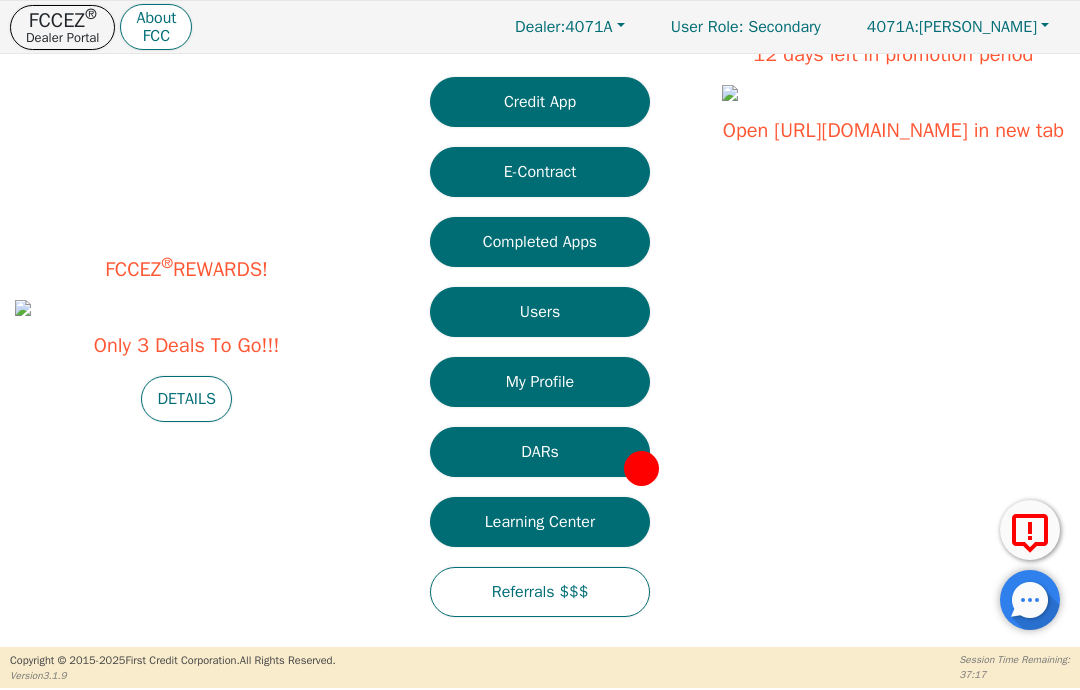 click on "Completed Apps" at bounding box center [540, 242] 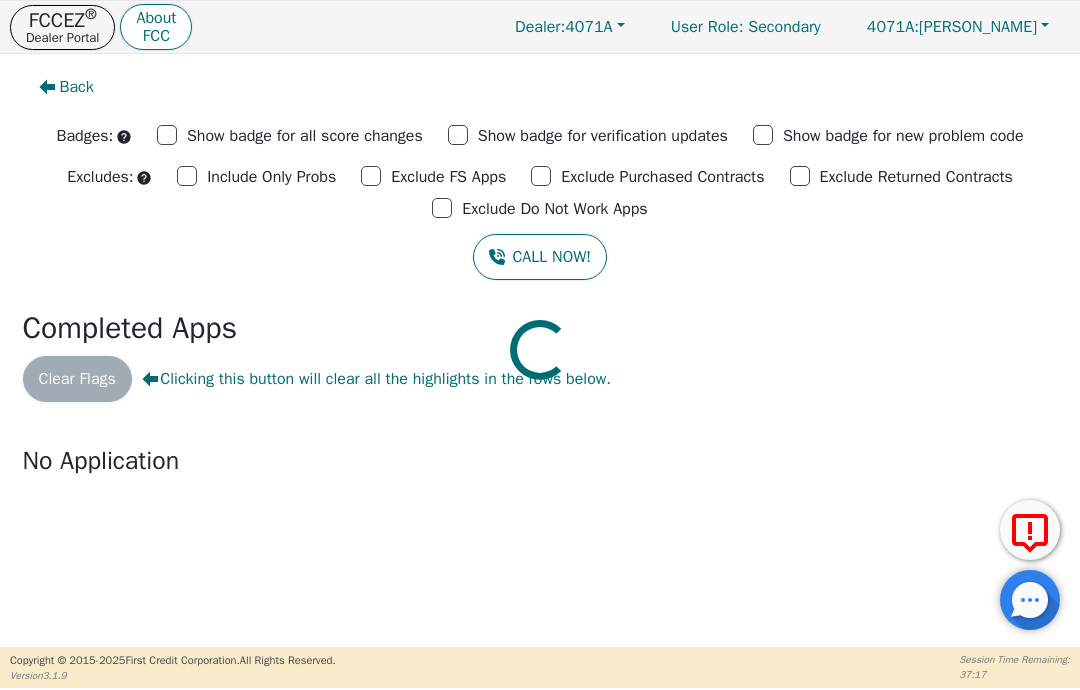 scroll, scrollTop: 0, scrollLeft: 0, axis: both 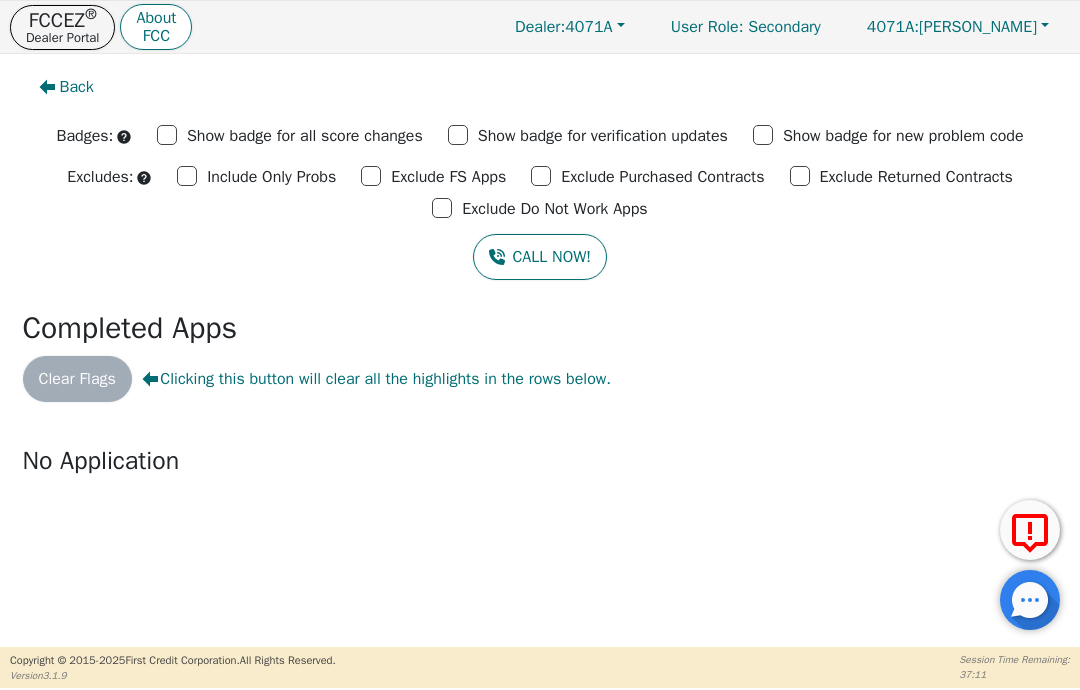 click on "Dealer Portal" at bounding box center [62, 37] 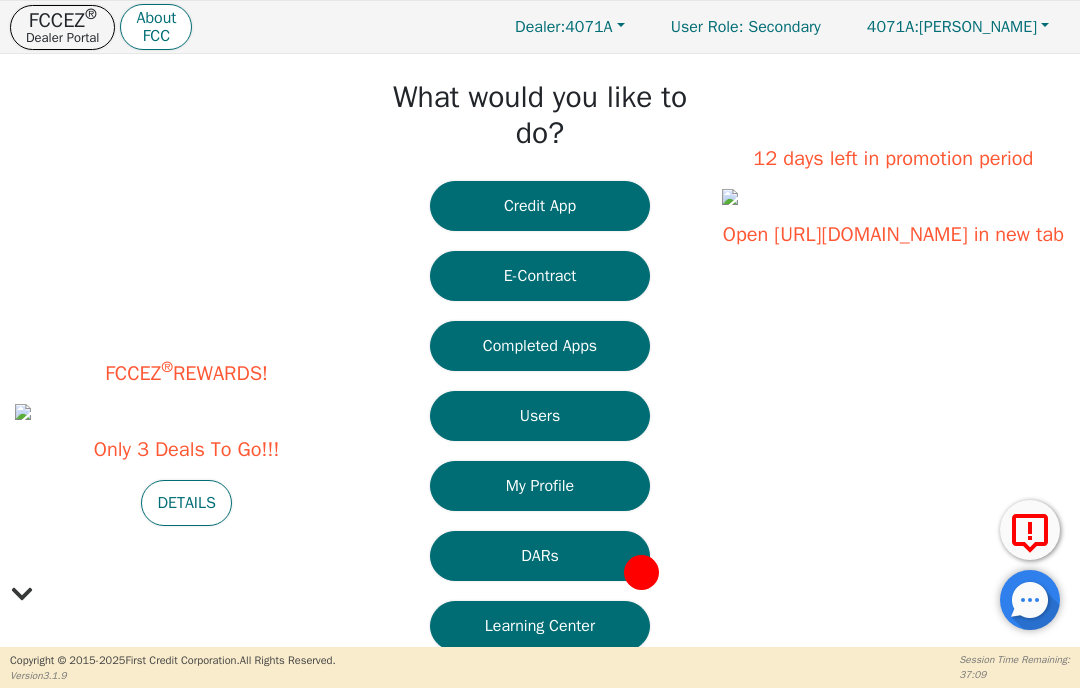 click on "Completed Apps" at bounding box center [540, 346] 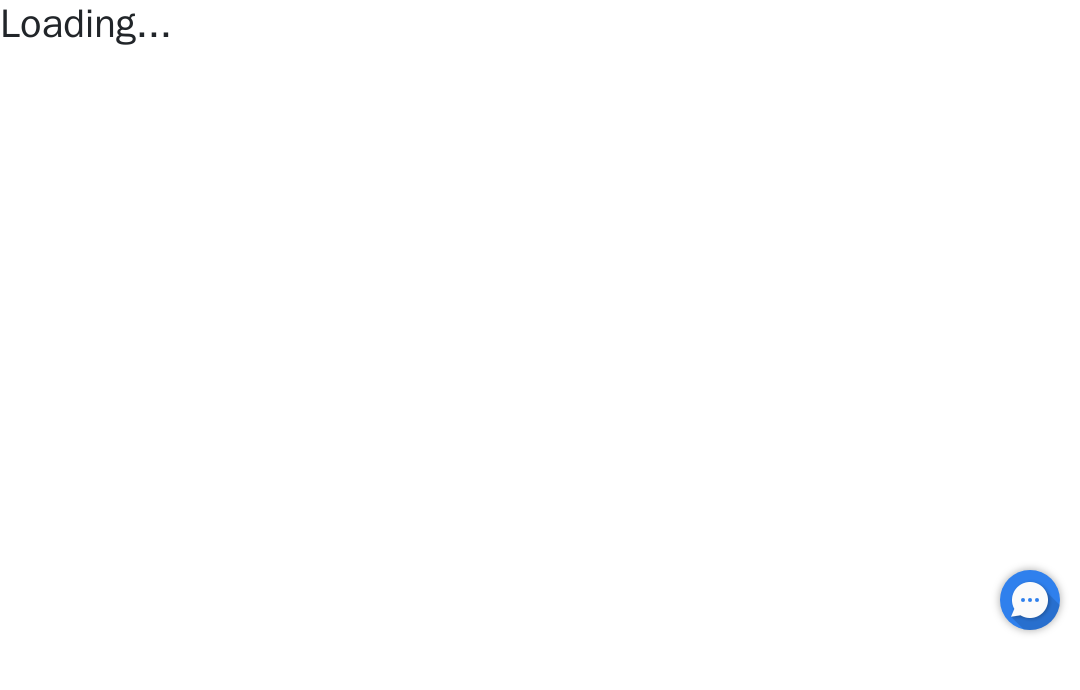 scroll, scrollTop: 0, scrollLeft: 0, axis: both 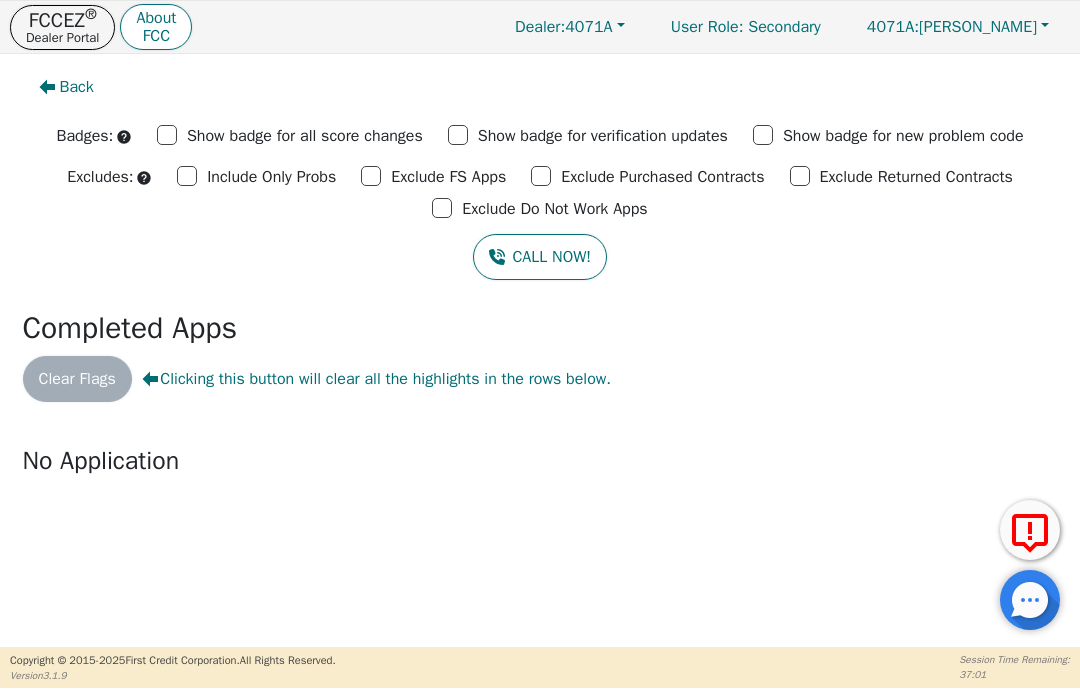 click on "FCCEZ ® Dealer Portal" at bounding box center (62, 27) 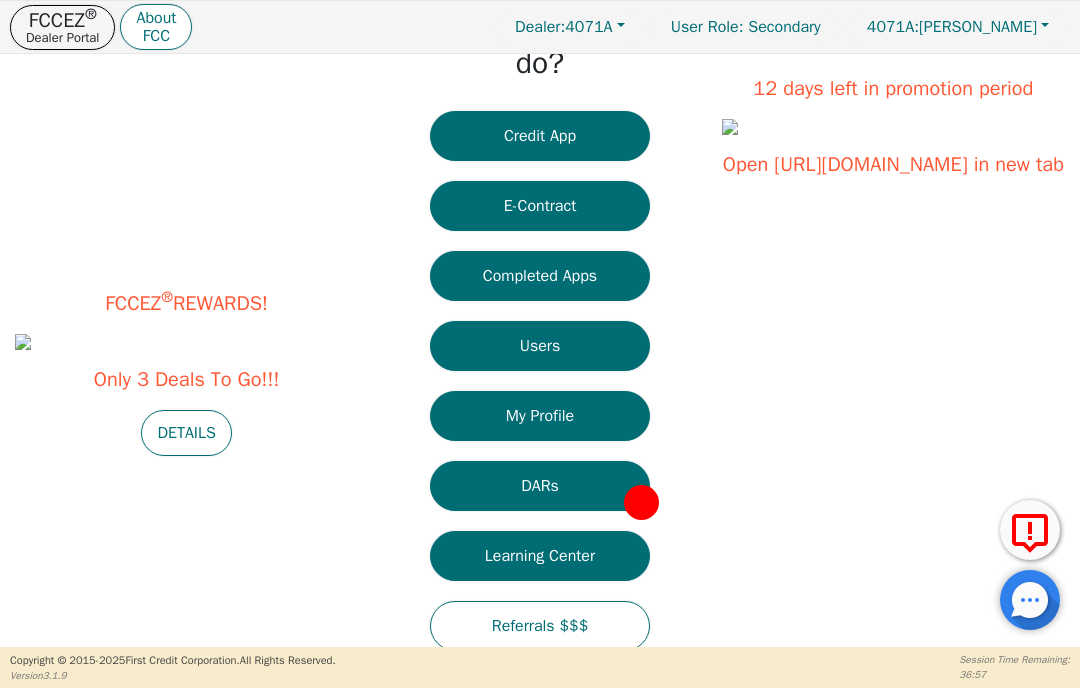 scroll, scrollTop: 87, scrollLeft: 0, axis: vertical 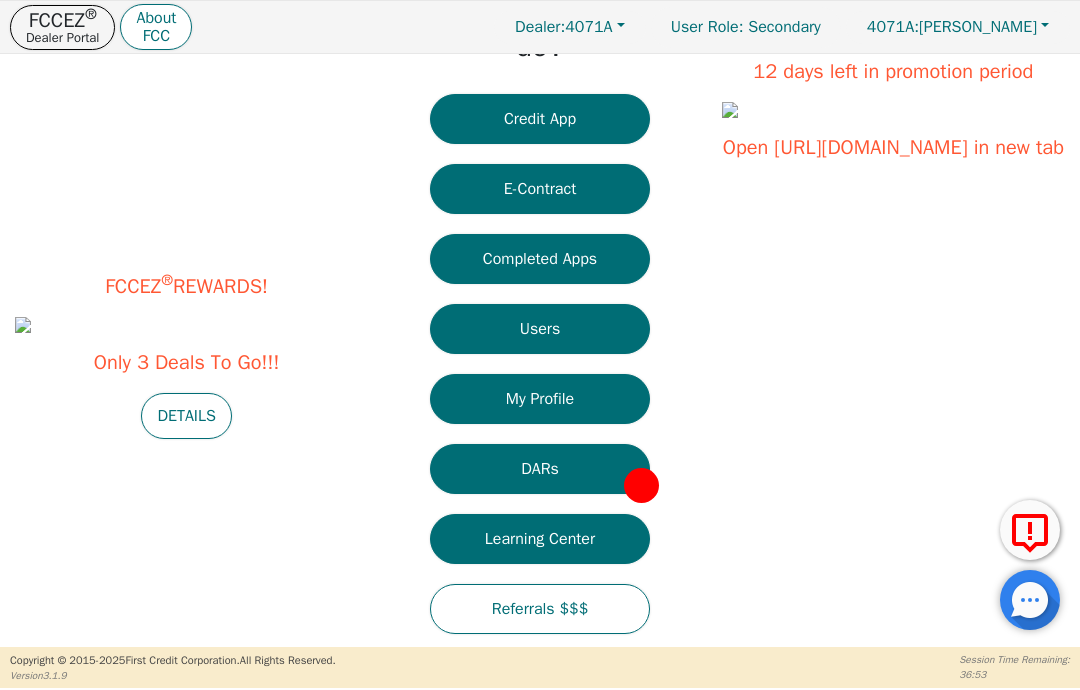 click on "Completed Apps" at bounding box center (540, 259) 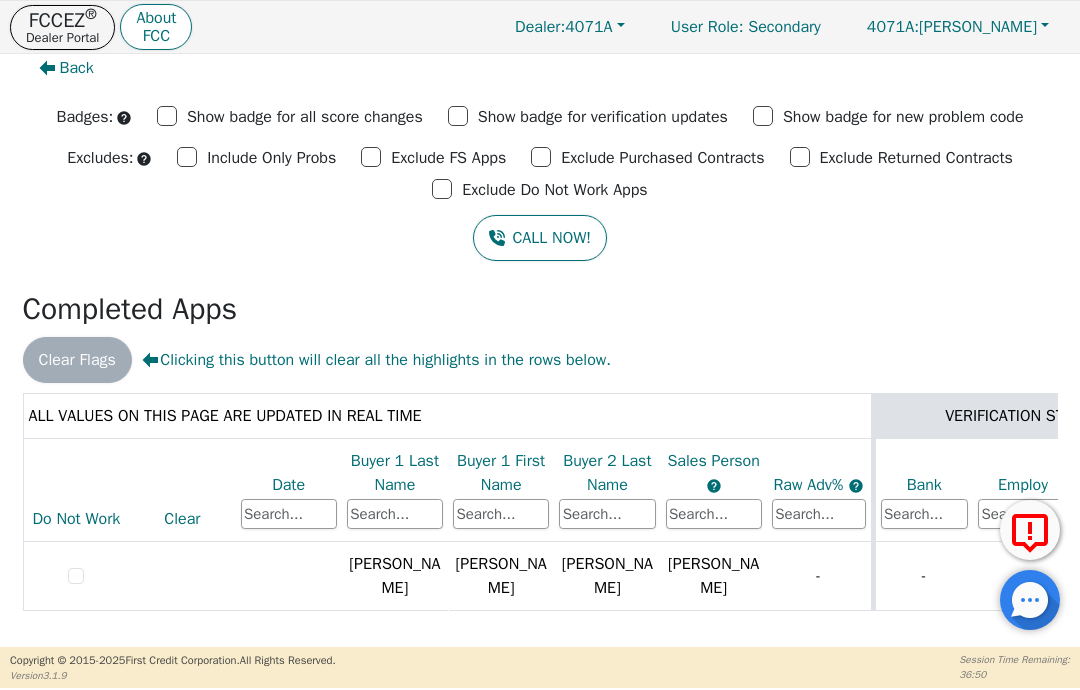 scroll, scrollTop: 19, scrollLeft: 0, axis: vertical 